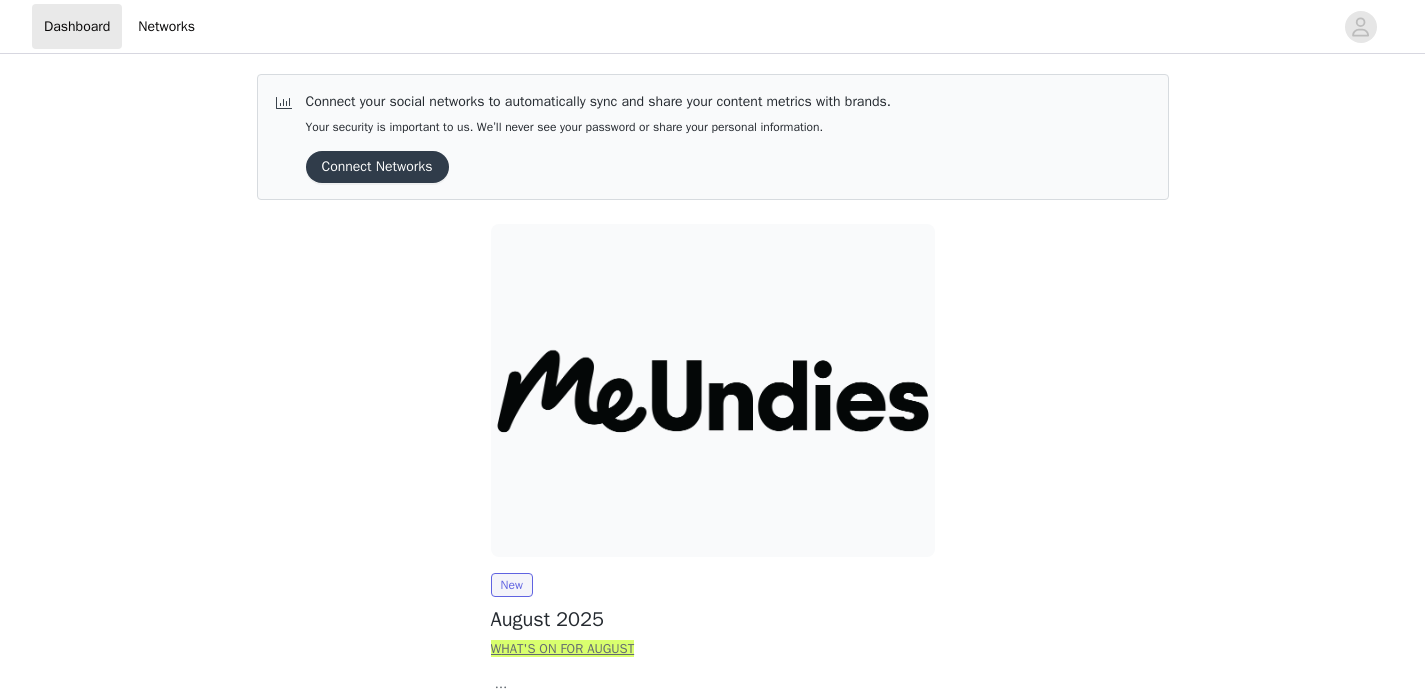 scroll, scrollTop: 0, scrollLeft: 0, axis: both 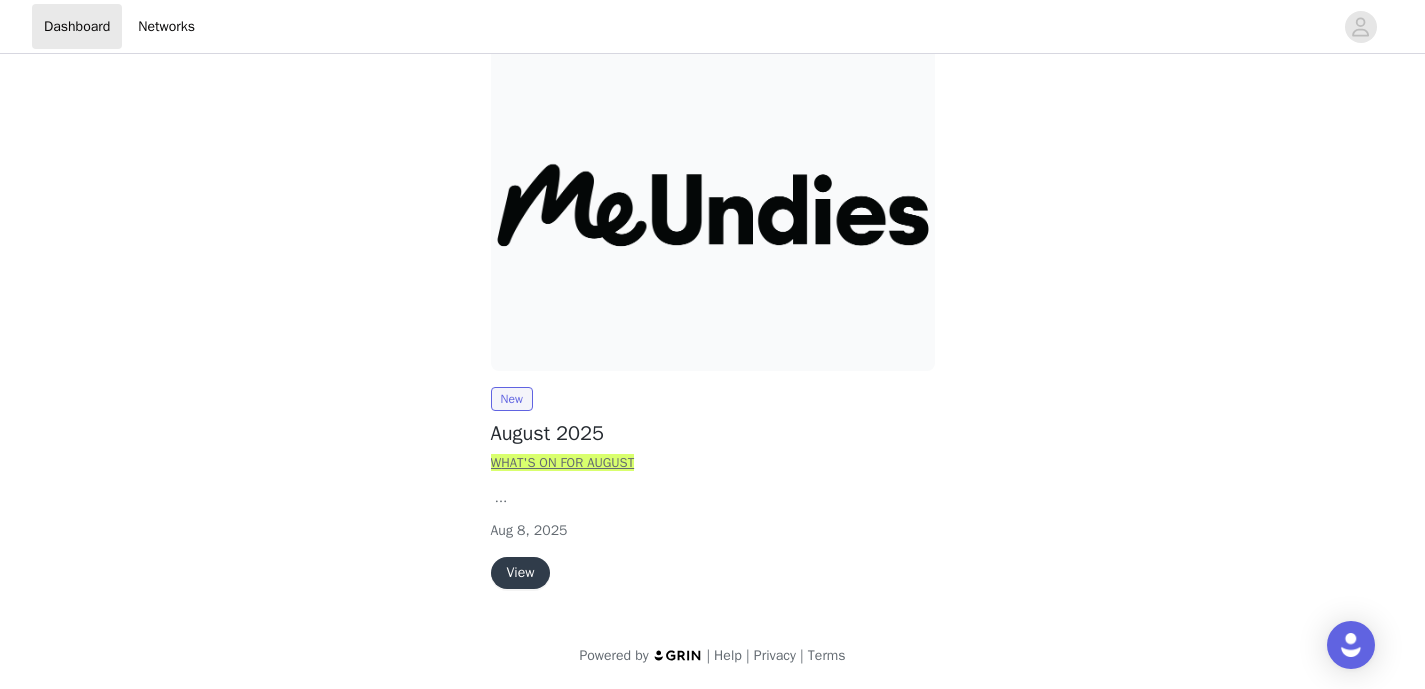 click on "View" at bounding box center [521, 573] 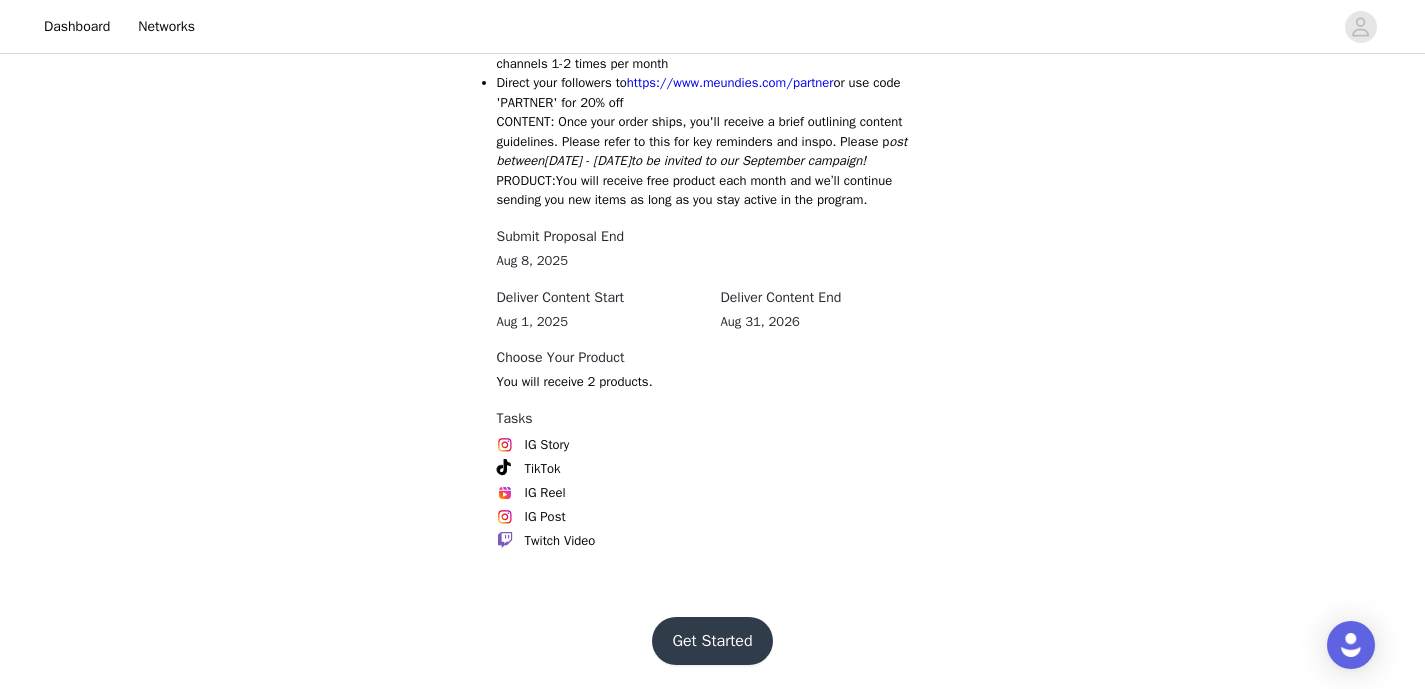 scroll, scrollTop: 1122, scrollLeft: 0, axis: vertical 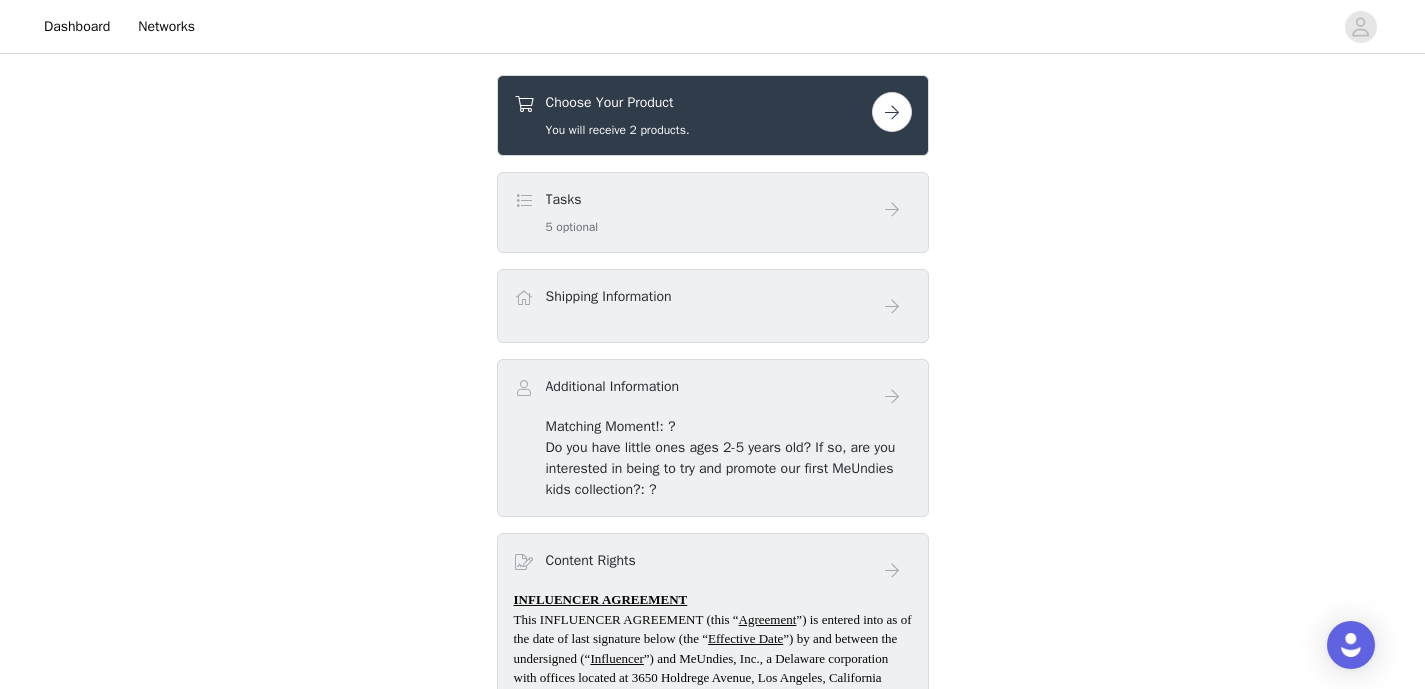 click on "Choose Your Product   You will receive 2 products." at bounding box center [693, 115] 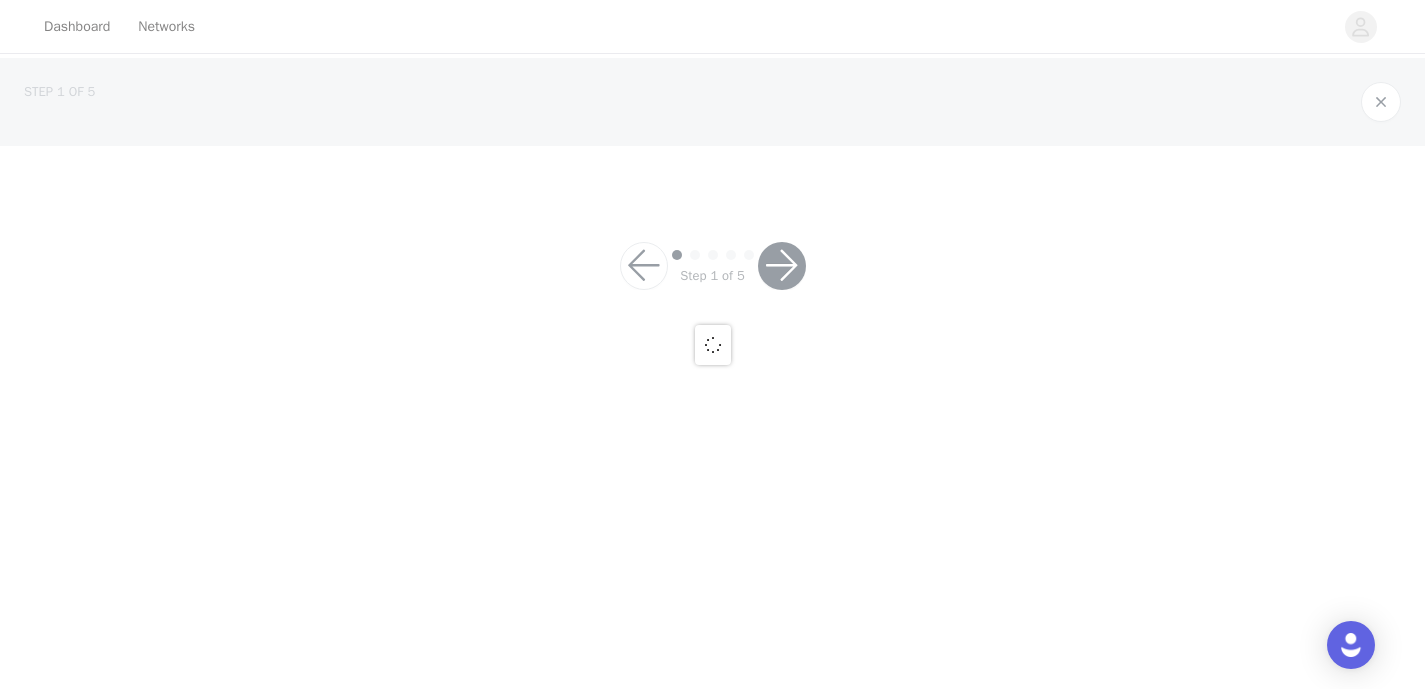 scroll, scrollTop: 0, scrollLeft: 0, axis: both 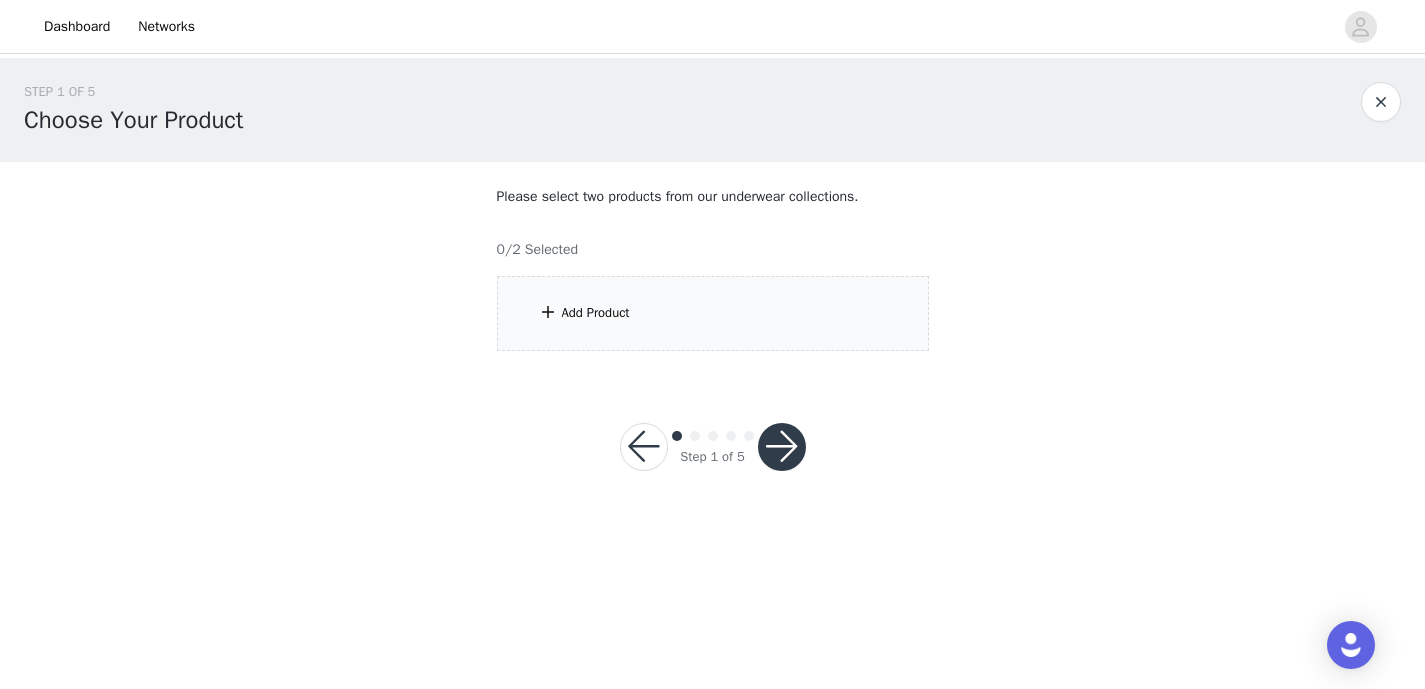 click on "Add Product" at bounding box center (596, 313) 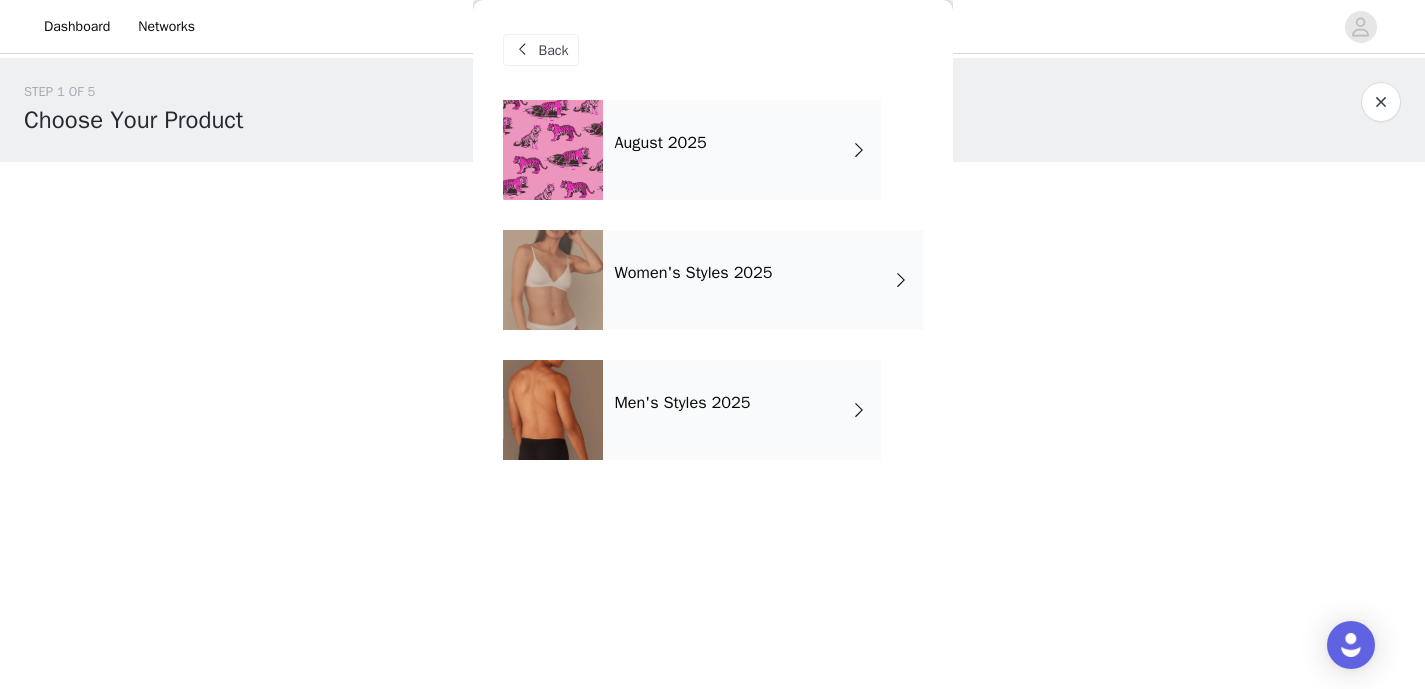 click on "August 2025" at bounding box center [742, 150] 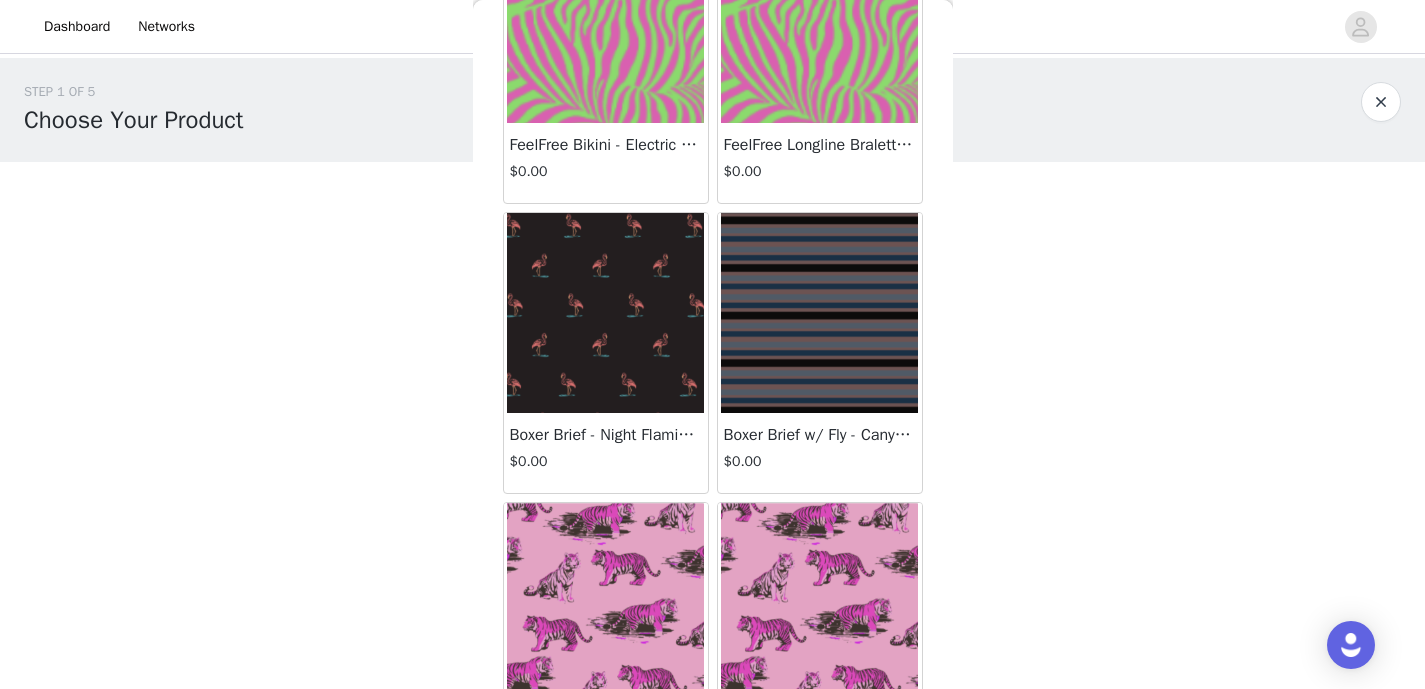 scroll, scrollTop: 0, scrollLeft: 0, axis: both 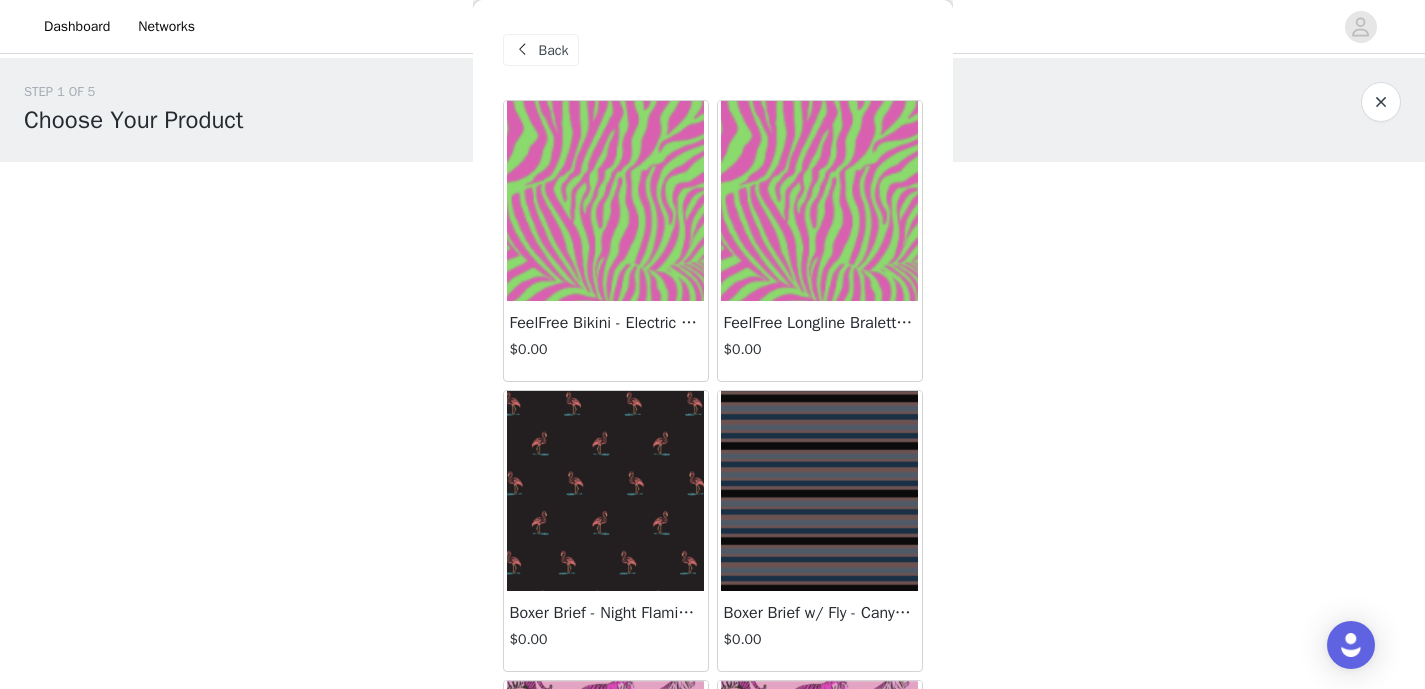 click on "Back" at bounding box center [554, 50] 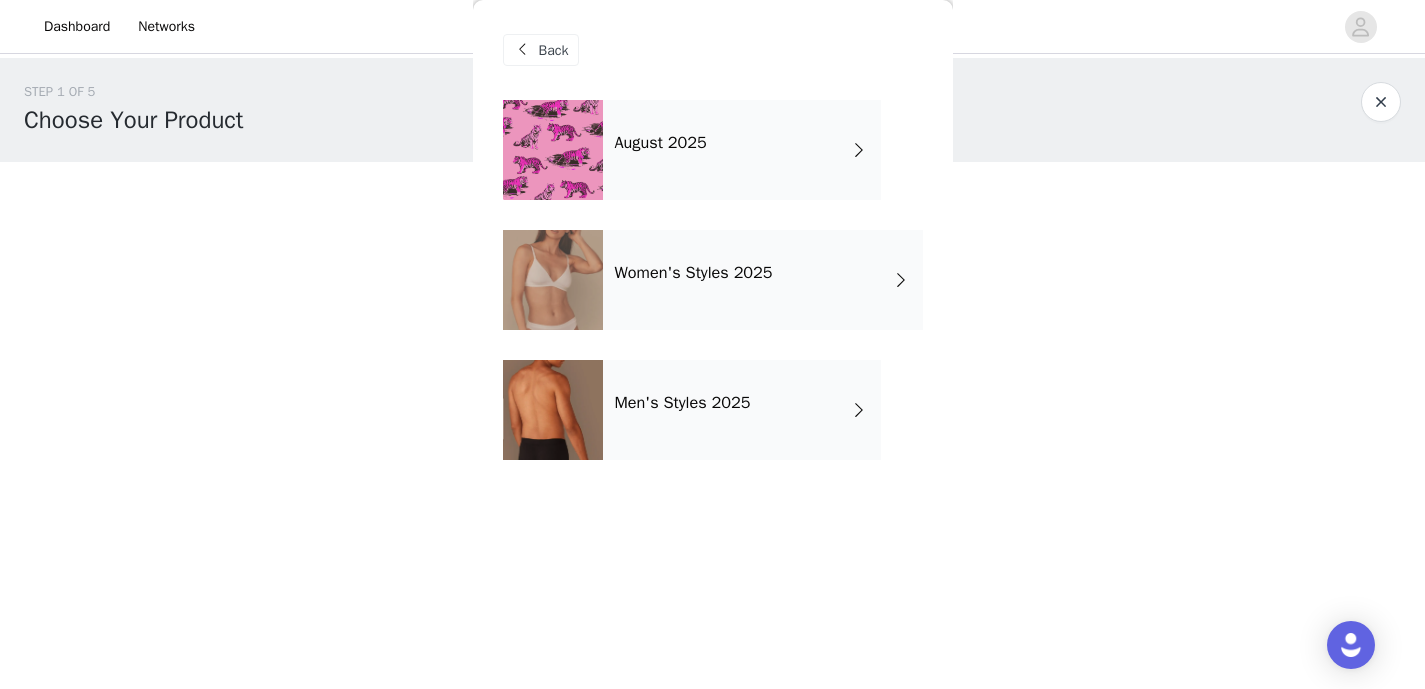 click on "Women's Styles 2025" at bounding box center [763, 280] 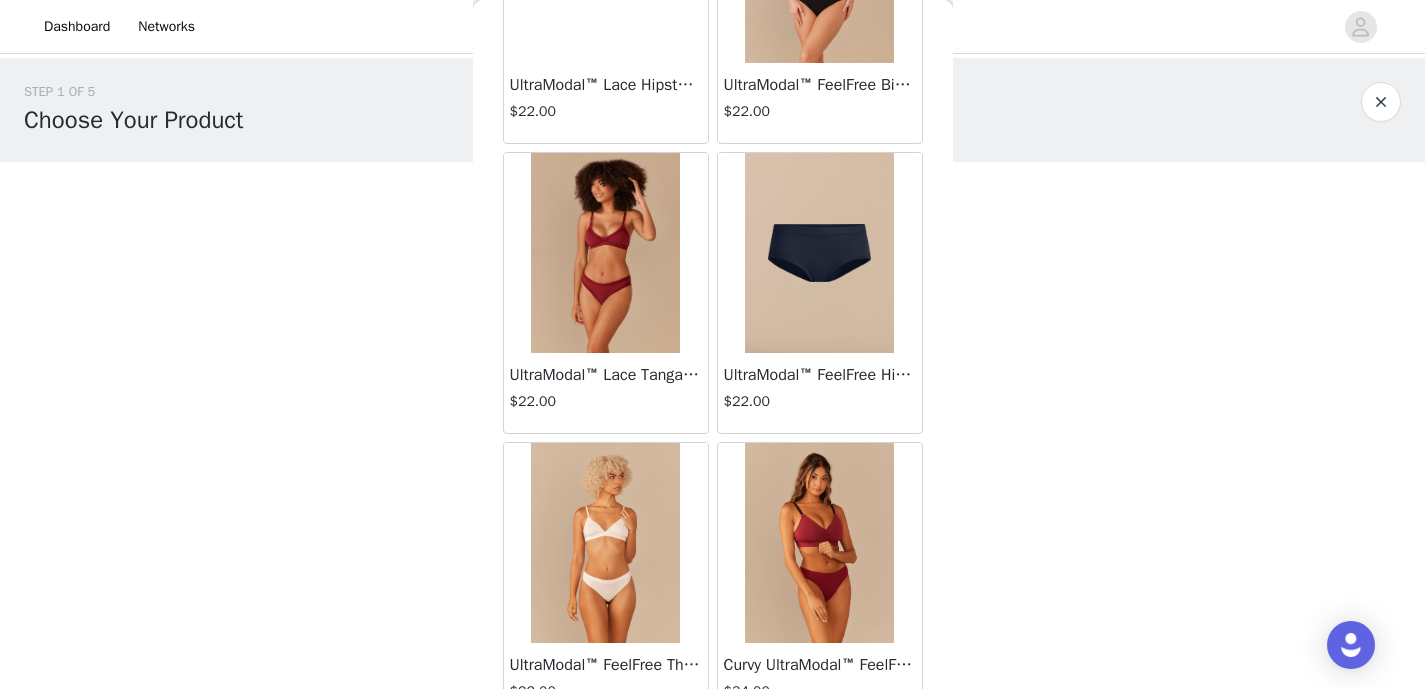 scroll, scrollTop: 2371, scrollLeft: 0, axis: vertical 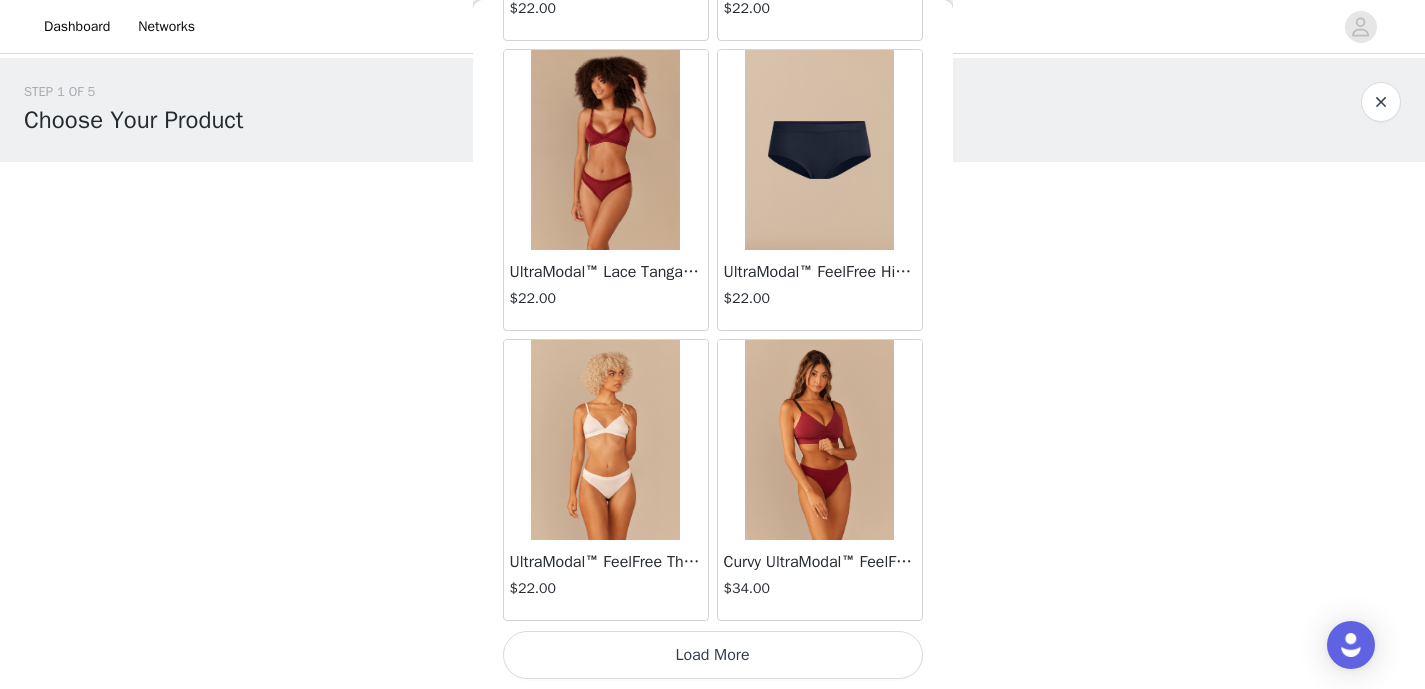 click on "Load More" at bounding box center [713, 655] 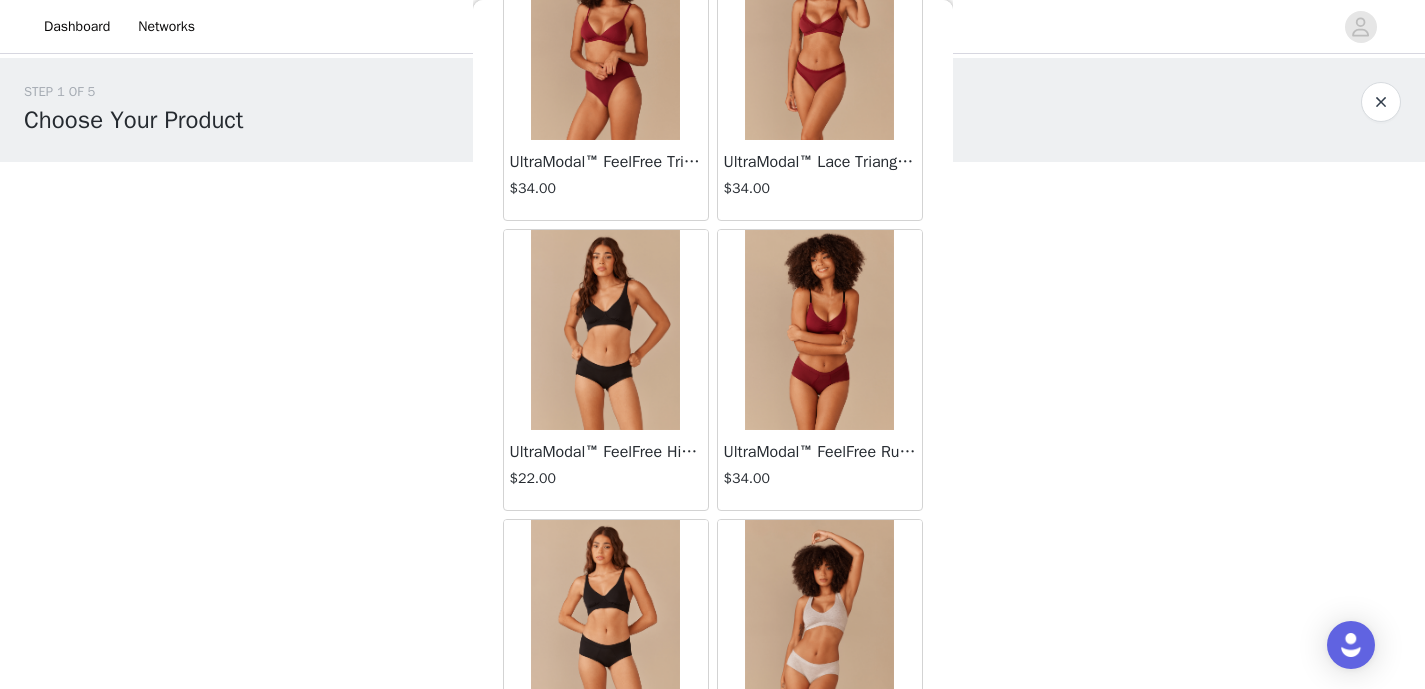 scroll, scrollTop: 1026, scrollLeft: 0, axis: vertical 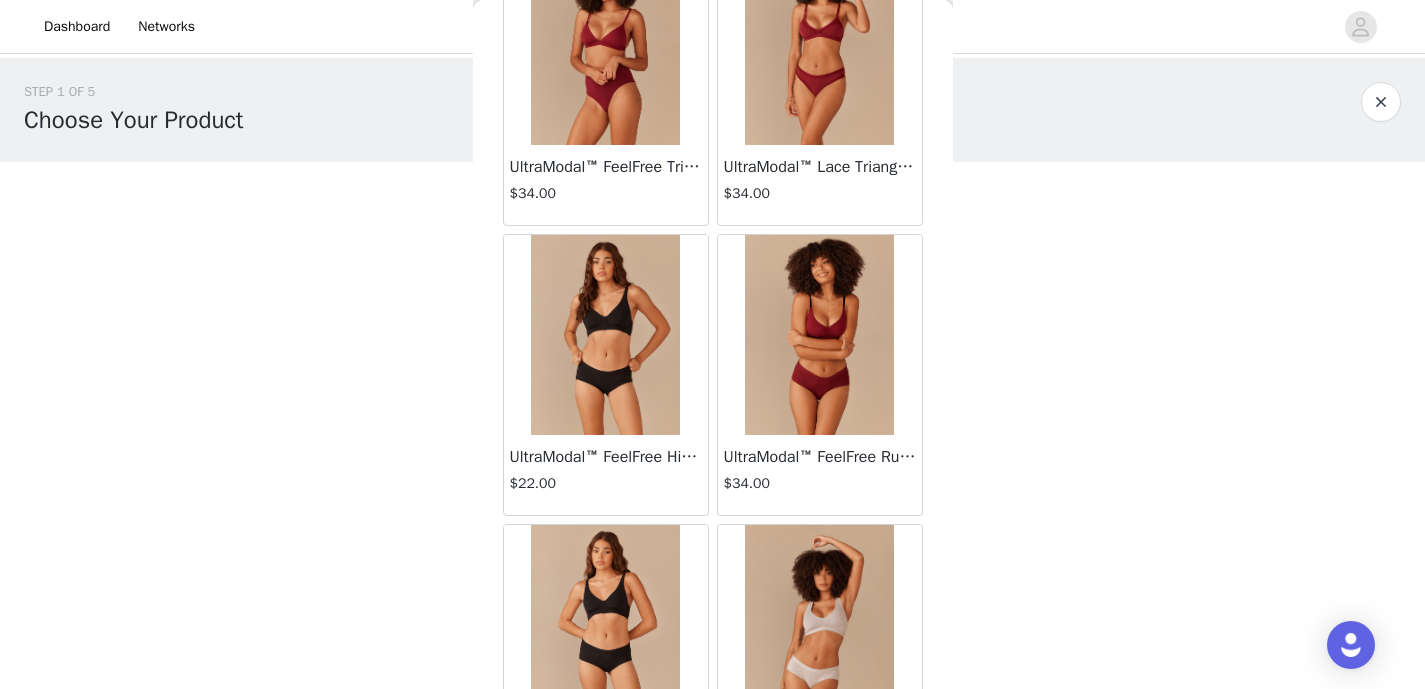 click at bounding box center [820, 335] 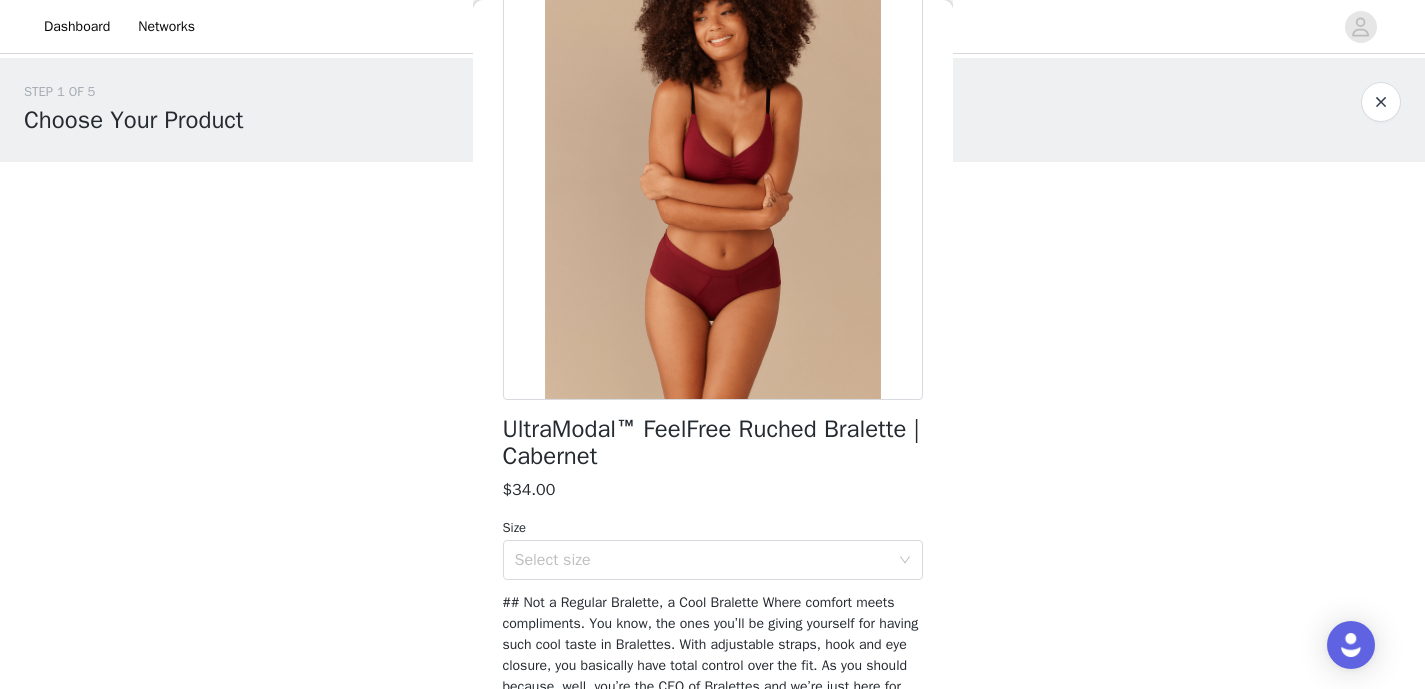 scroll, scrollTop: 0, scrollLeft: 0, axis: both 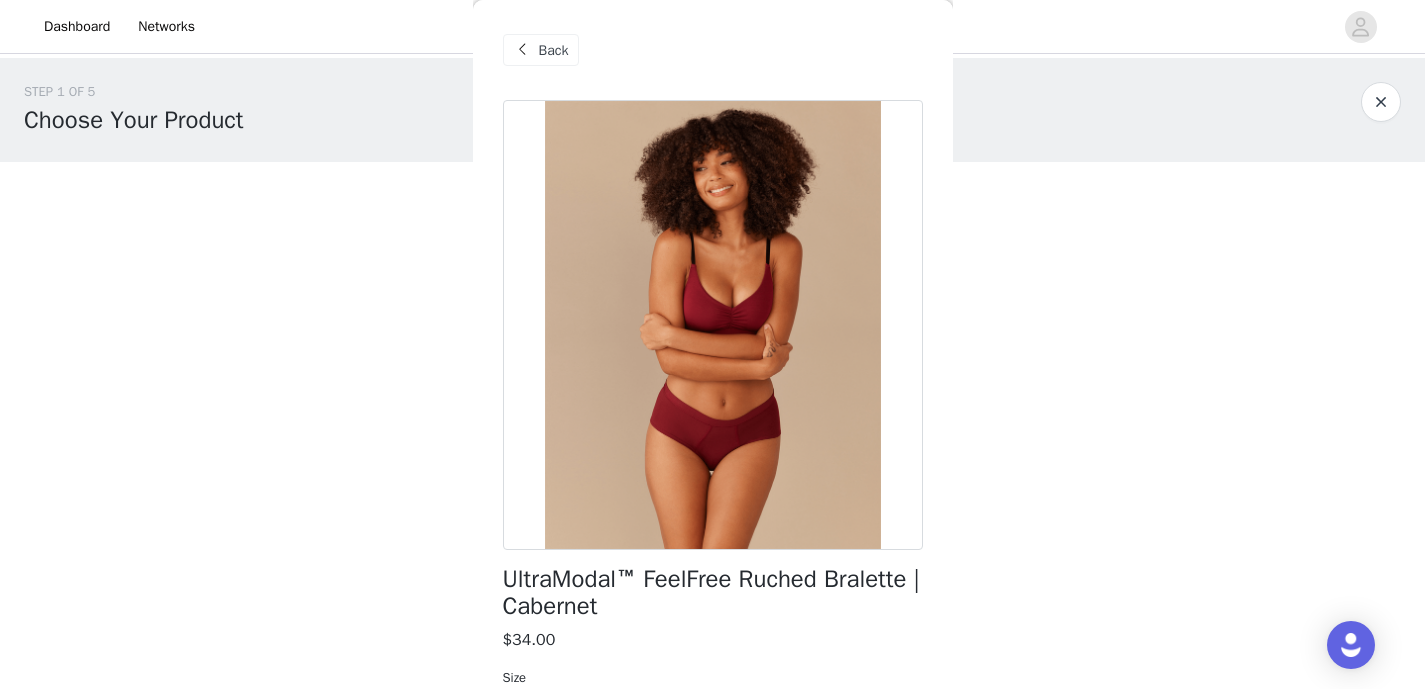 click on "Back" at bounding box center [554, 50] 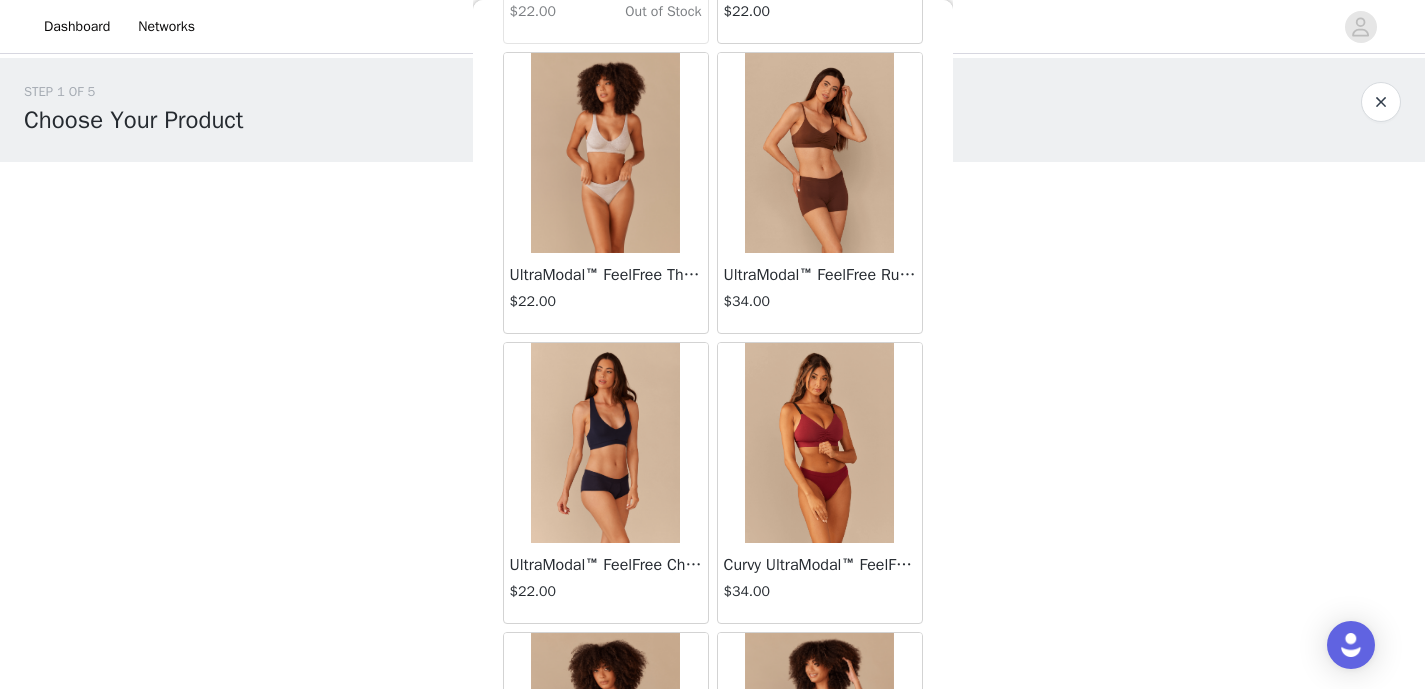 scroll, scrollTop: 348, scrollLeft: 0, axis: vertical 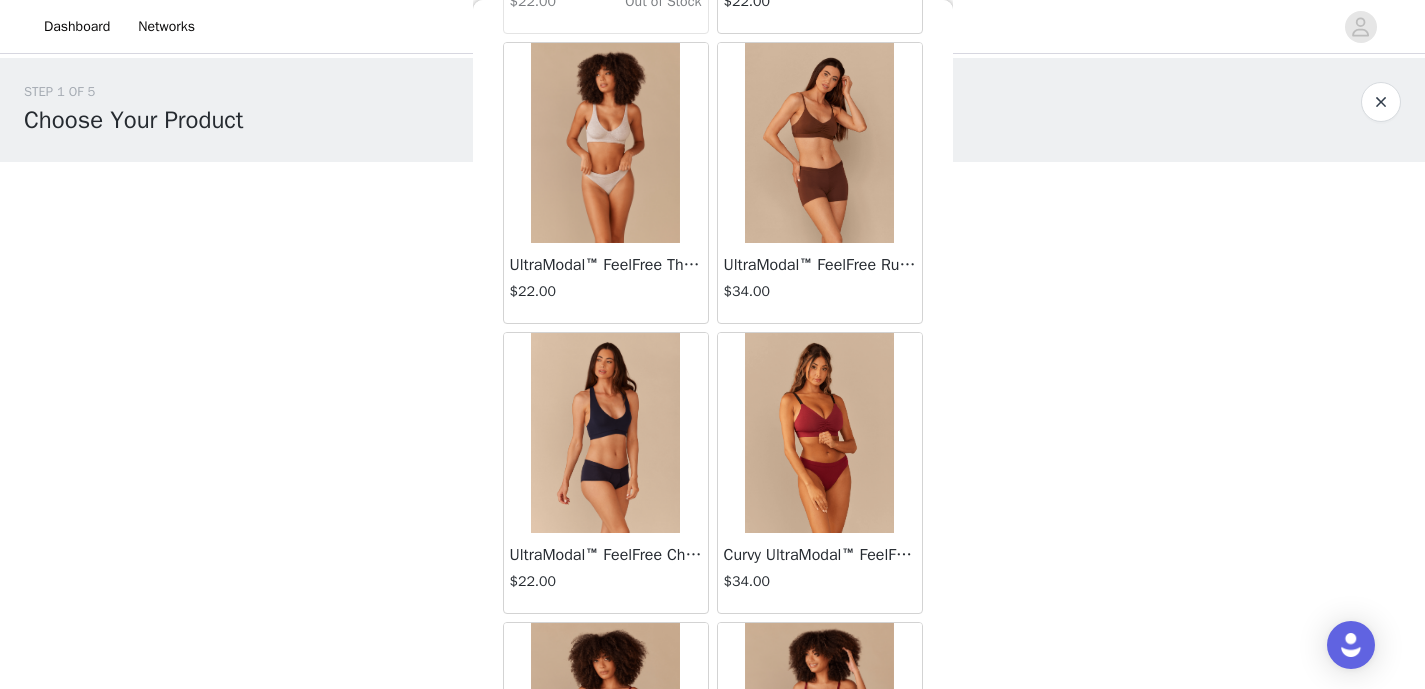 click at bounding box center [820, 433] 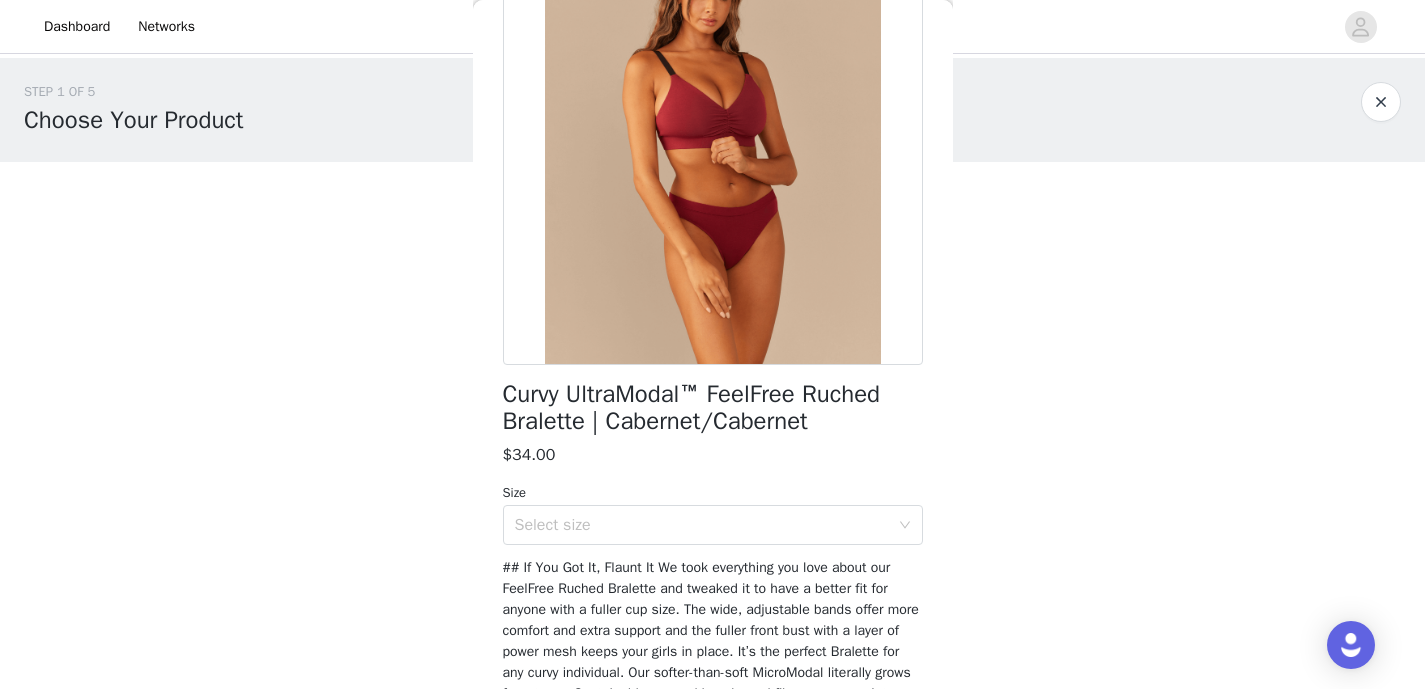 scroll, scrollTop: 189, scrollLeft: 0, axis: vertical 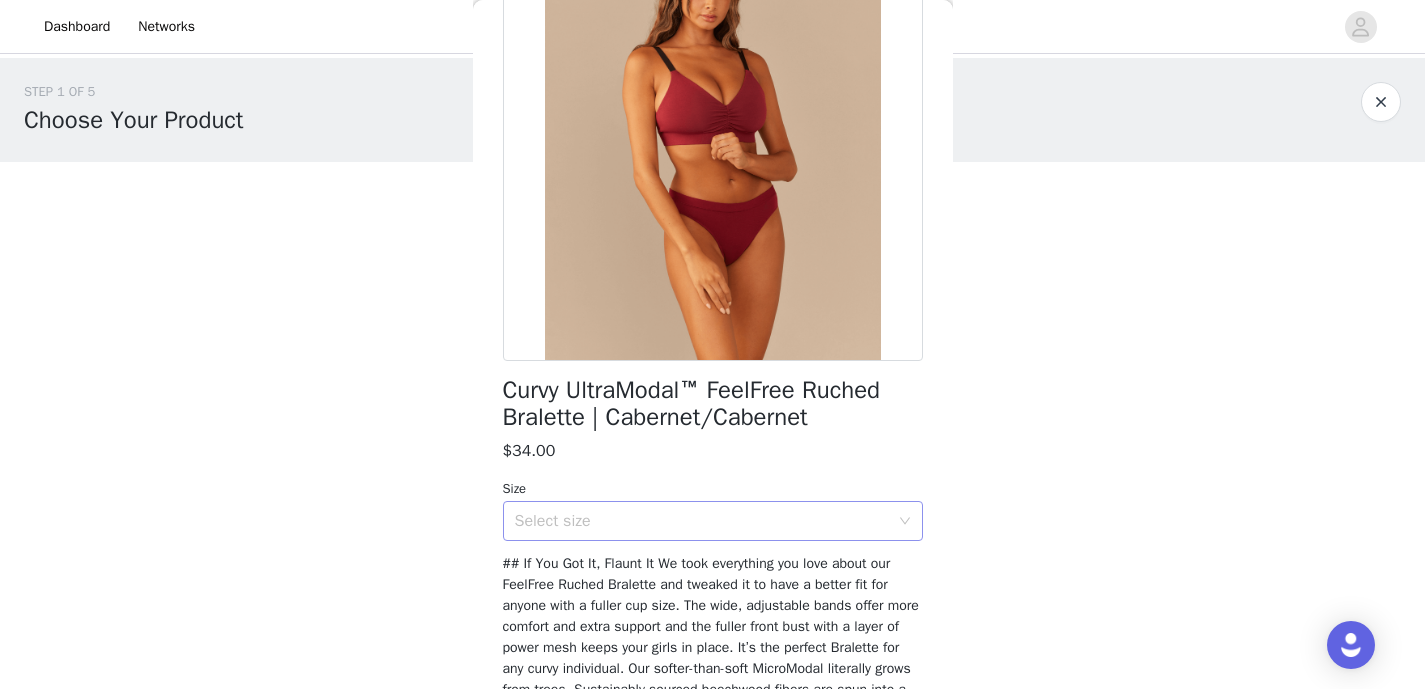 click on "Select size" at bounding box center [702, 521] 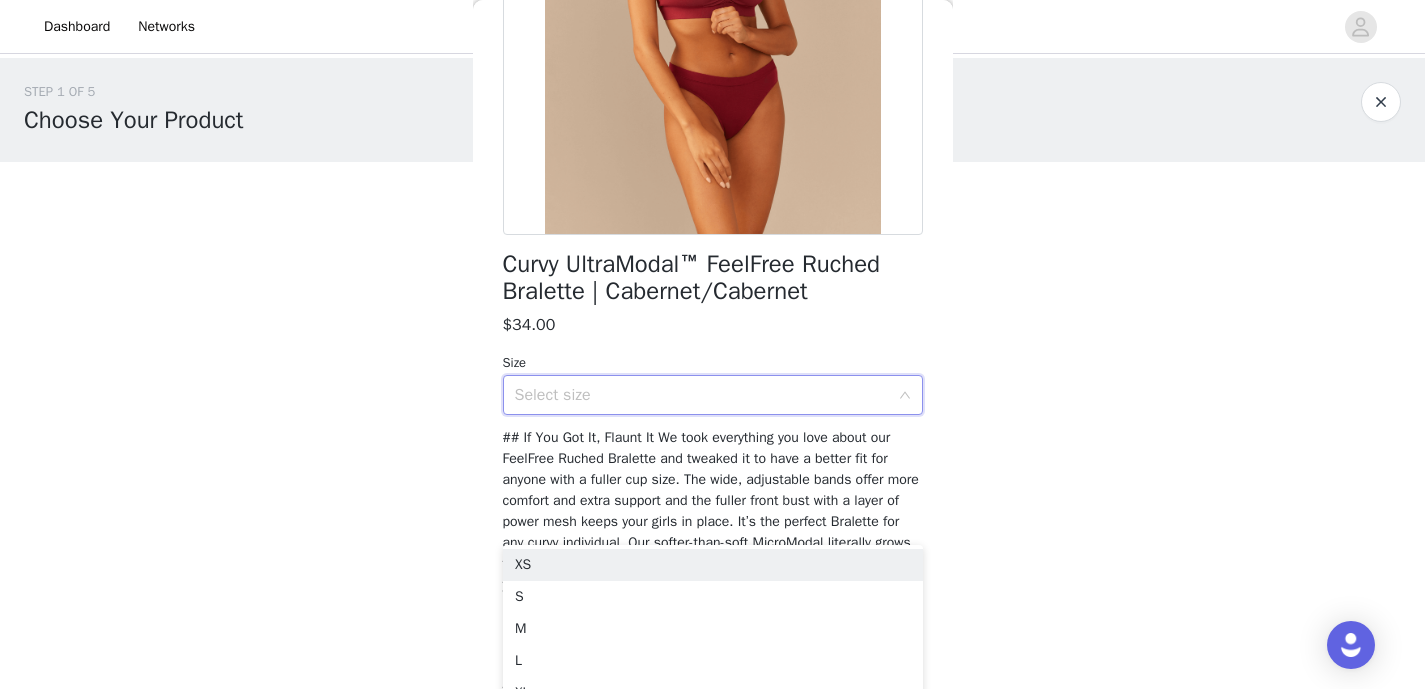 scroll, scrollTop: 440, scrollLeft: 0, axis: vertical 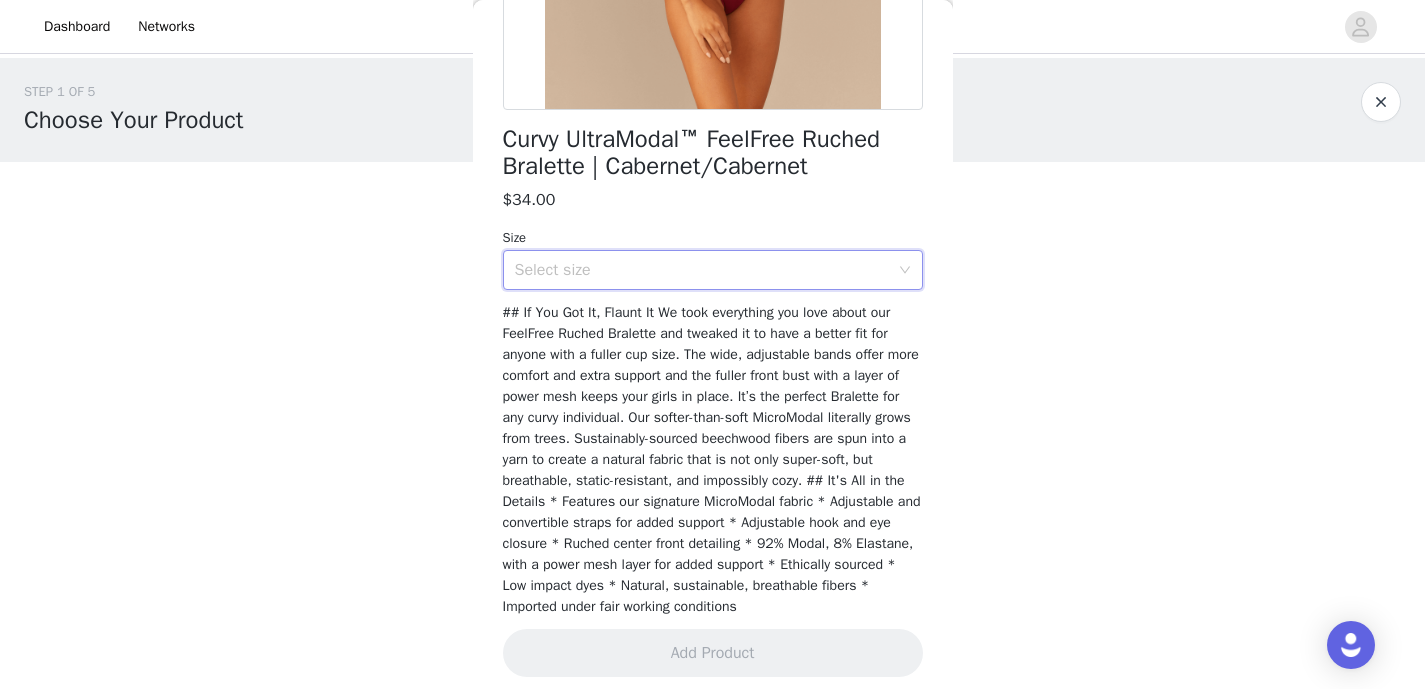 click on "STEP 1 OF 5
Choose Your Product
Please select two products from our underwear collections.       0/2 Selected           Add Product       Back     Curvy UltraModal™ FeelFree Ruched Bralette | Cabernet/Cabernet       $34.00         Size   Select size     Add Product
Step 1 of 5" at bounding box center [712, 288] 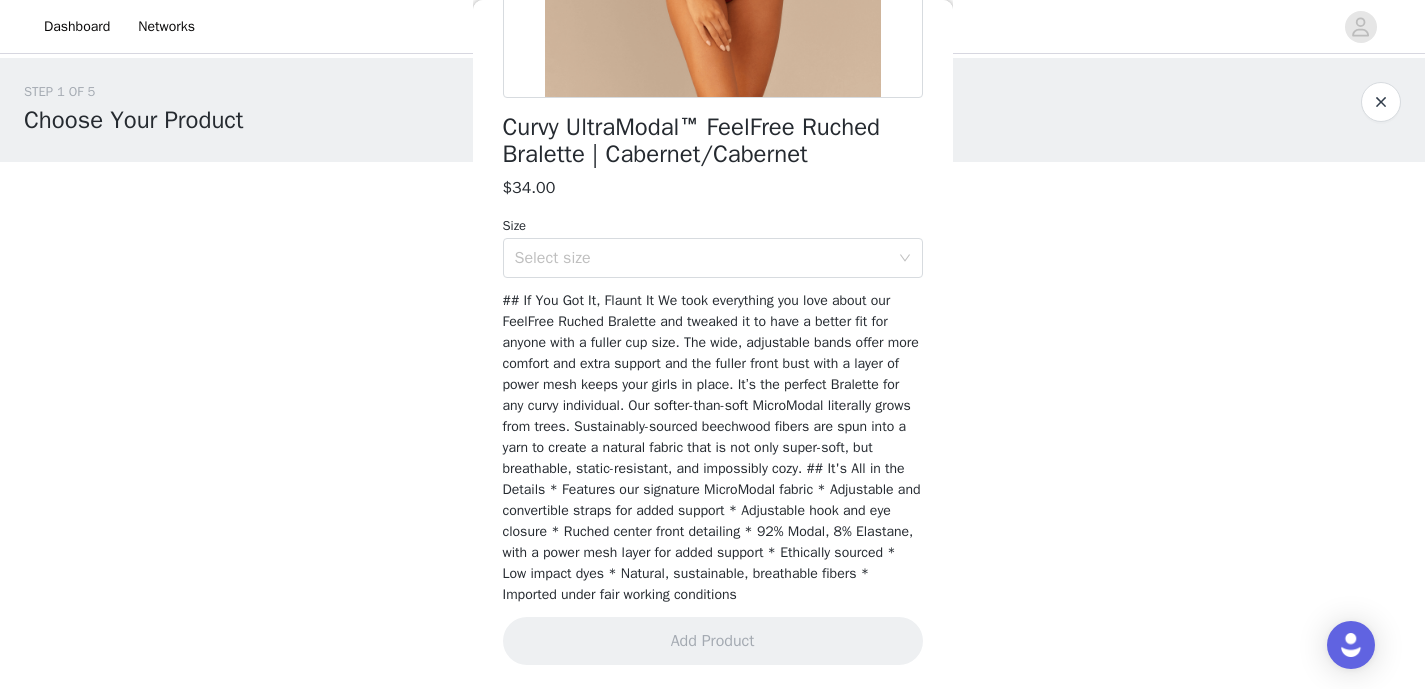 scroll, scrollTop: 446, scrollLeft: 0, axis: vertical 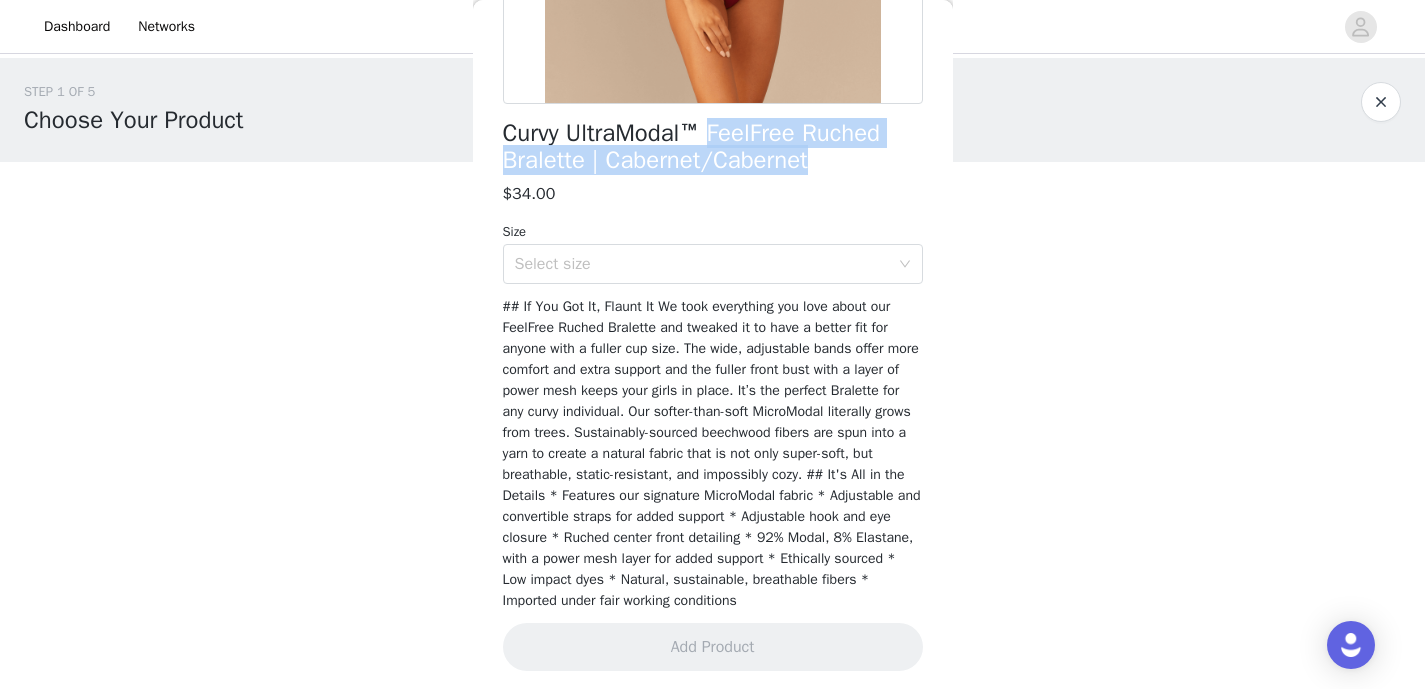 drag, startPoint x: 818, startPoint y: 156, endPoint x: 720, endPoint y: 134, distance: 100.43903 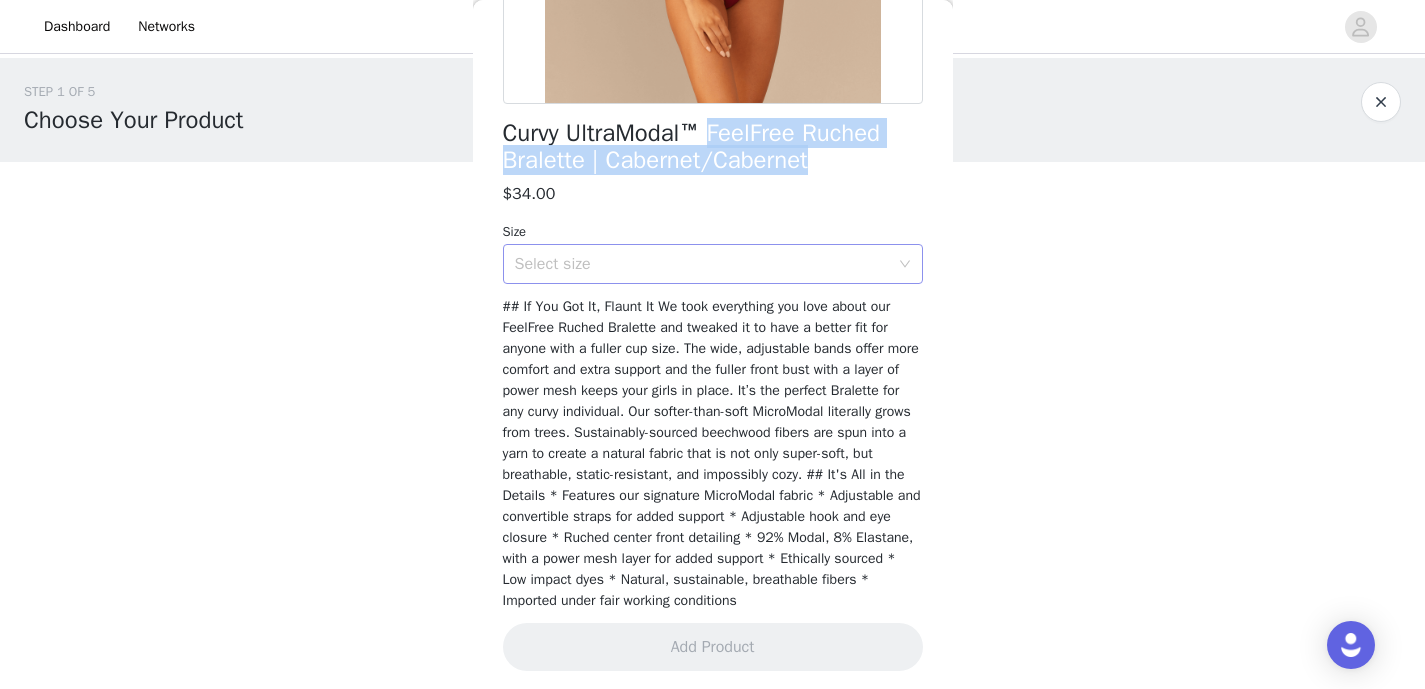click on "Select size" at bounding box center (702, 264) 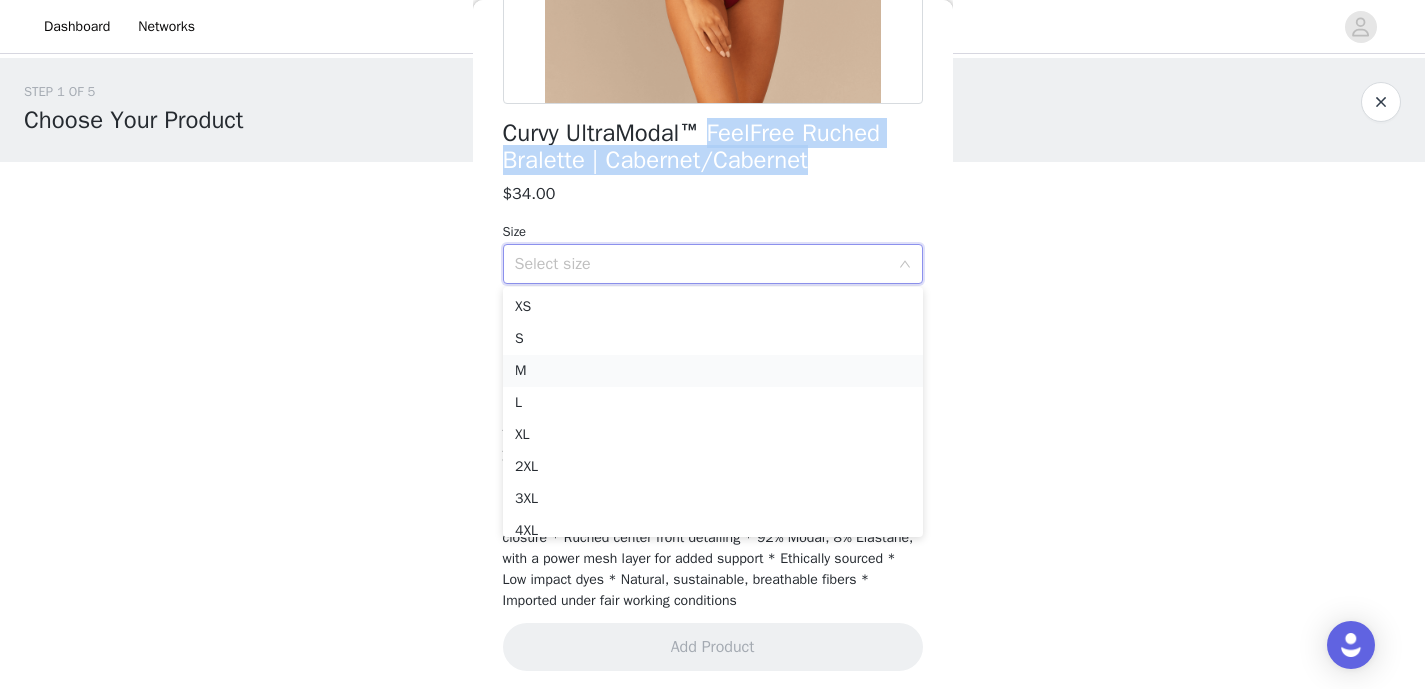 click on "M" at bounding box center (713, 371) 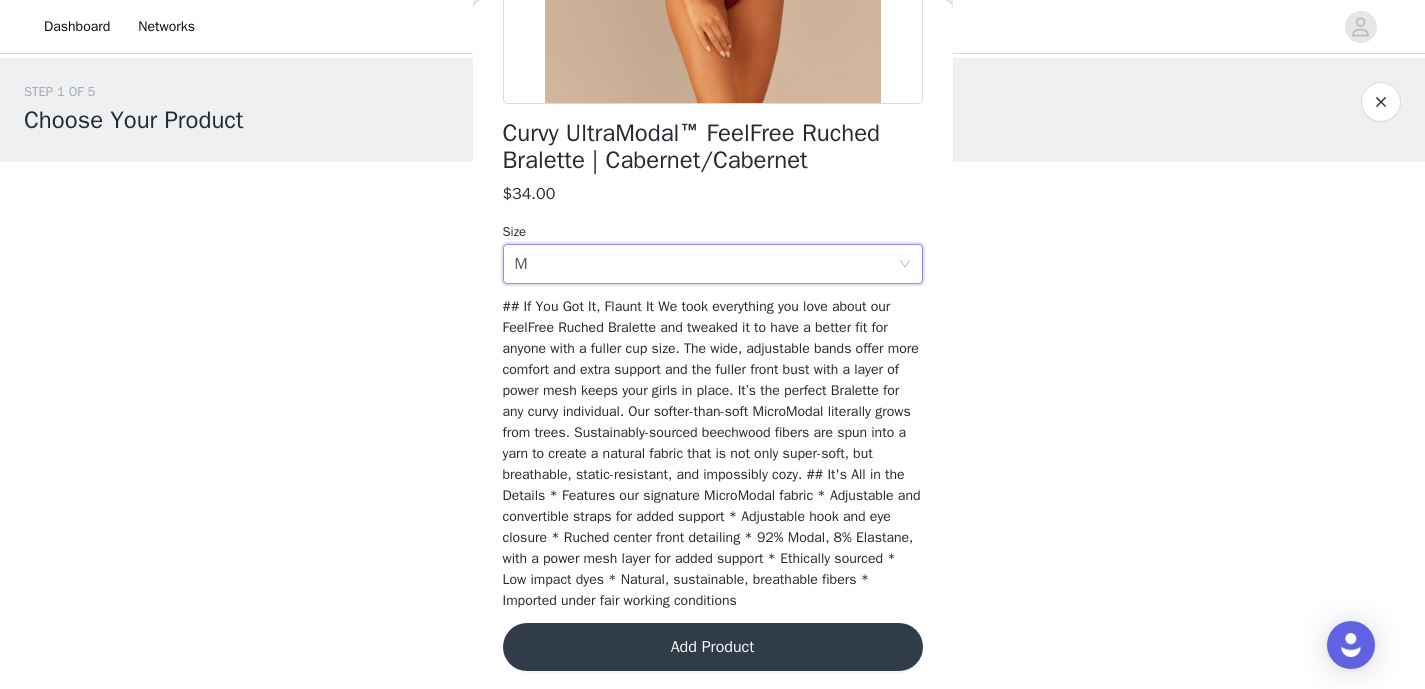 click on "## If You Got It, Flaunt It We took everything you love about our FeelFree Ruched Bralette and tweaked it to have a better fit for anyone with a fuller cup size. The wide, adjustable bands offer more comfort and extra support and the fuller front bust with a layer of power mesh keeps your girls in place. It’s the perfect Bralette for any curvy individual. Our softer-than-soft MicroModal literally grows from trees. Sustainably-sourced beechwood fibers are spun into a yarn to create a natural fabric that is not only super-soft, but breathable, static-resistant, and impossibly cozy. ## It's All in the Details * Features our signature MicroModal fabric * Adjustable and convertible straps for added support * Adjustable hook and eye closure * Ruched center front detailing * 92% Modal, 8% Elastane, with a power mesh layer for added support * Ethically sourced * Low impact dyes * Natural, sustainable, breathable fibers * Imported under fair working conditions" at bounding box center (713, 453) 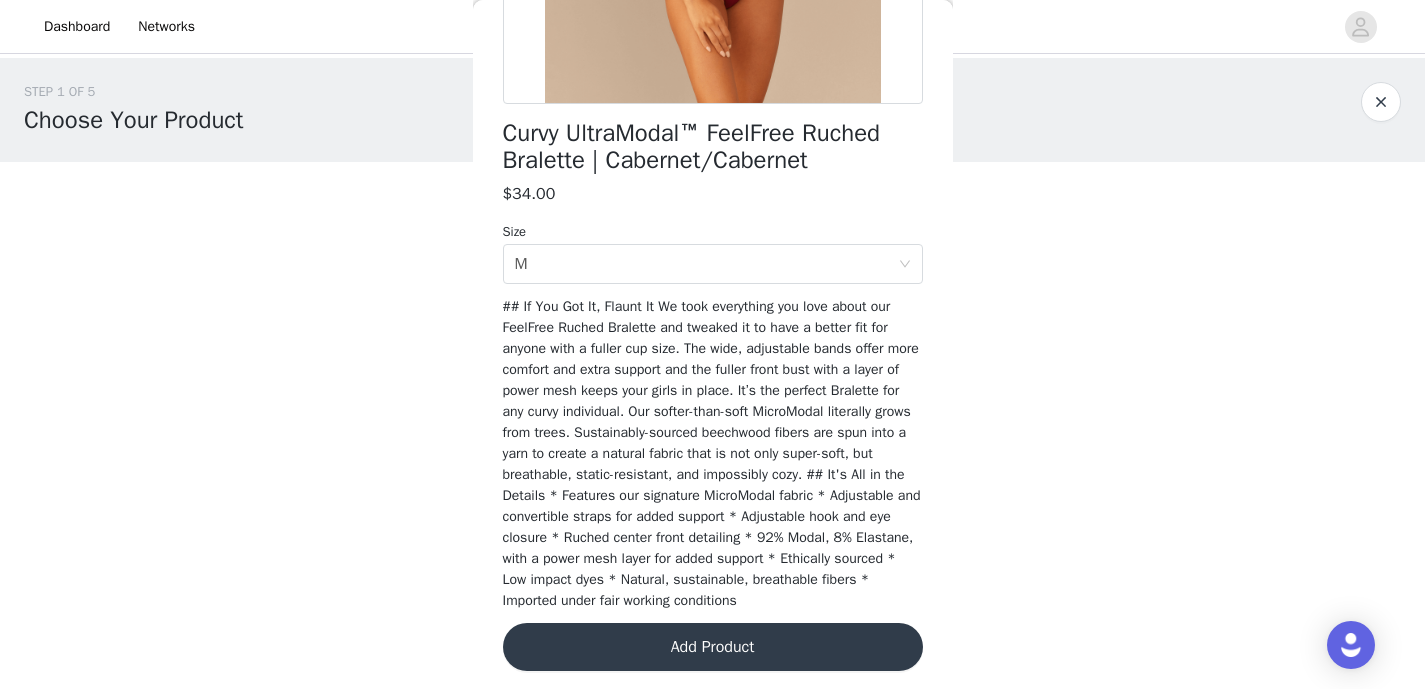 scroll, scrollTop: 472, scrollLeft: 0, axis: vertical 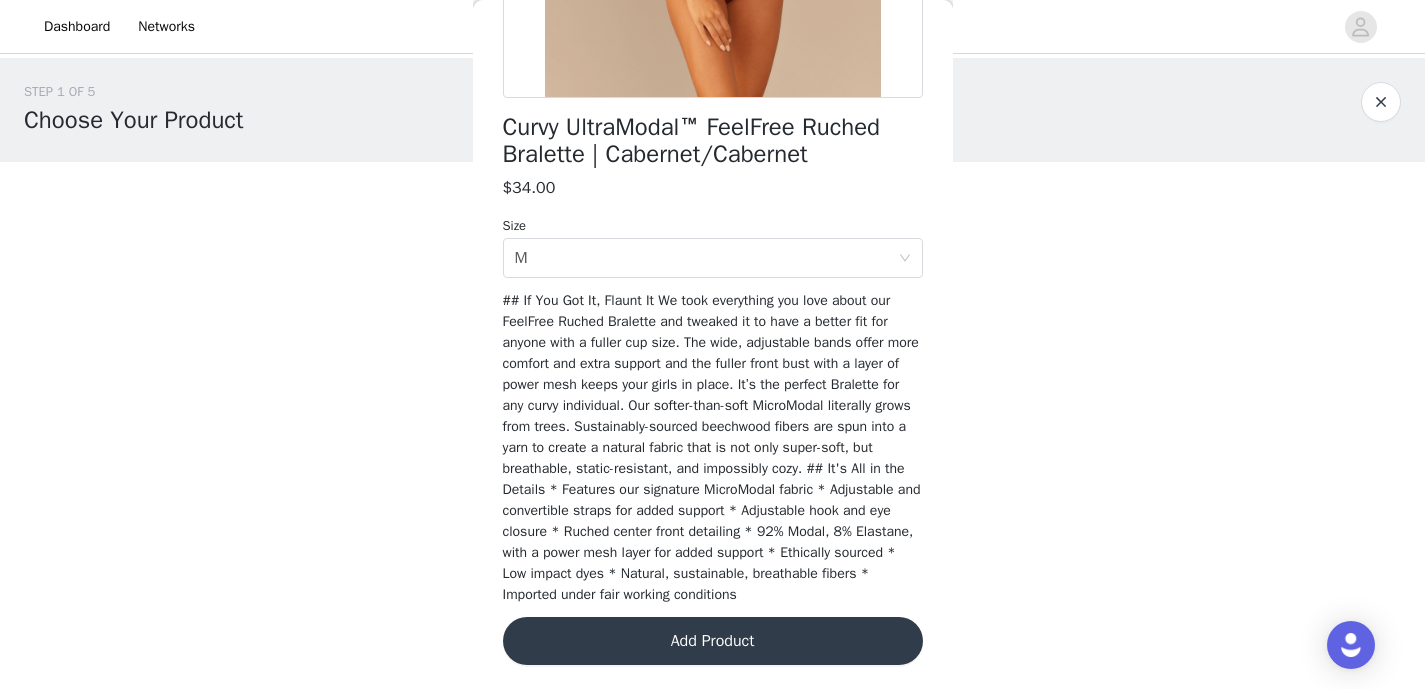 click on "Add Product" at bounding box center (713, 641) 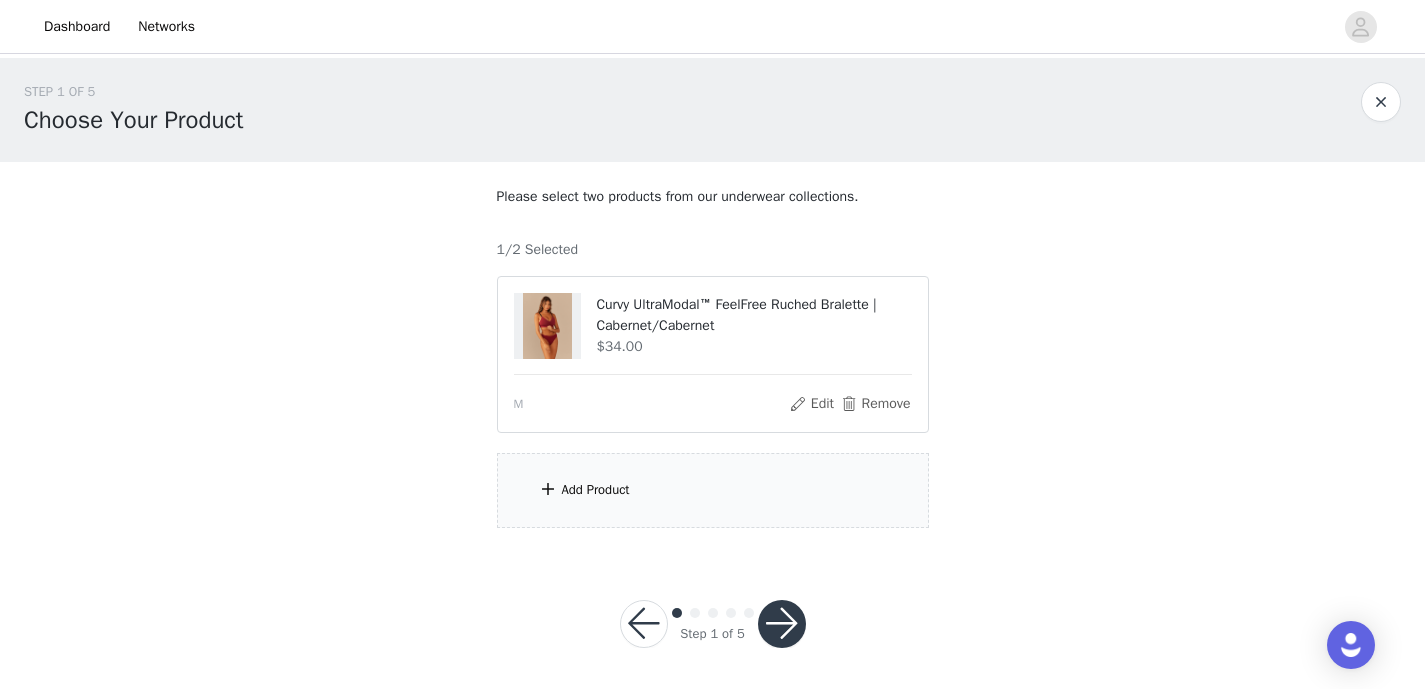 click on "Add Product" at bounding box center (596, 490) 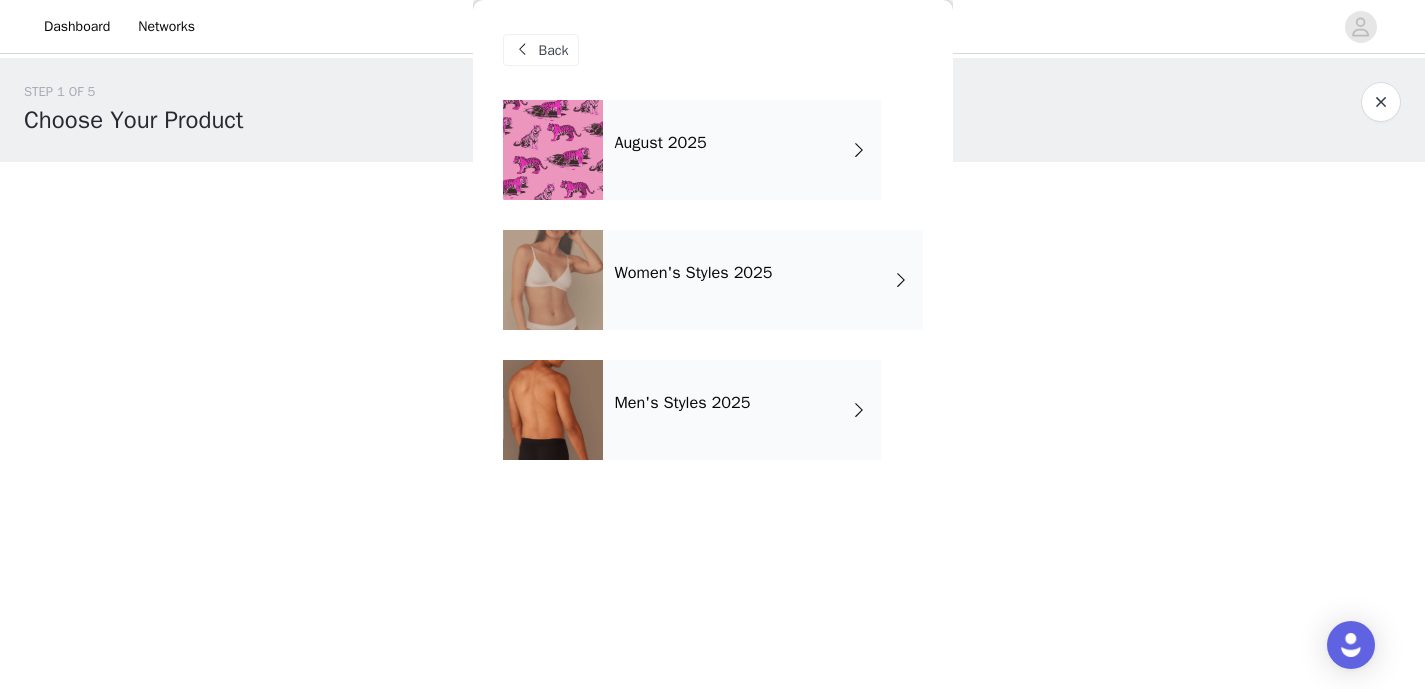click on "August 2025" at bounding box center [742, 150] 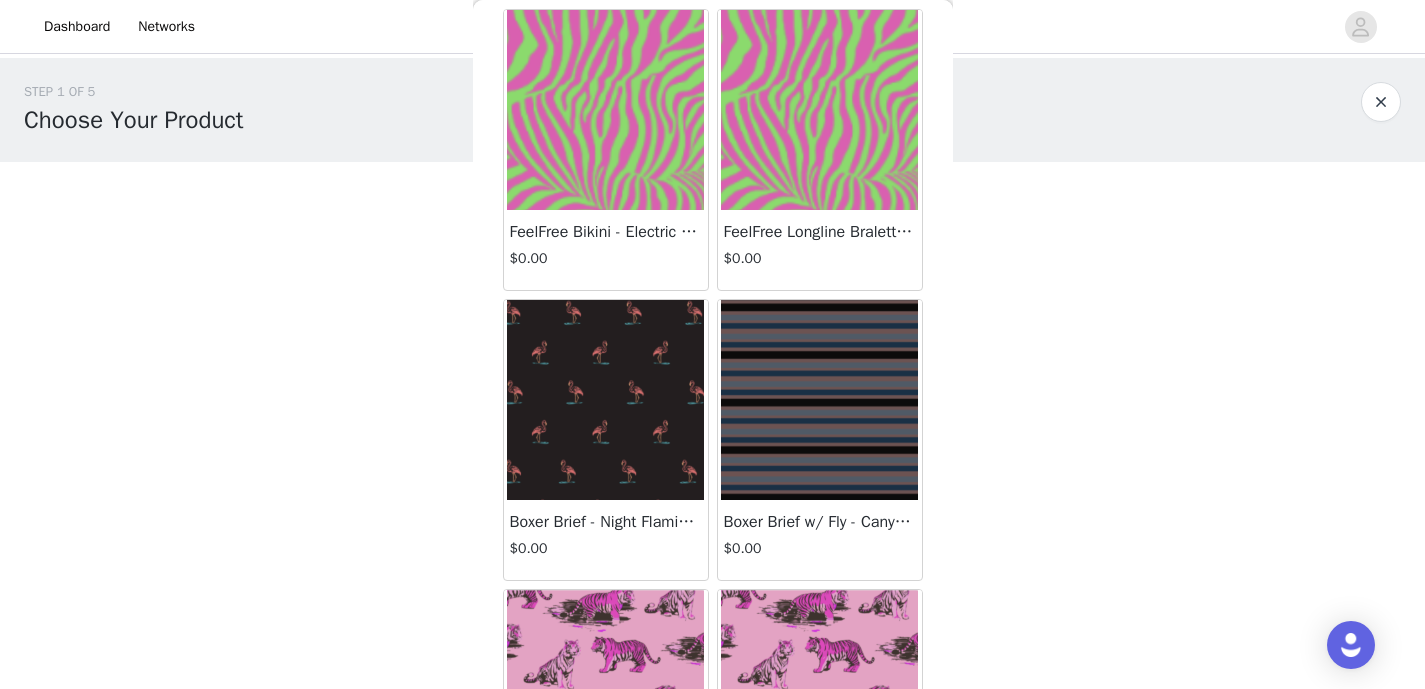 scroll, scrollTop: 0, scrollLeft: 0, axis: both 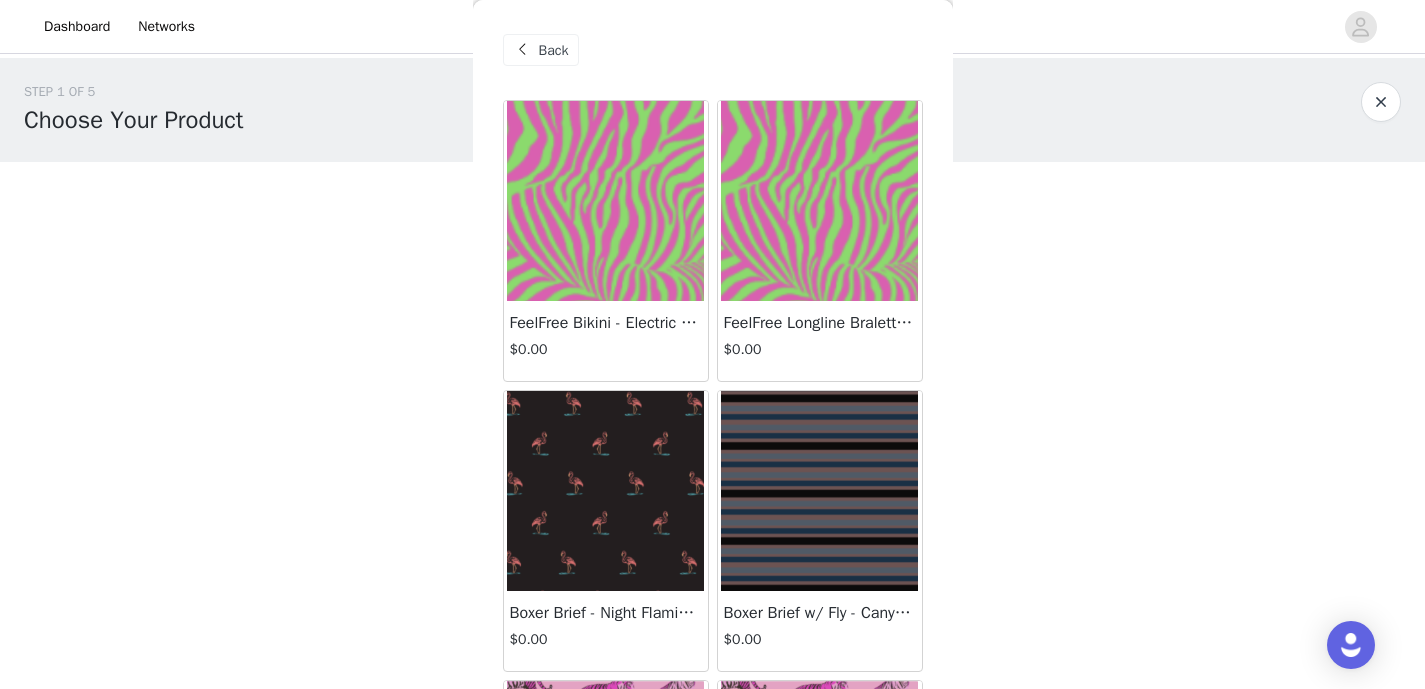 click on "Back" at bounding box center [554, 50] 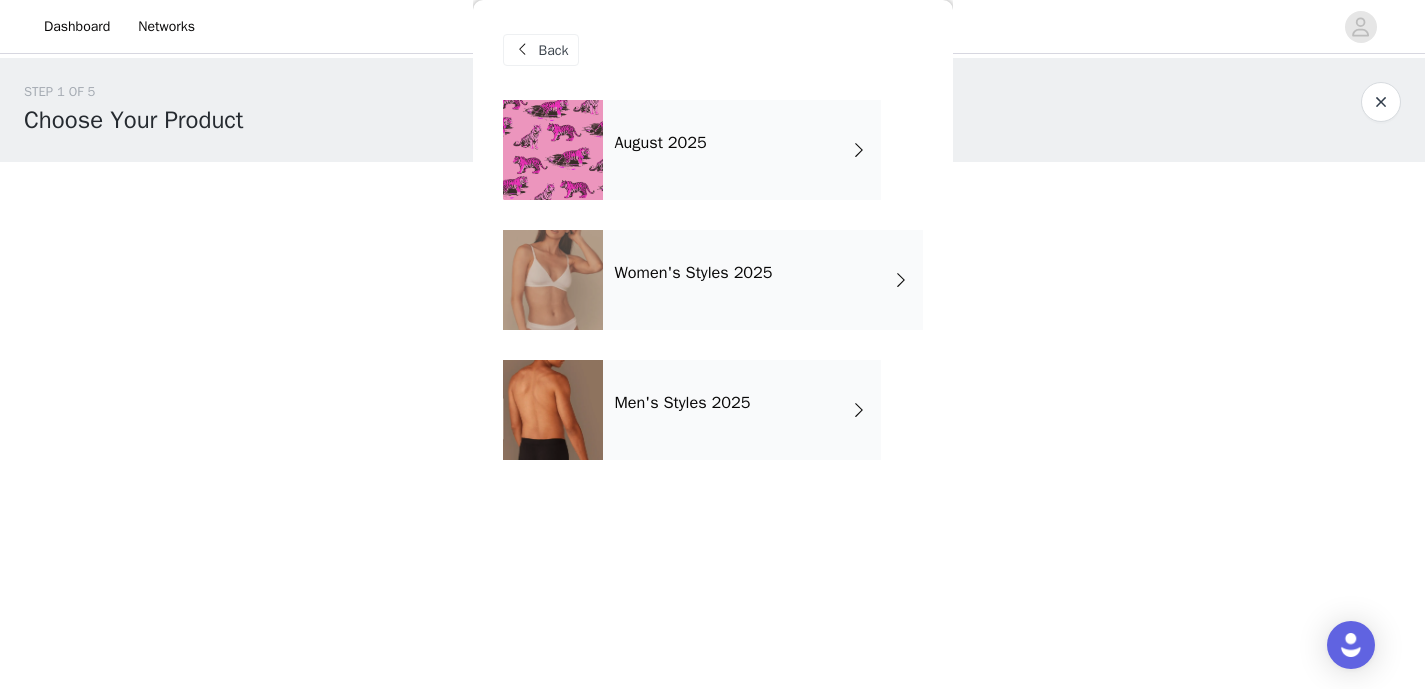 click on "Women's Styles 2025" at bounding box center (763, 280) 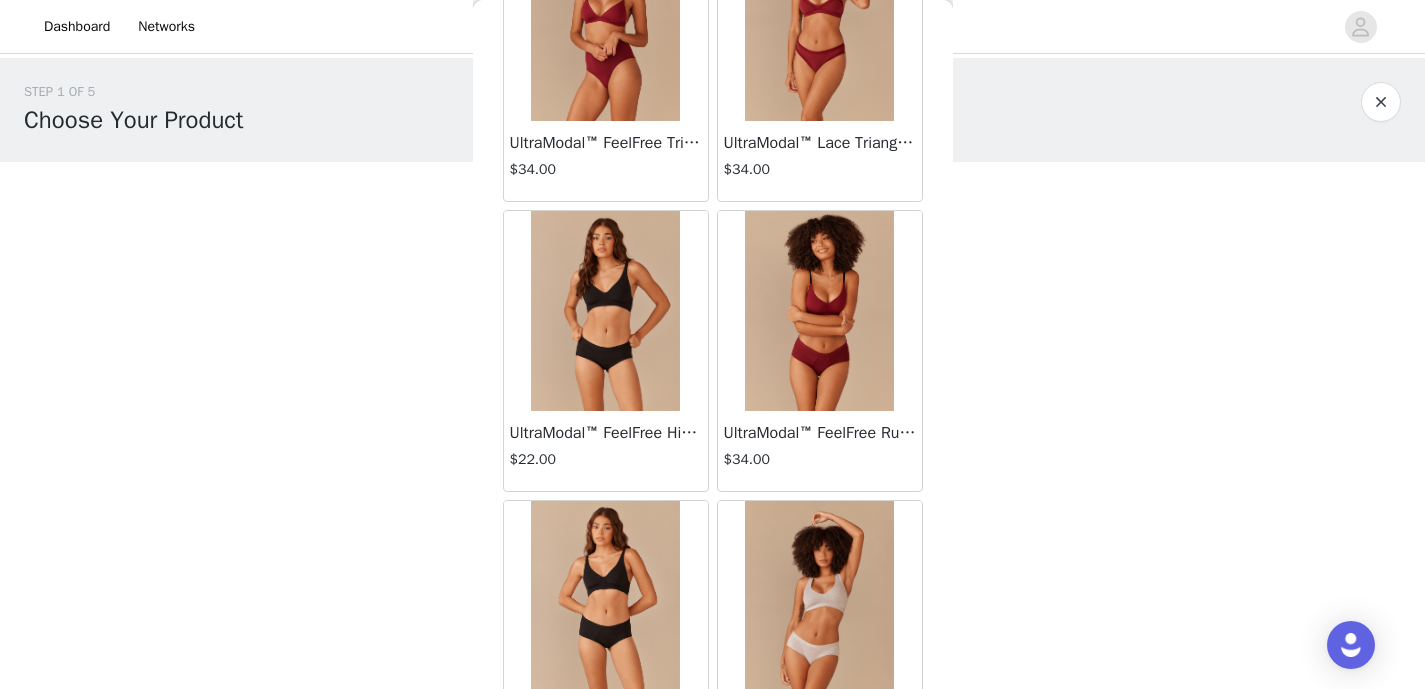 scroll, scrollTop: 1051, scrollLeft: 0, axis: vertical 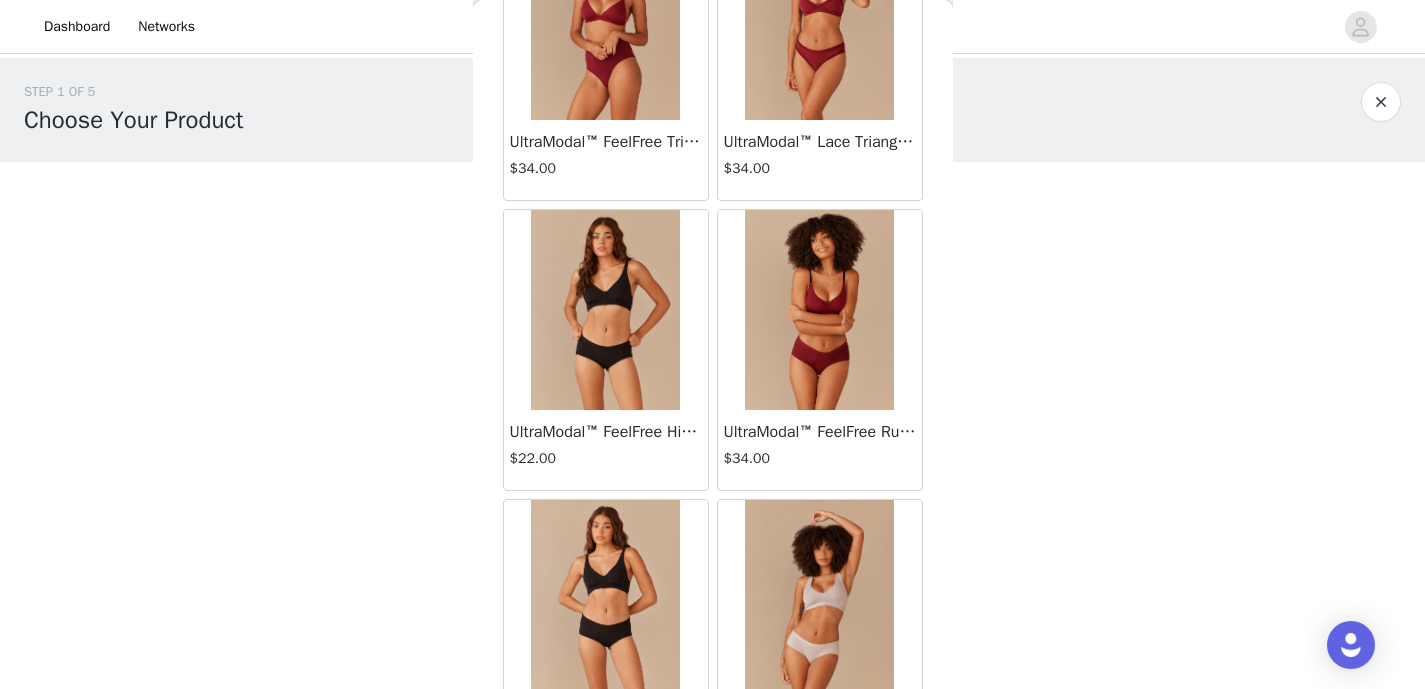 click at bounding box center [606, 310] 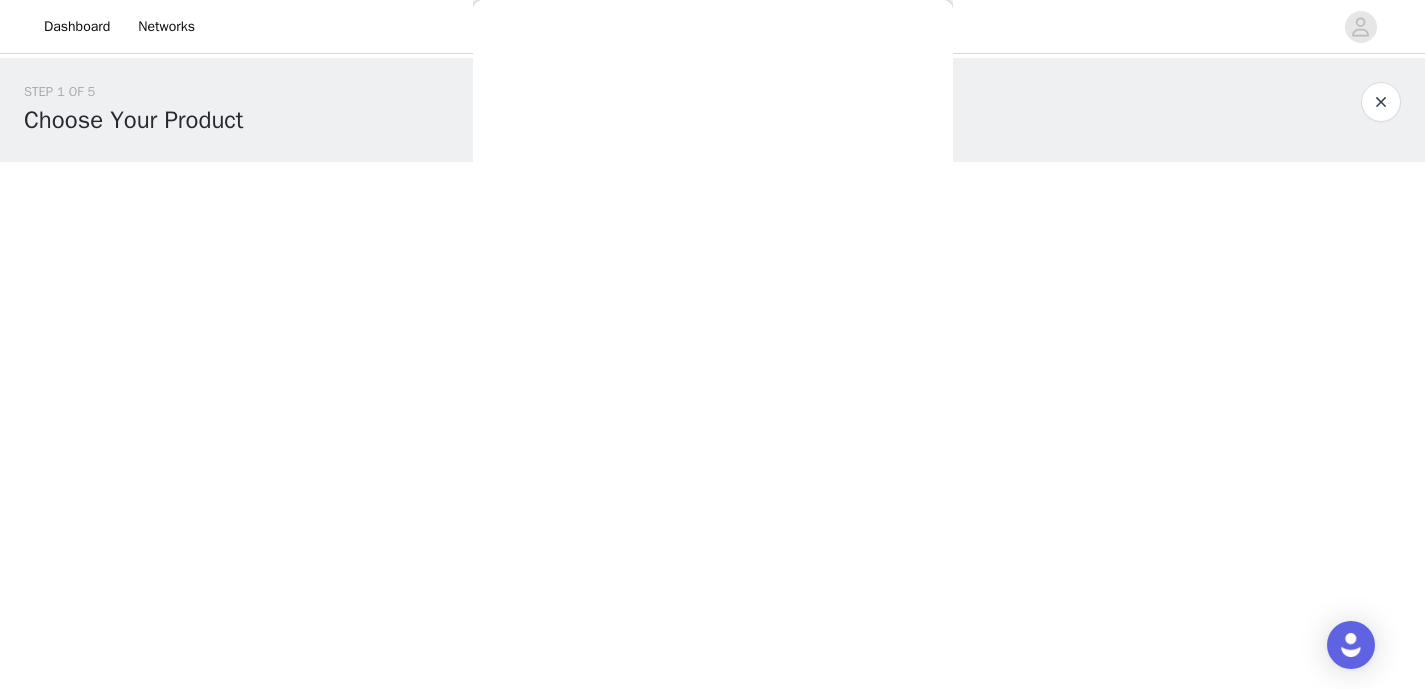 scroll, scrollTop: 0, scrollLeft: 0, axis: both 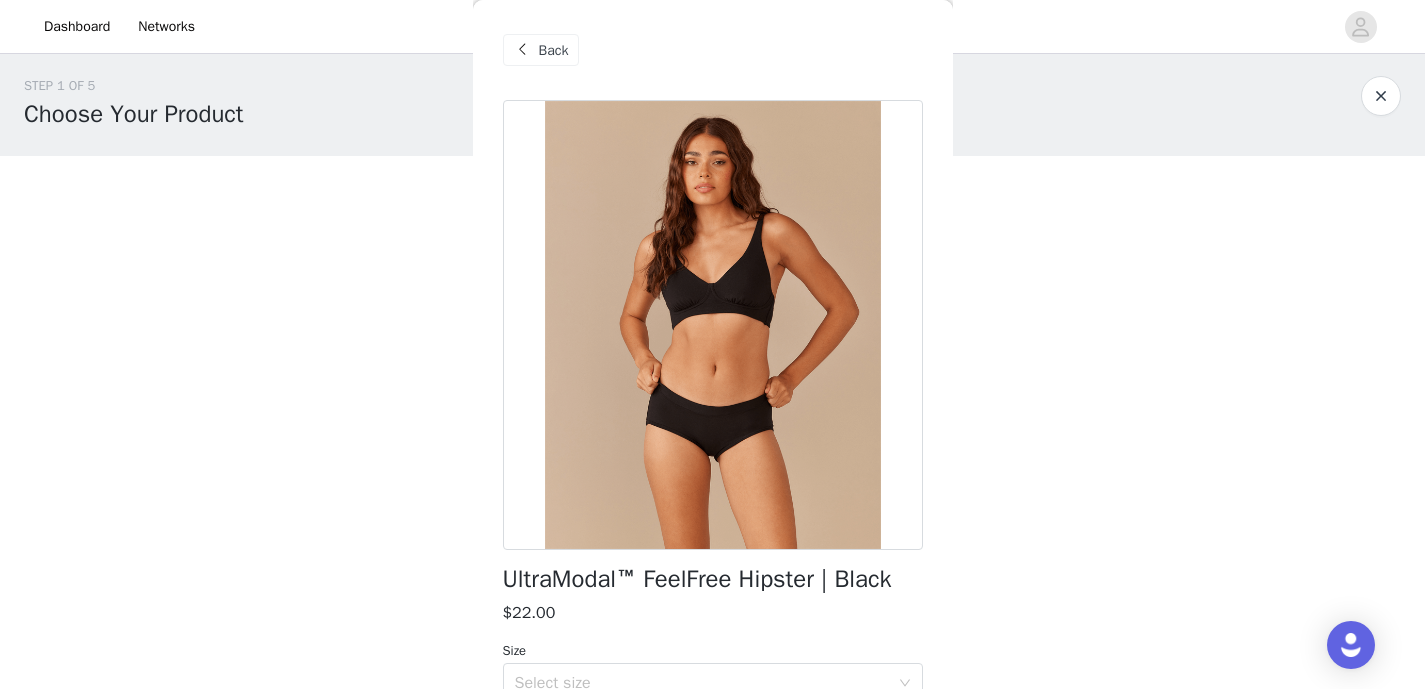 click on "Back" at bounding box center [554, 50] 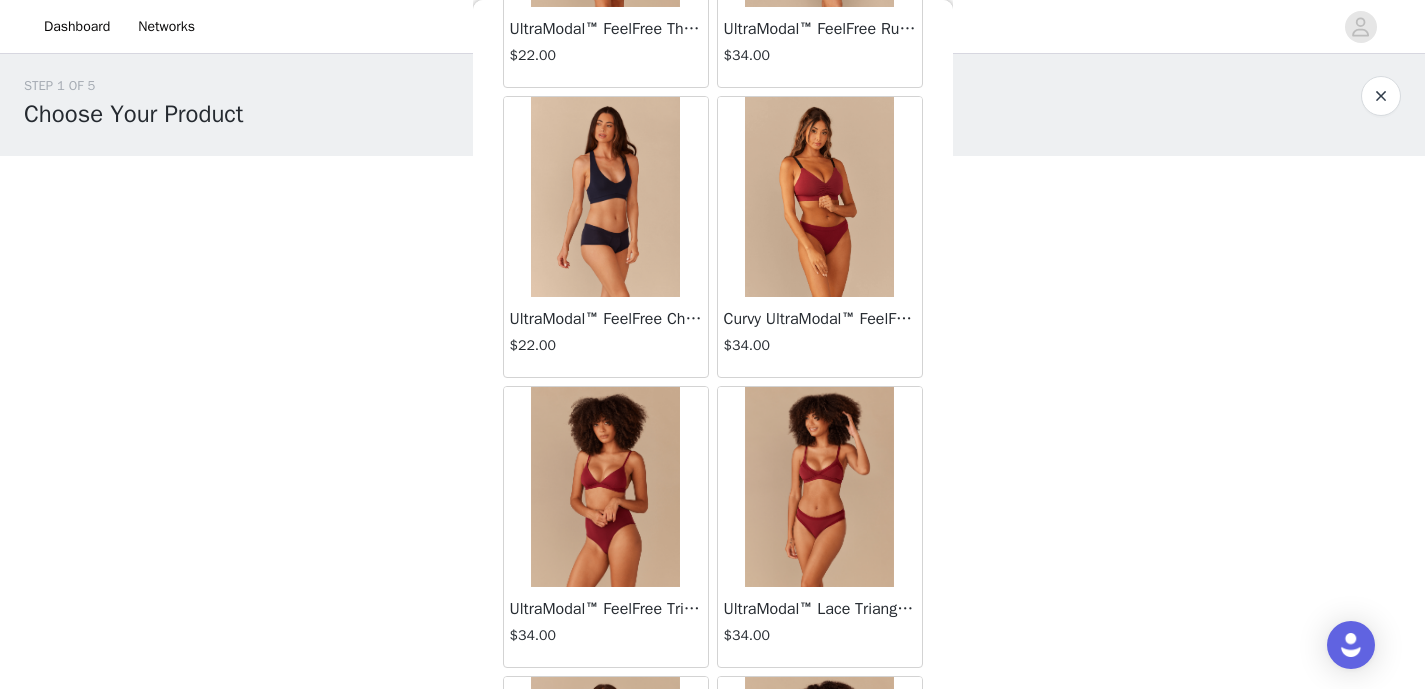 scroll, scrollTop: 666, scrollLeft: 0, axis: vertical 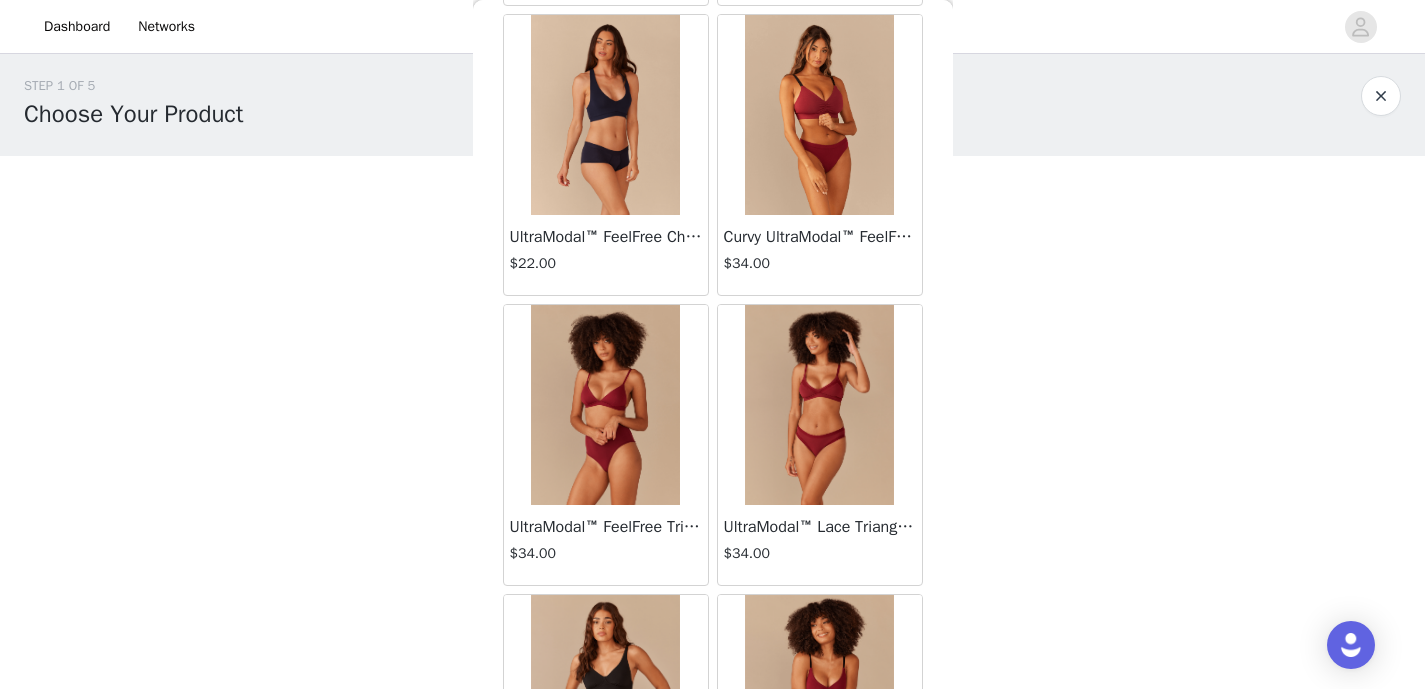click at bounding box center [606, 405] 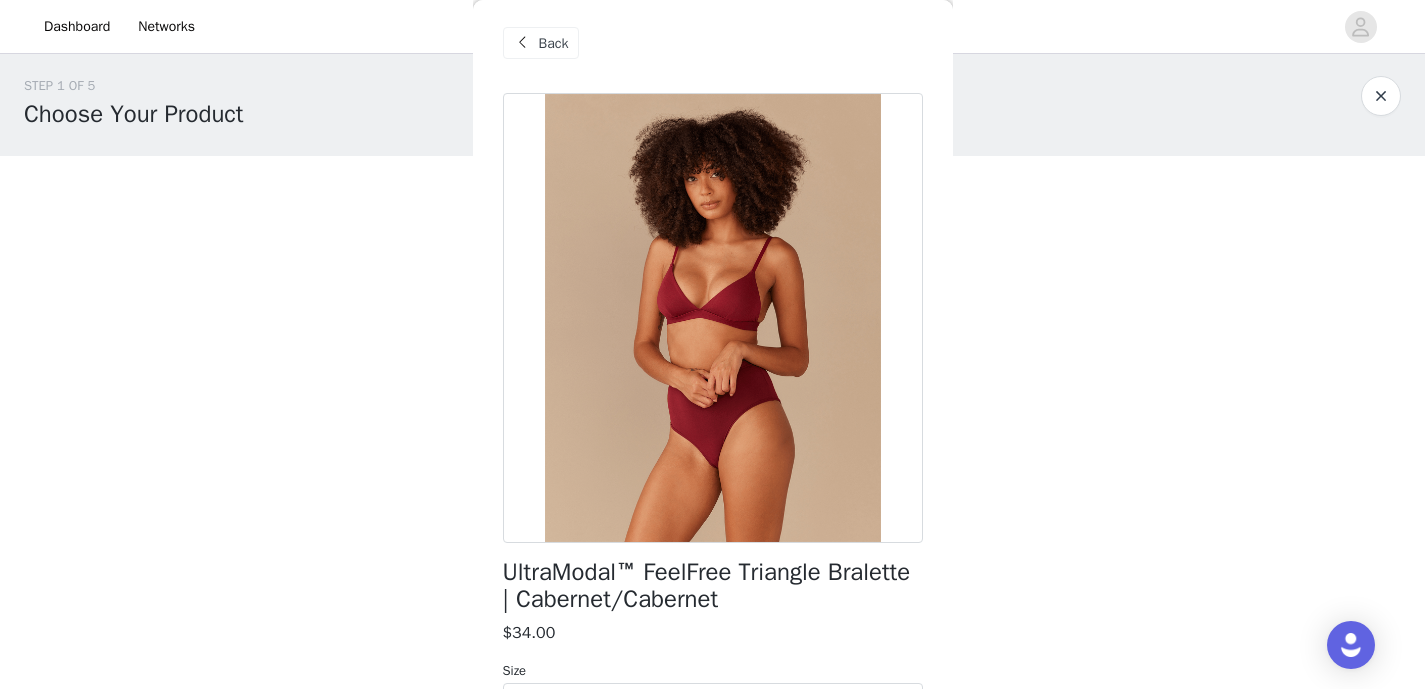 scroll, scrollTop: 11, scrollLeft: 0, axis: vertical 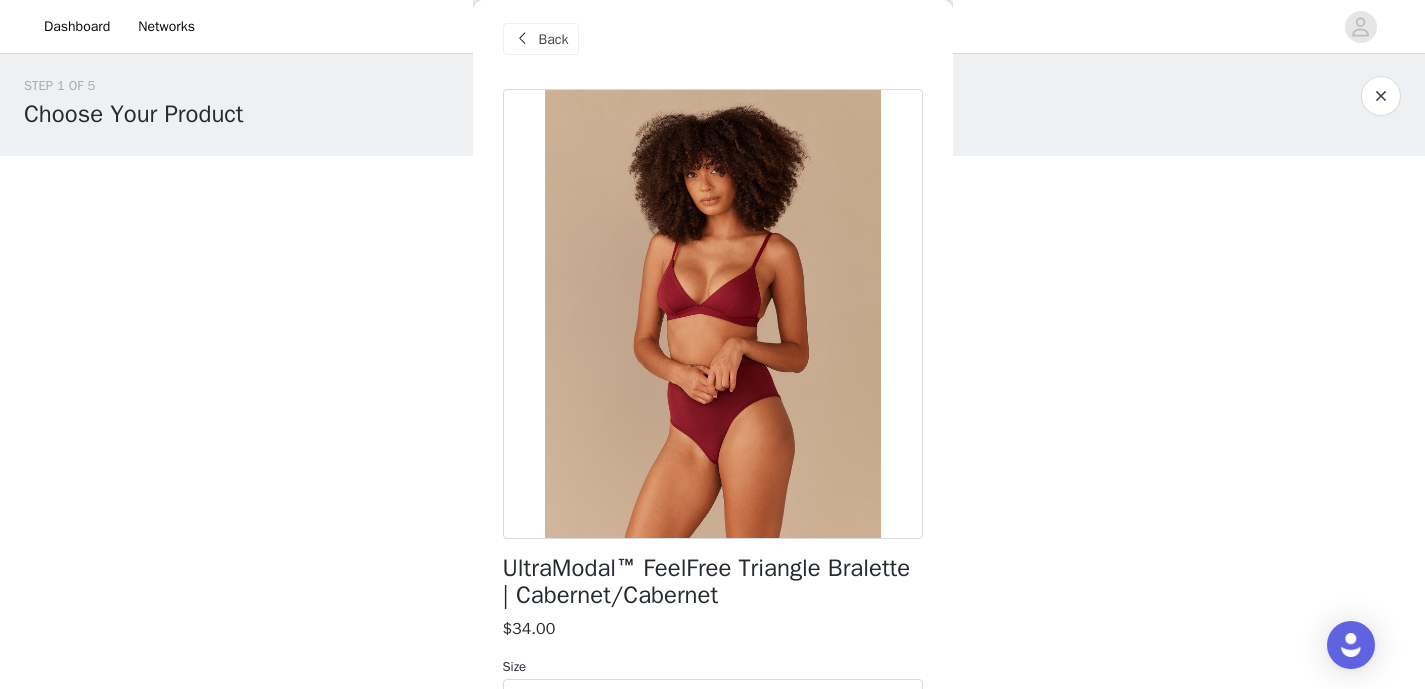 click on "Back" at bounding box center (554, 39) 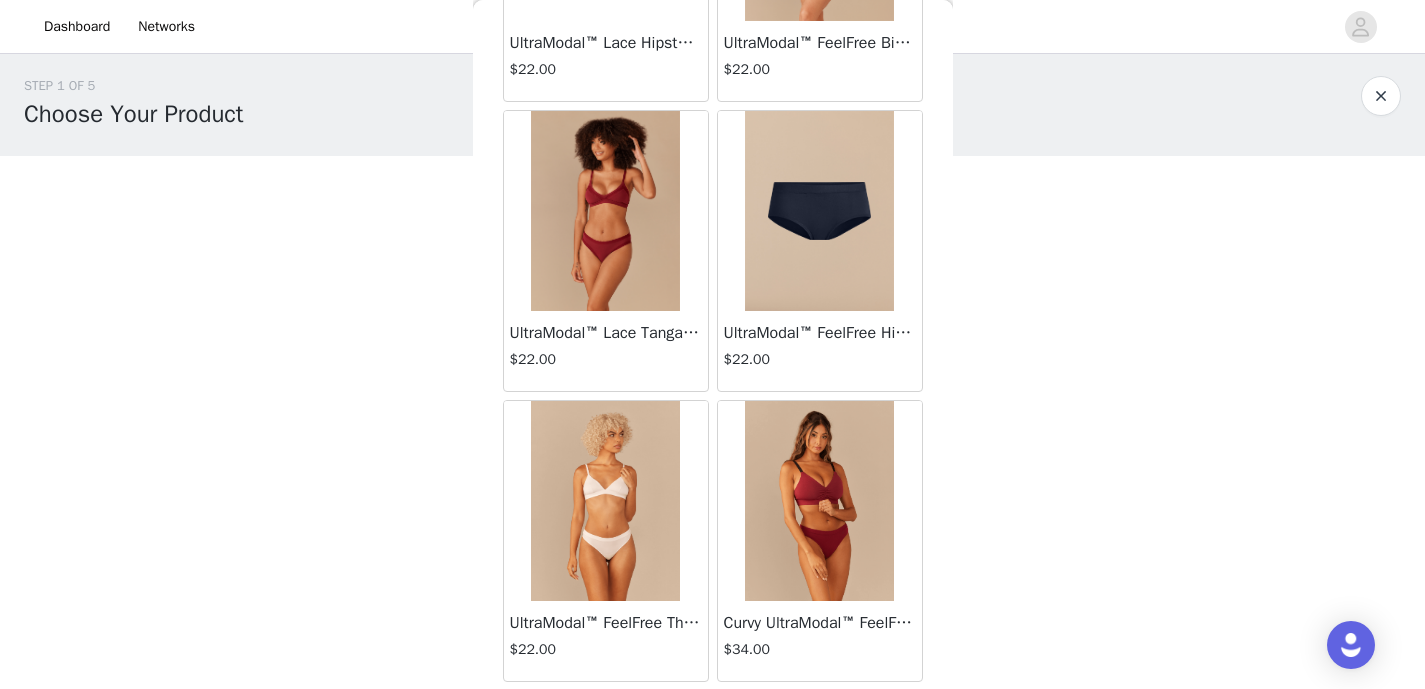 scroll, scrollTop: 2371, scrollLeft: 0, axis: vertical 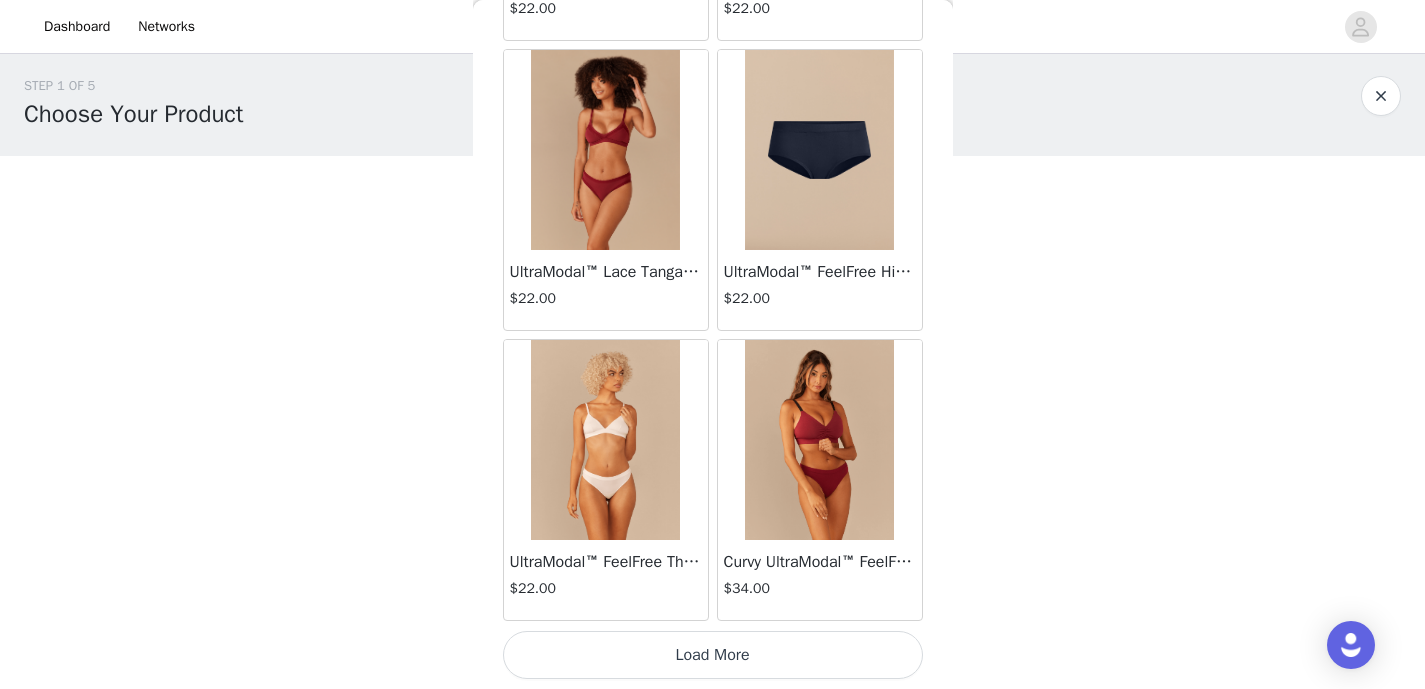 click at bounding box center (820, 440) 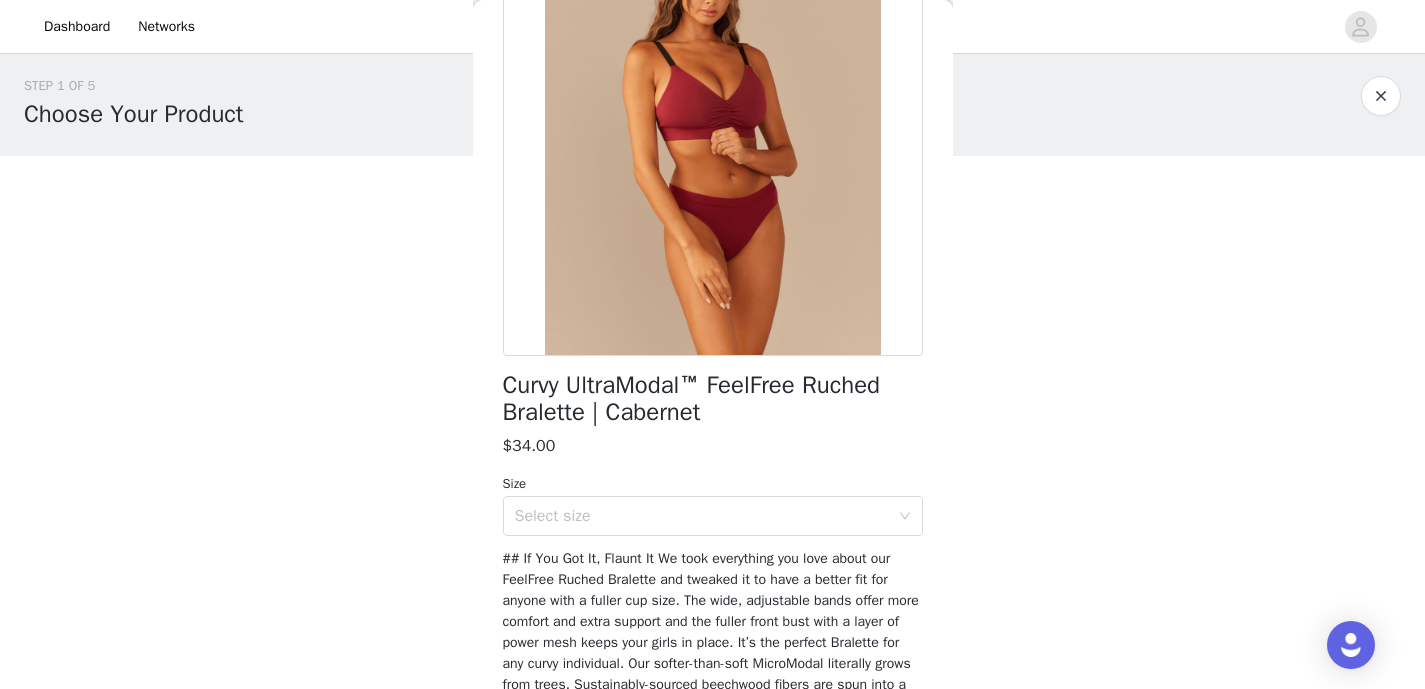scroll, scrollTop: 201, scrollLeft: 0, axis: vertical 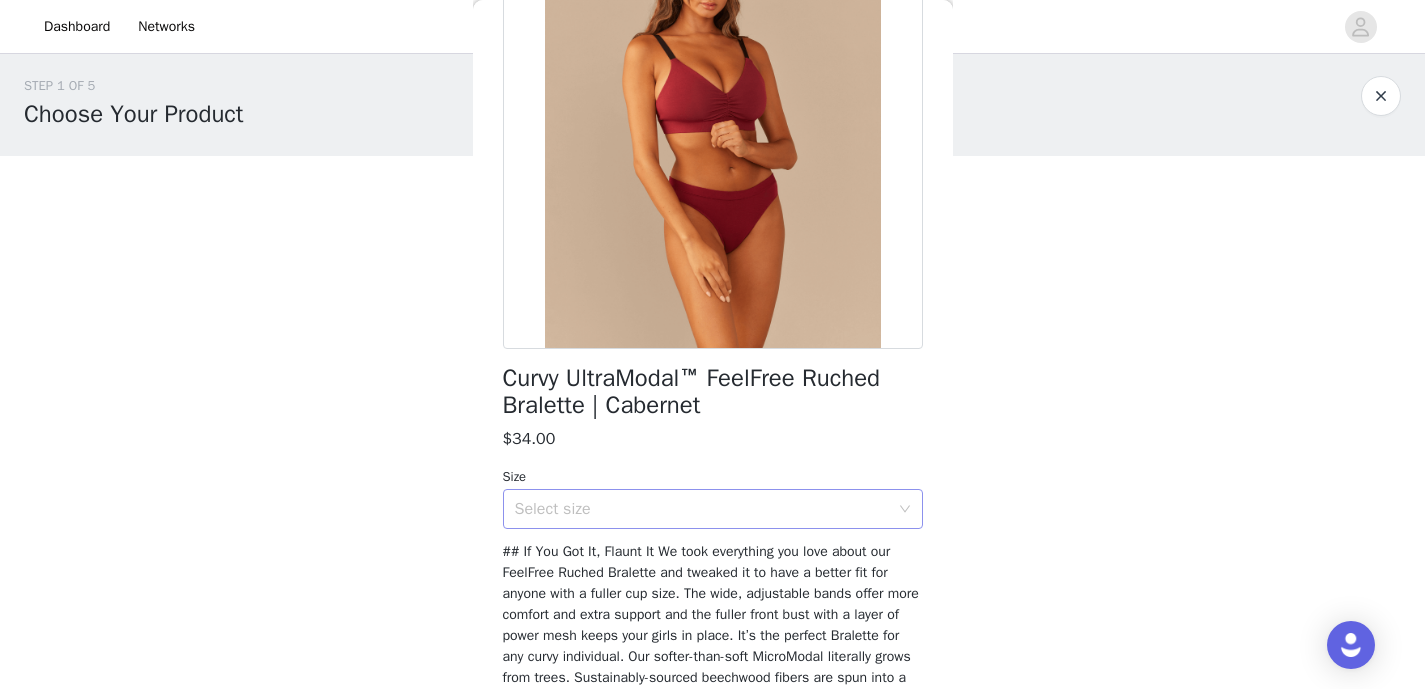 click on "Select size" at bounding box center (702, 509) 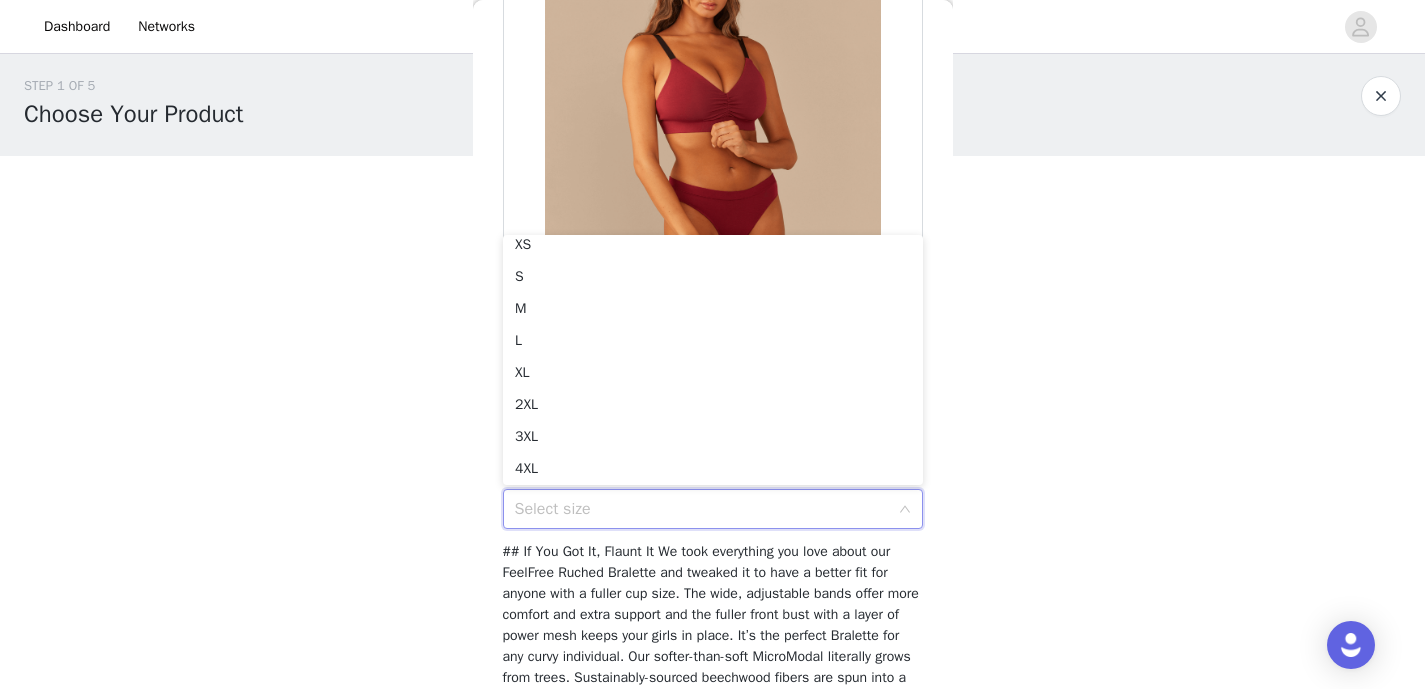 scroll, scrollTop: 4, scrollLeft: 0, axis: vertical 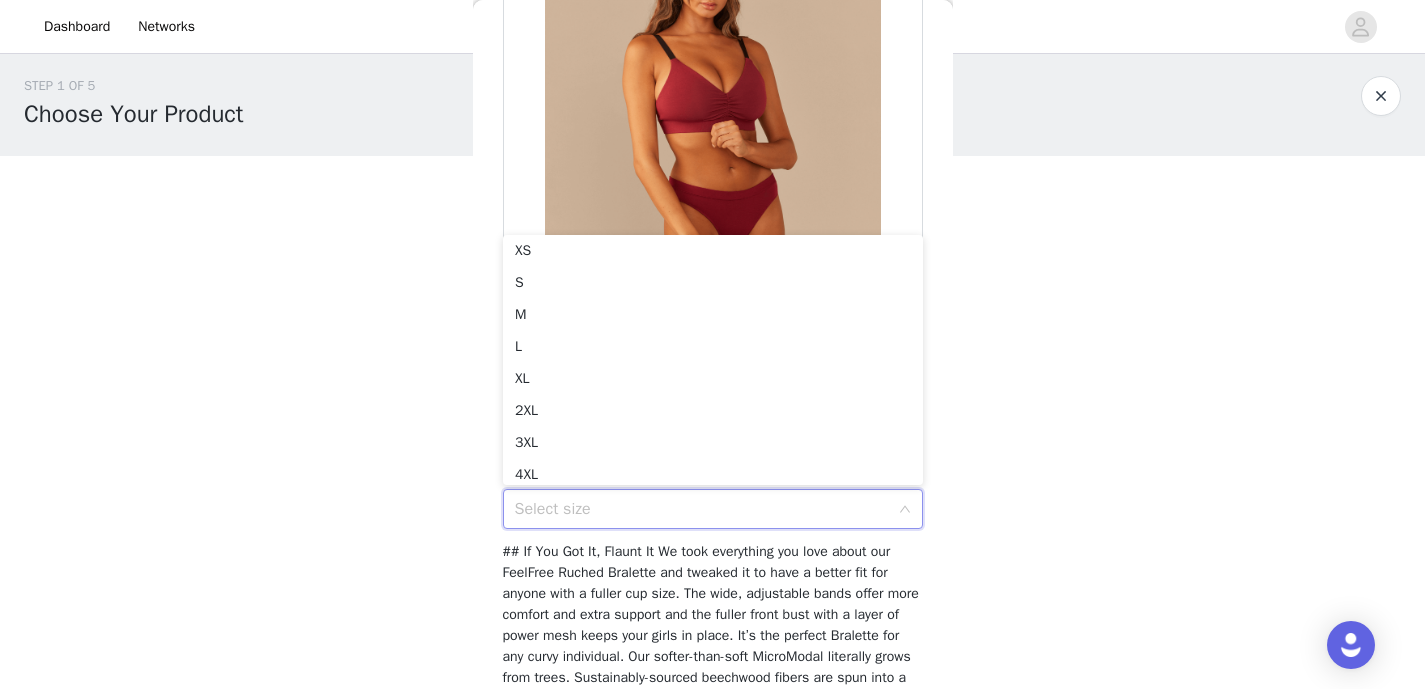 click on "STEP 1 OF 5
Choose Your Product
Please select two products from our underwear collections.       1/2 Selected           Curvy UltraModal™ FeelFree Ruched Bralette | Cabernet/Cabernet     $34.00       M       Edit   Remove     Add Product       Back     Curvy UltraModal™ FeelFree Ruched Bralette | Cabernet       $34.00         Size   Select size     Add Product" at bounding box center [712, 299] 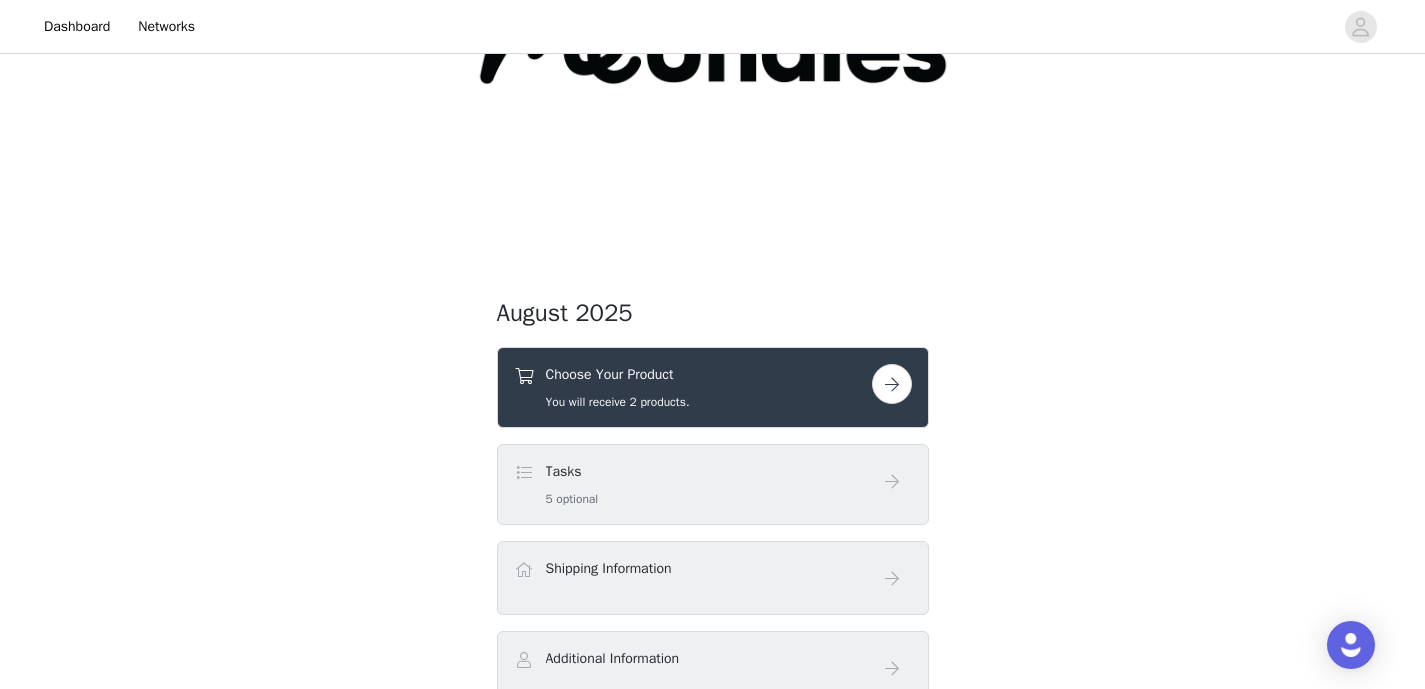 scroll, scrollTop: 344, scrollLeft: 0, axis: vertical 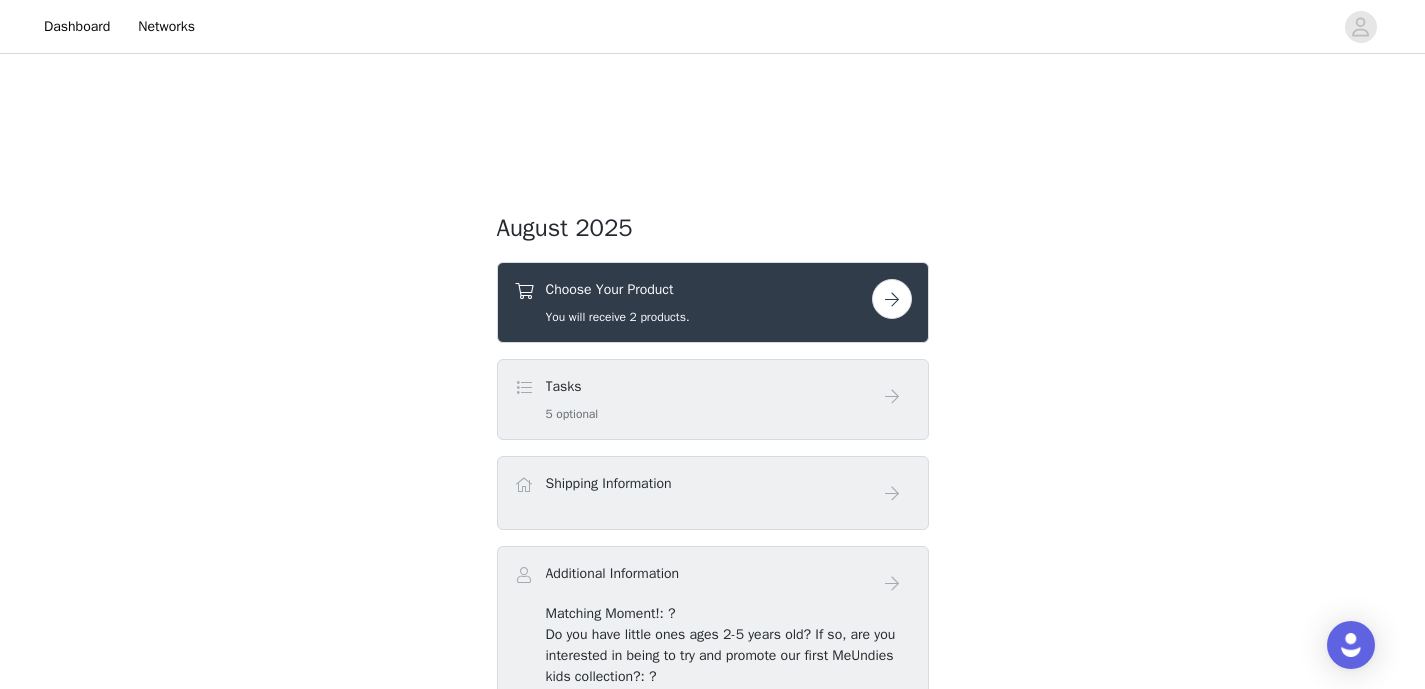 click on "You will receive 2 products." at bounding box center [618, 317] 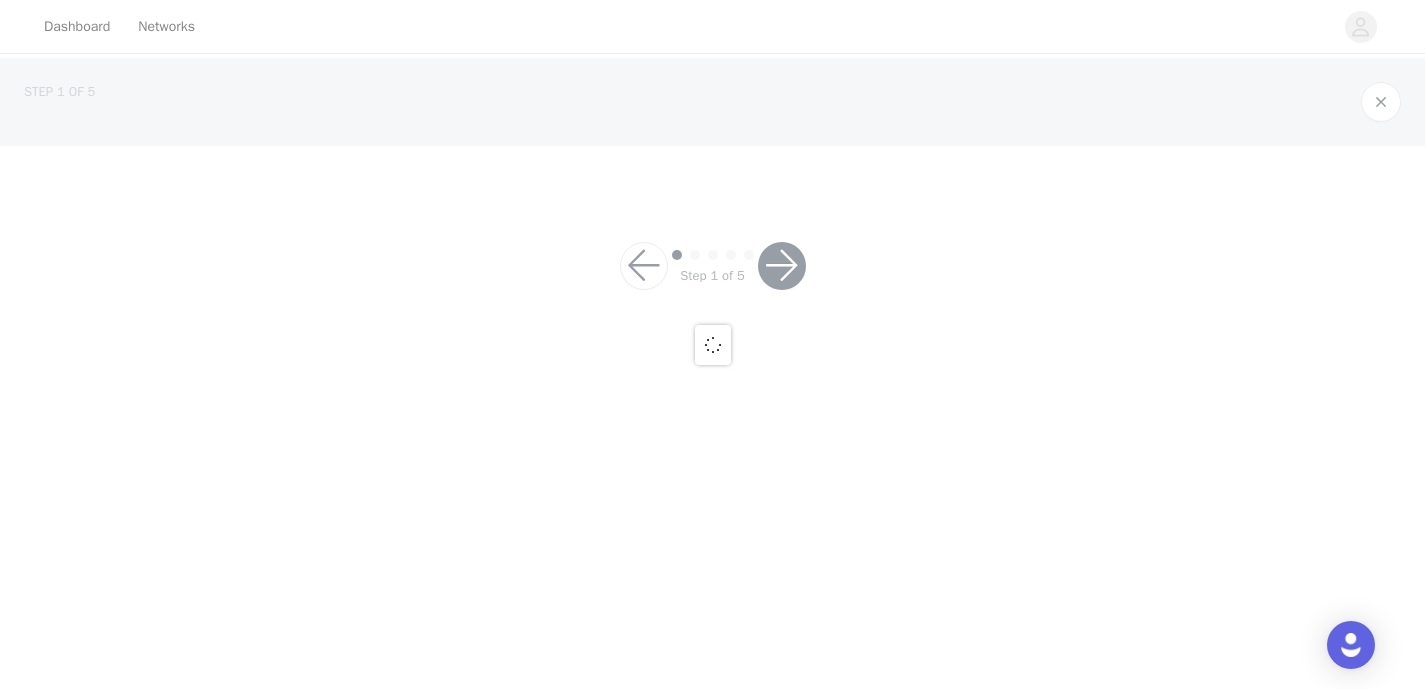scroll, scrollTop: 0, scrollLeft: 0, axis: both 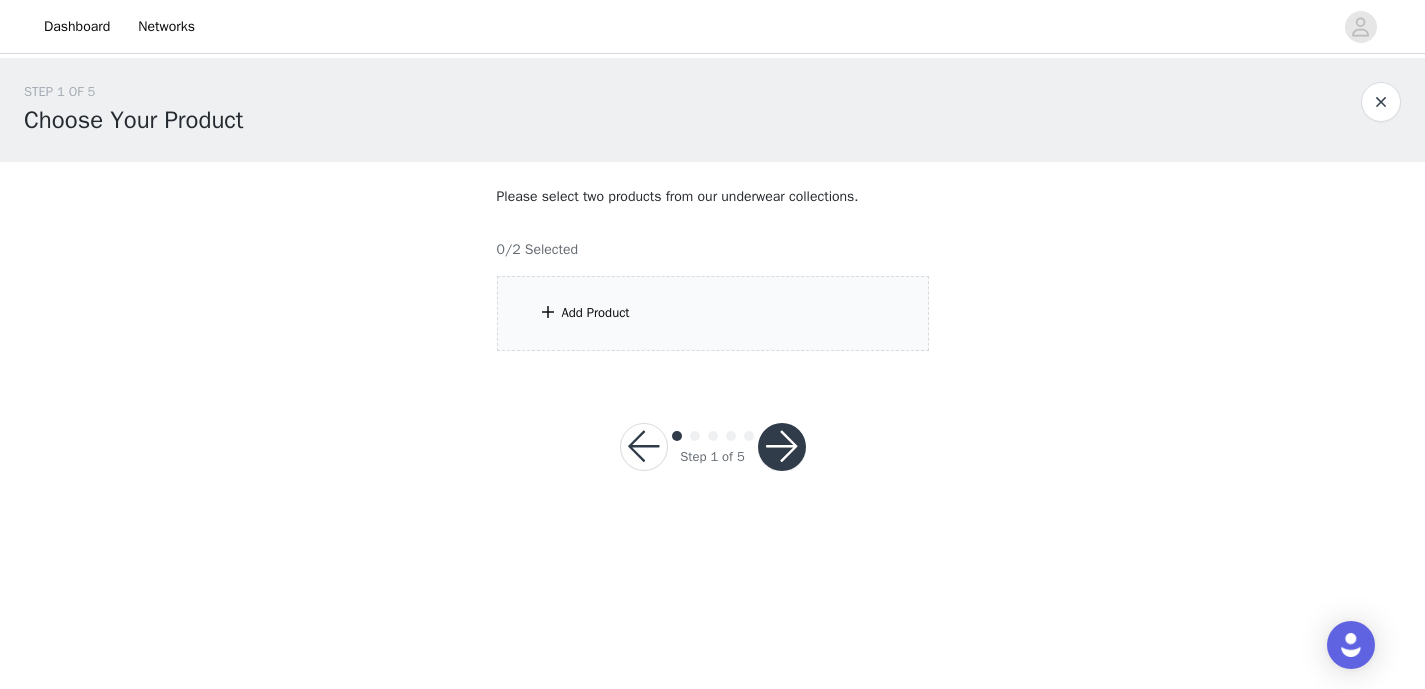 click on "Add Product" at bounding box center (596, 313) 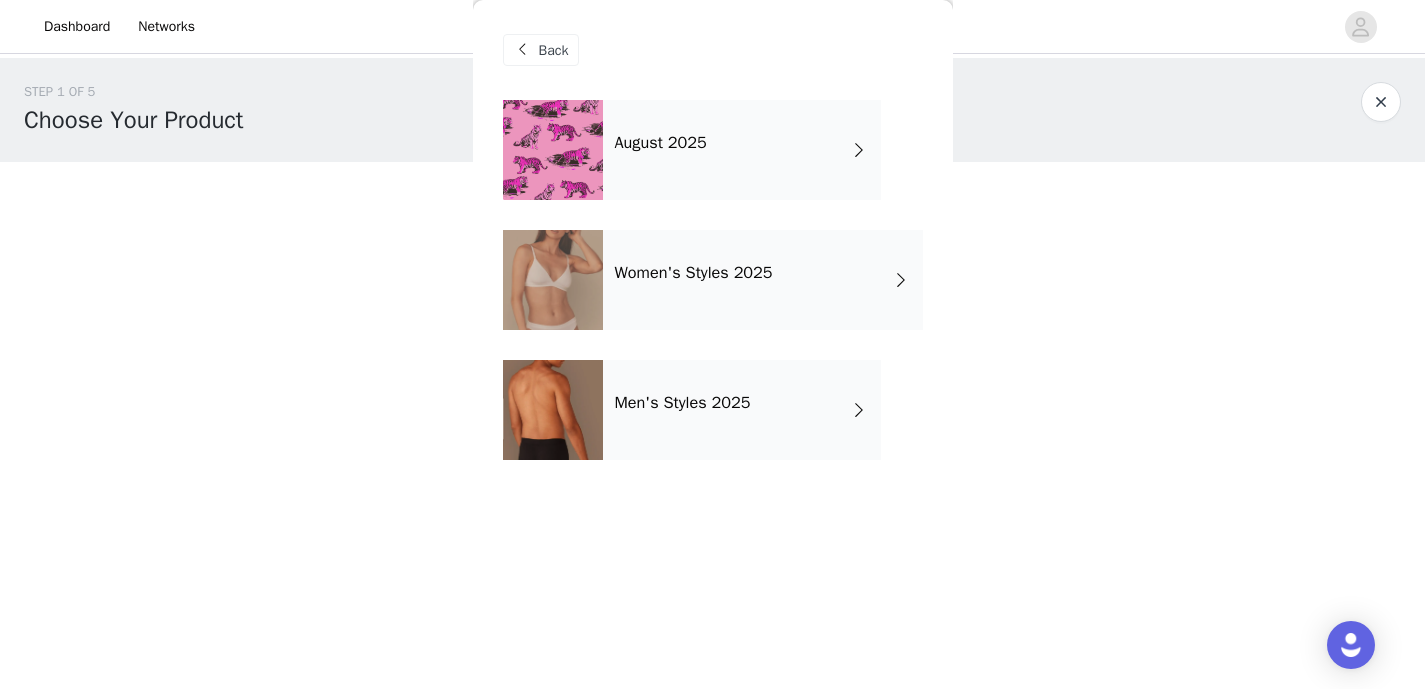 click on "Women's Styles 2025" at bounding box center [763, 280] 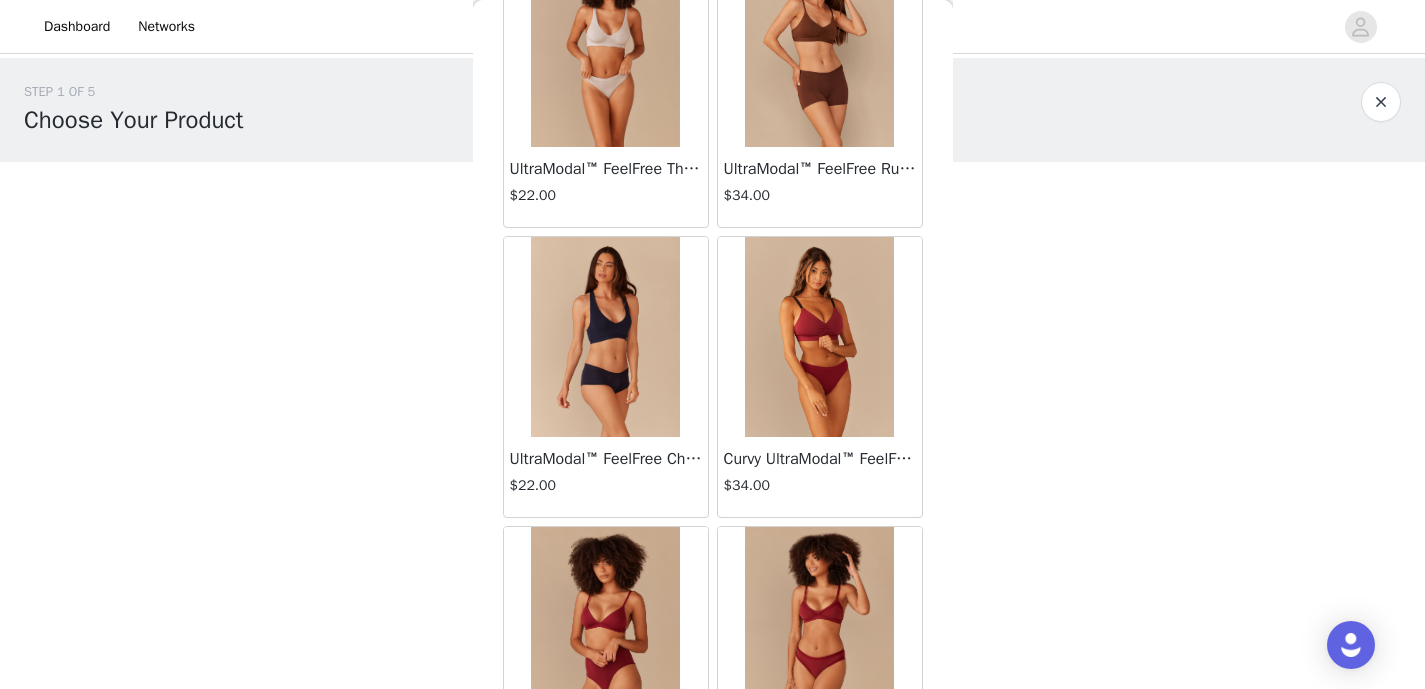 scroll, scrollTop: 467, scrollLeft: 0, axis: vertical 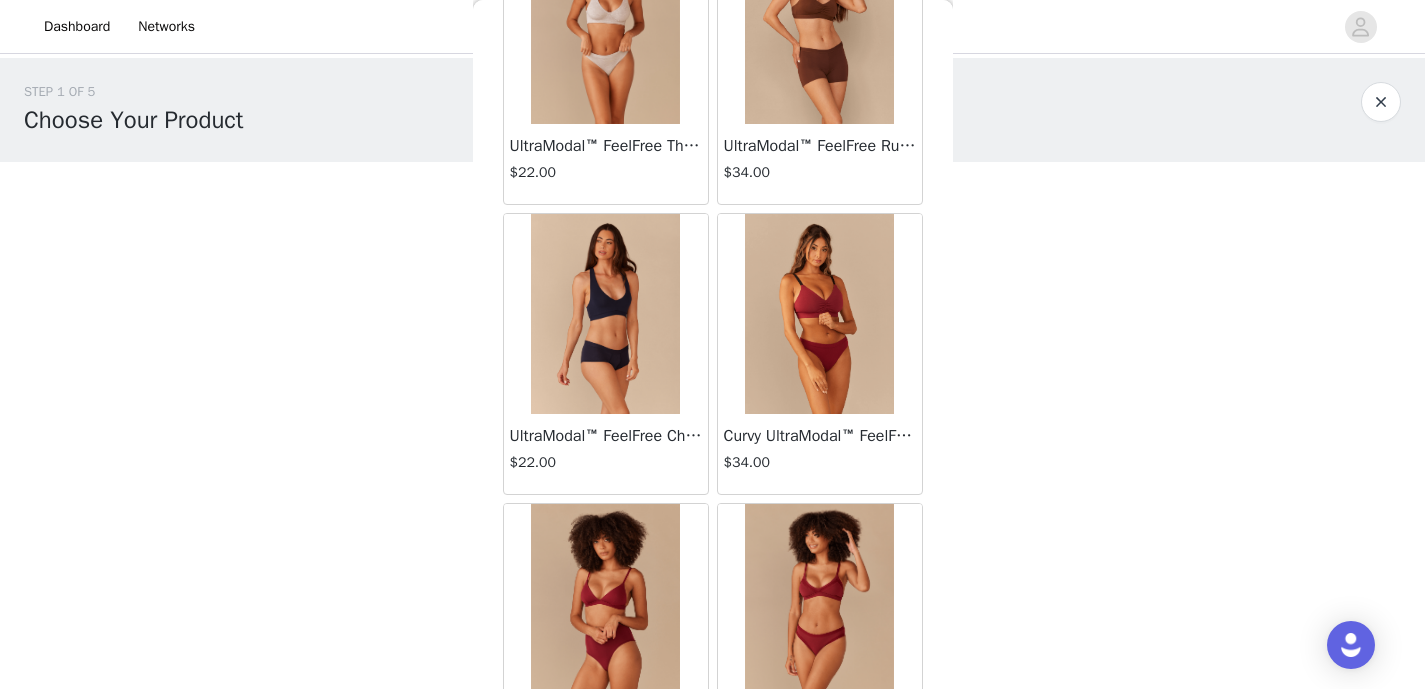 click at bounding box center [820, 314] 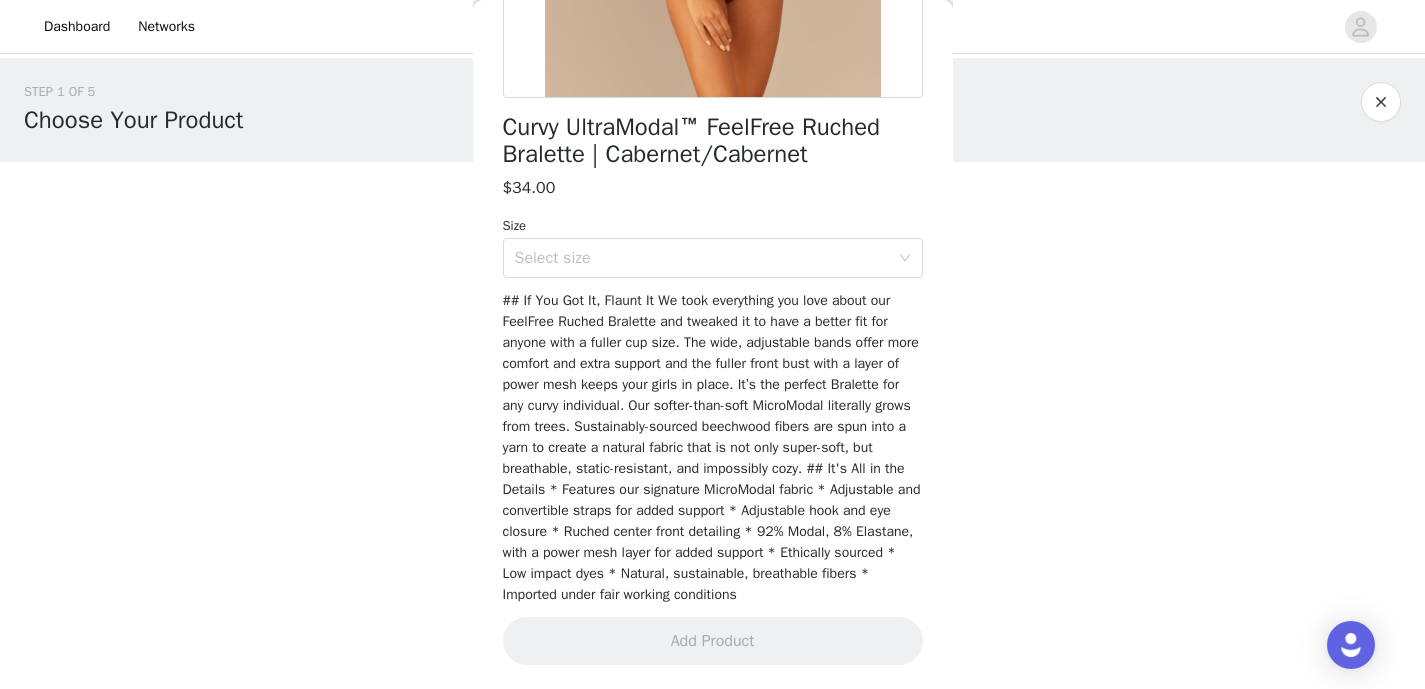 scroll, scrollTop: 472, scrollLeft: 0, axis: vertical 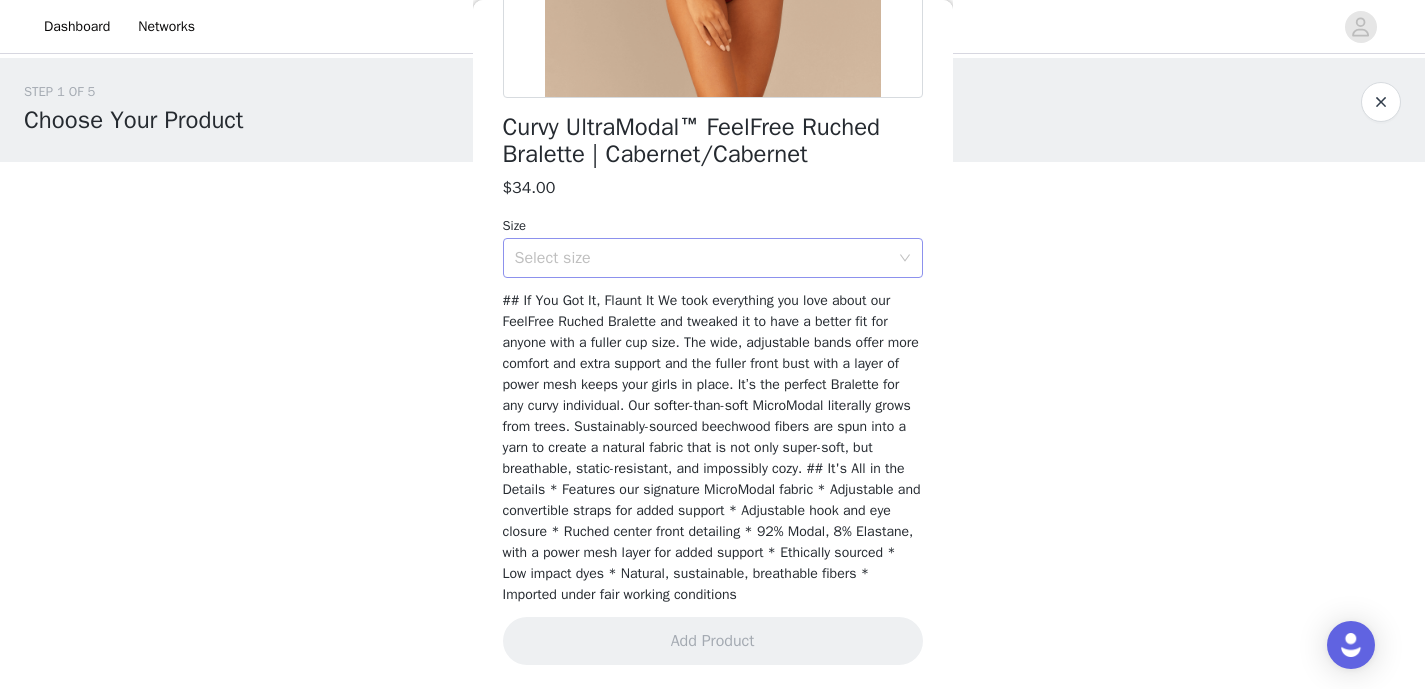 click on "Select size" at bounding box center [702, 258] 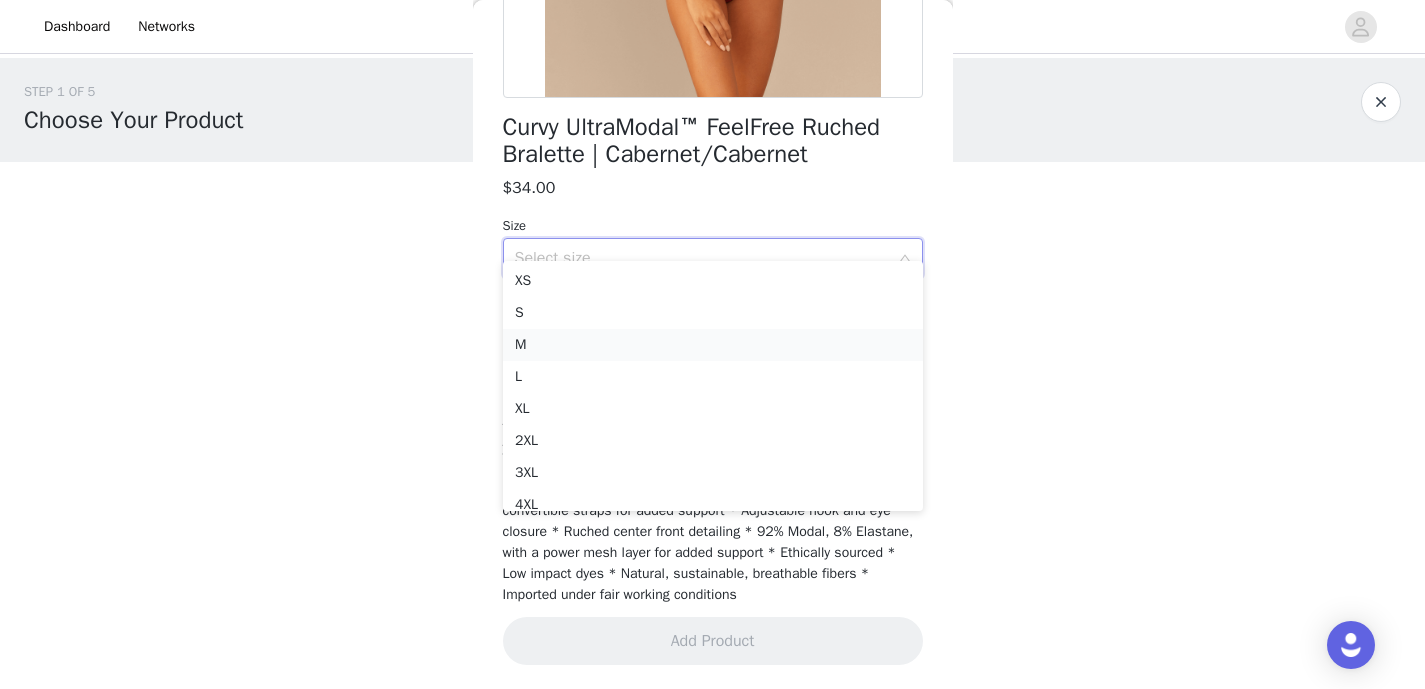 click on "M" at bounding box center (713, 345) 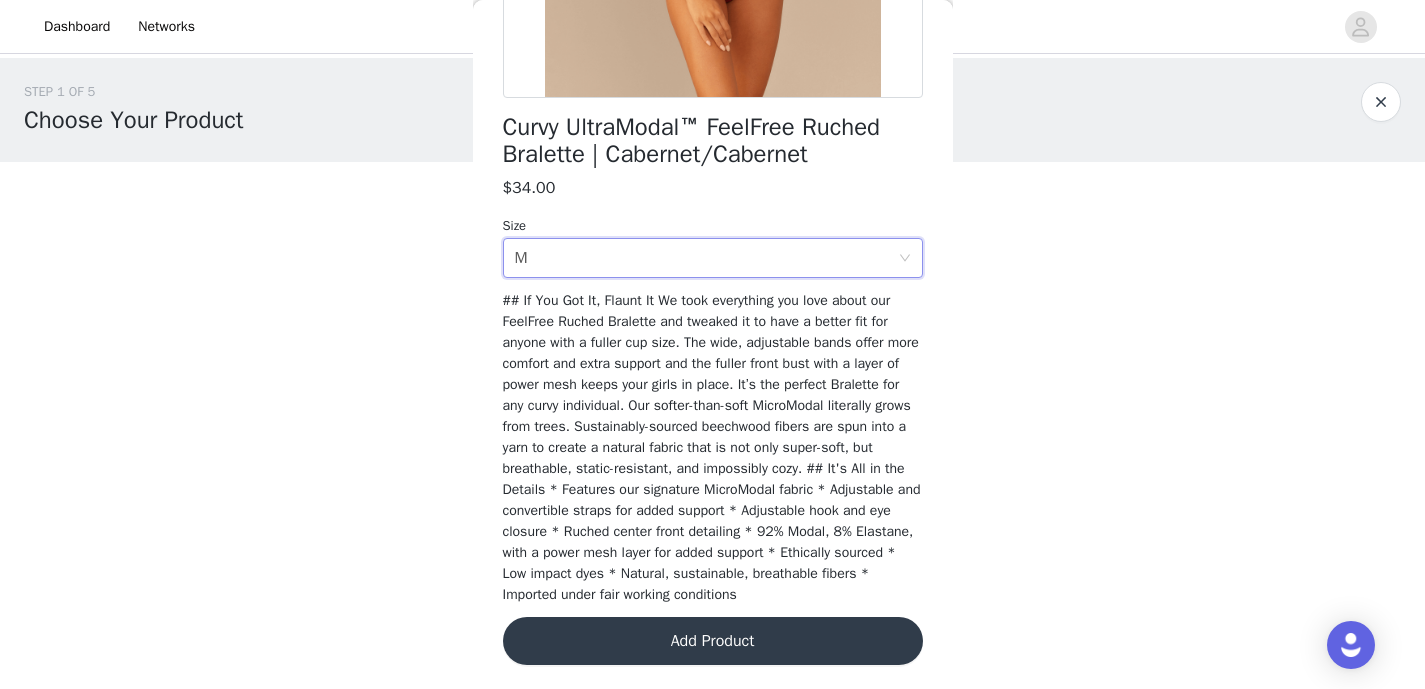 click on "Add Product" at bounding box center [713, 641] 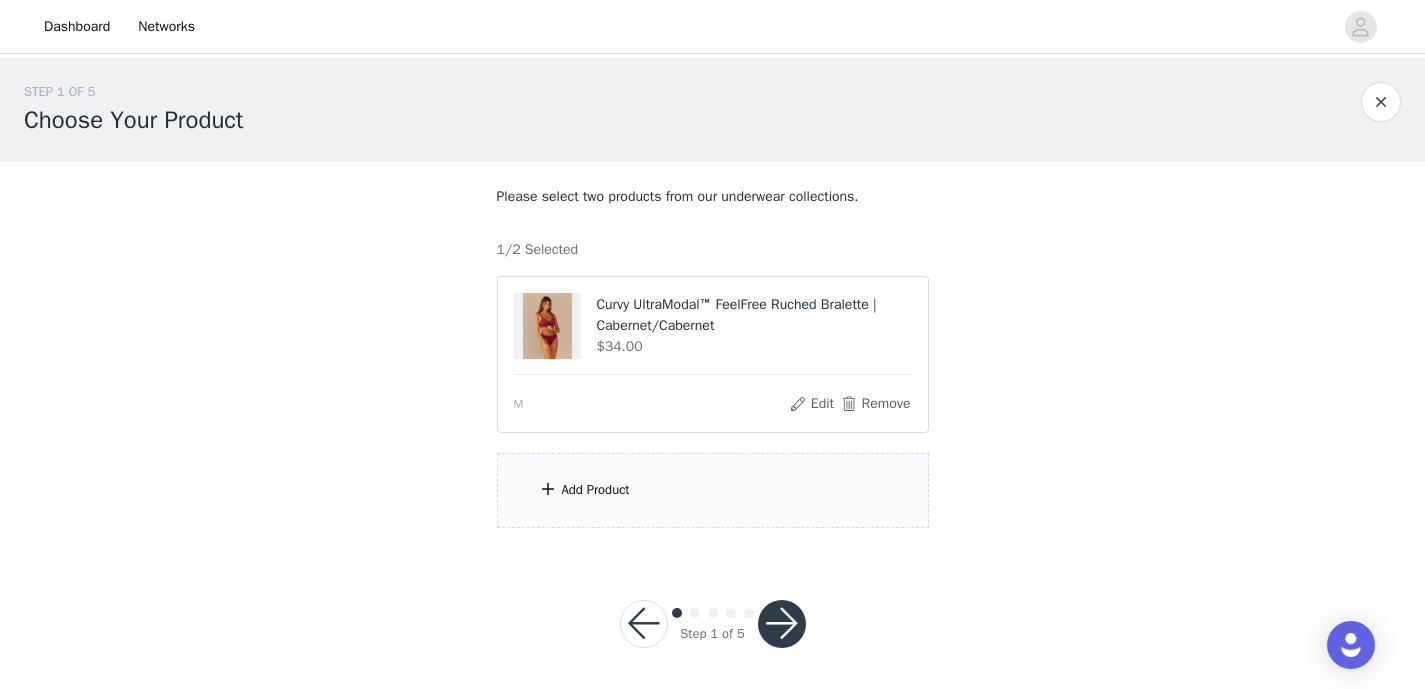 click on "Add Product" at bounding box center (713, 490) 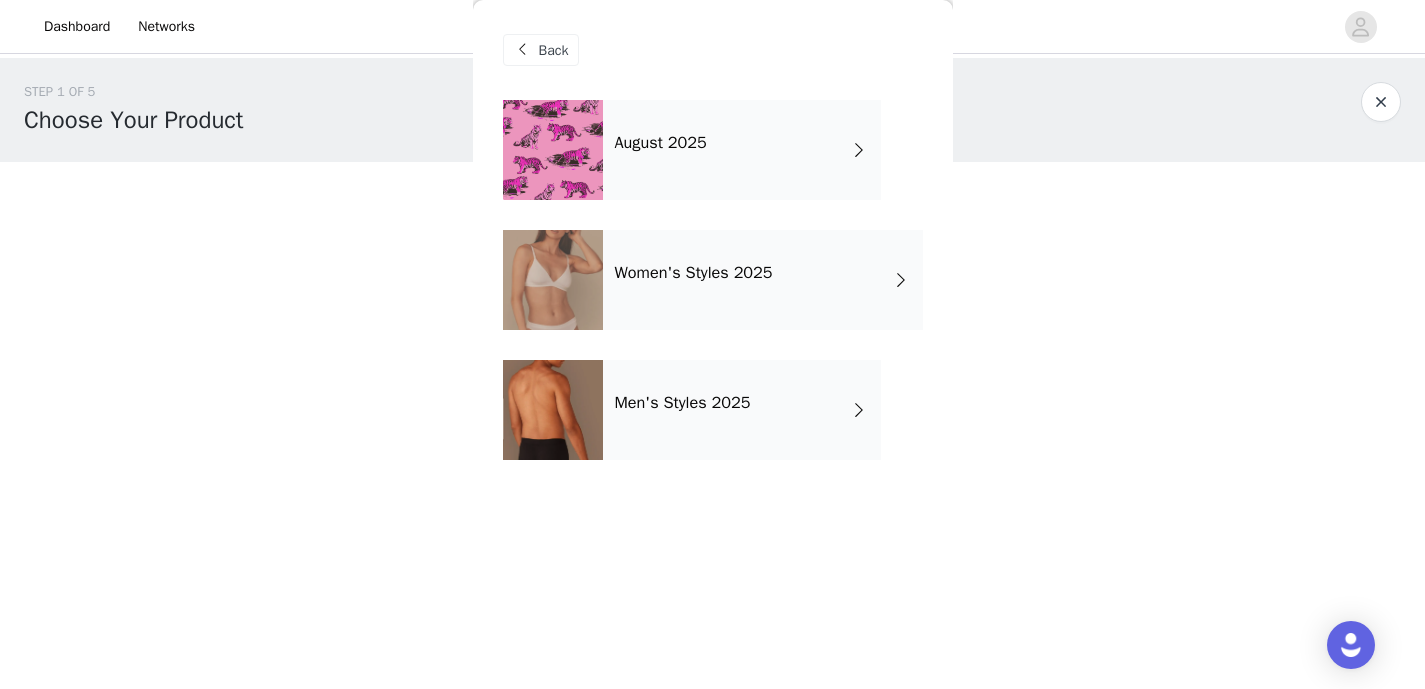 click on "Women's Styles 2025" at bounding box center [694, 273] 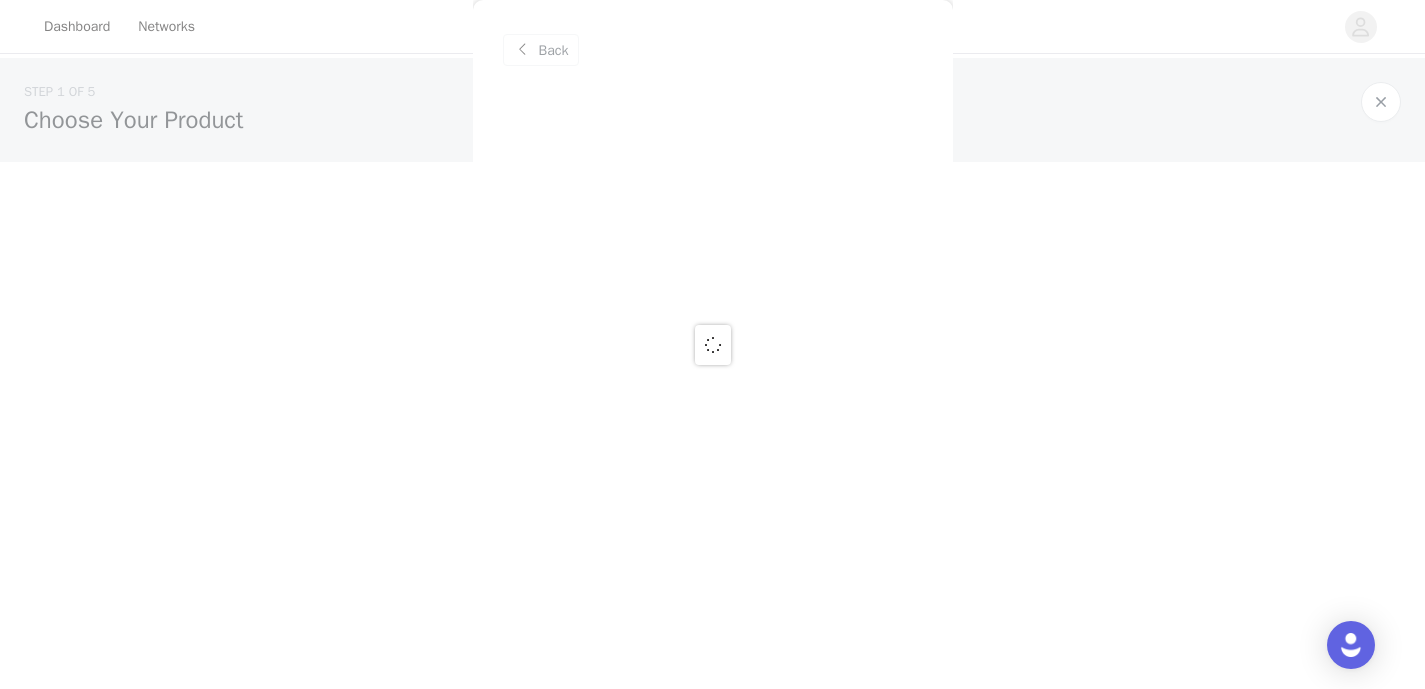 scroll, scrollTop: 6, scrollLeft: 0, axis: vertical 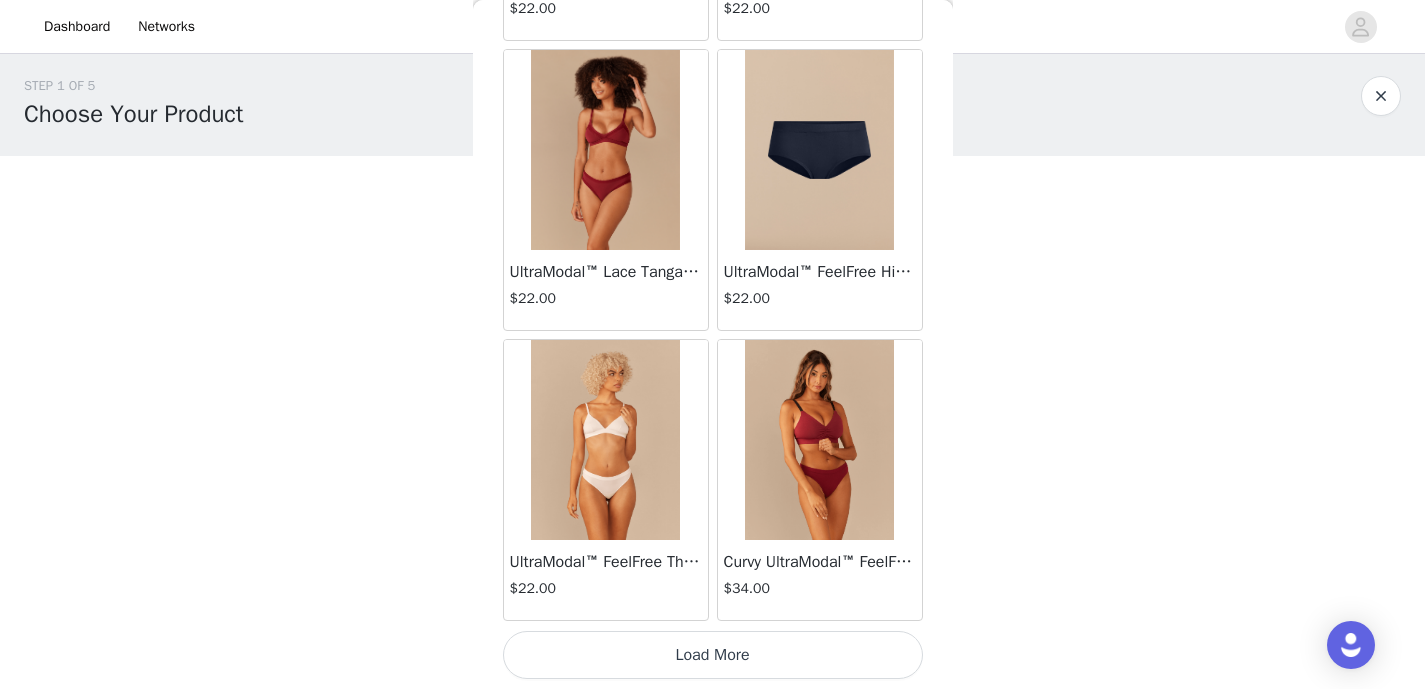 click on "Load More" at bounding box center (713, 655) 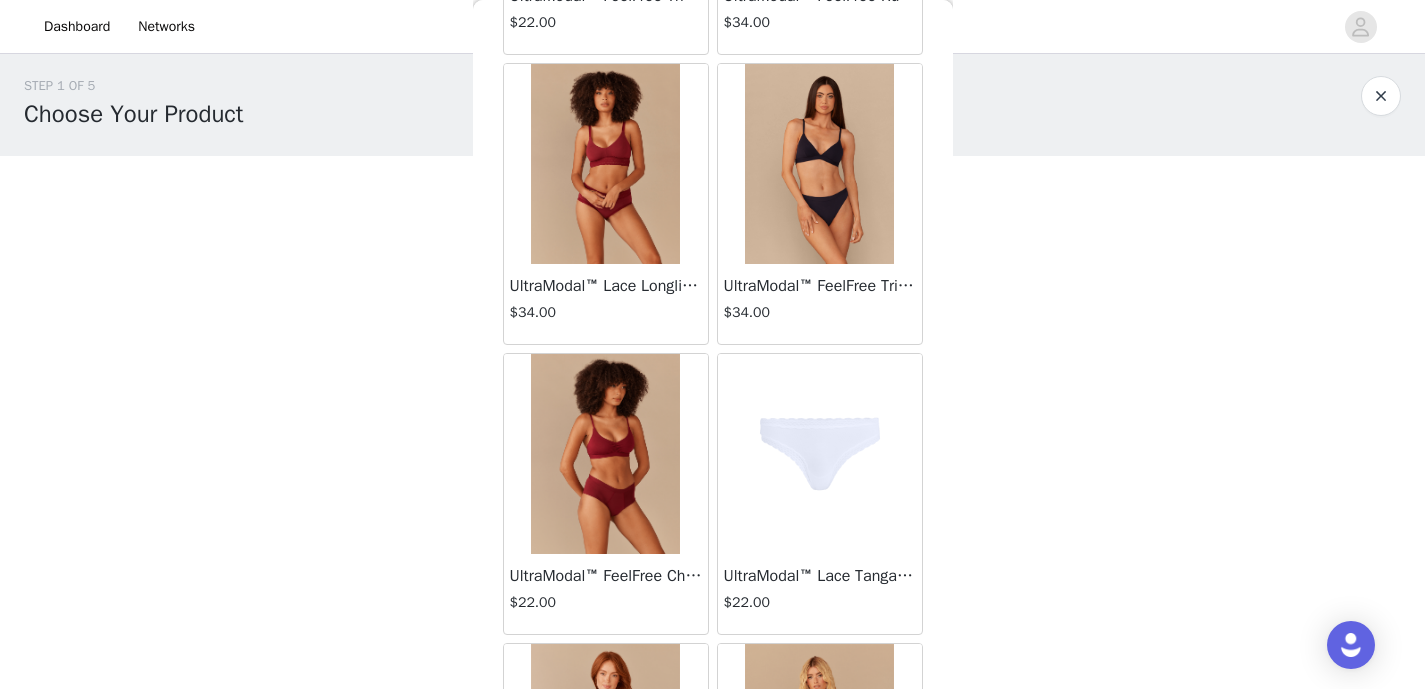 scroll, scrollTop: 4099, scrollLeft: 0, axis: vertical 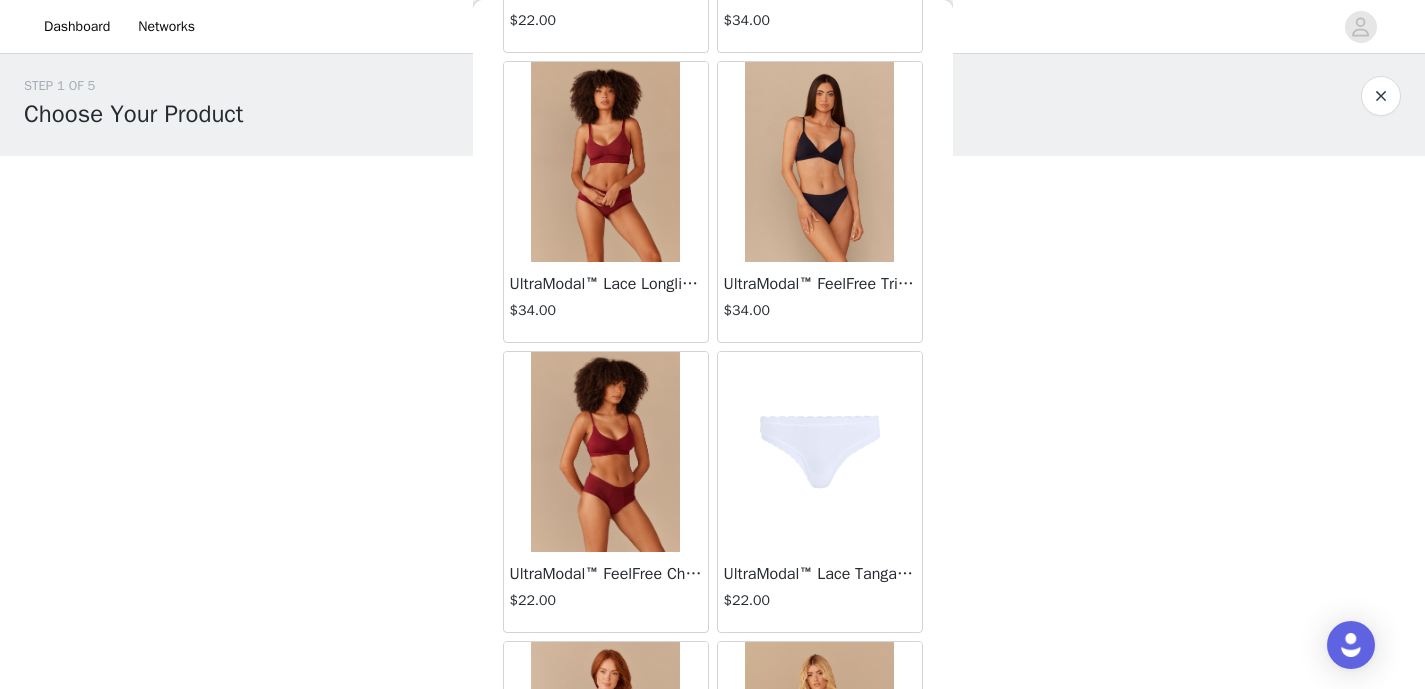 click on "UltraModal™ FeelFree Cheeky Brief | Cabernet" at bounding box center (606, 574) 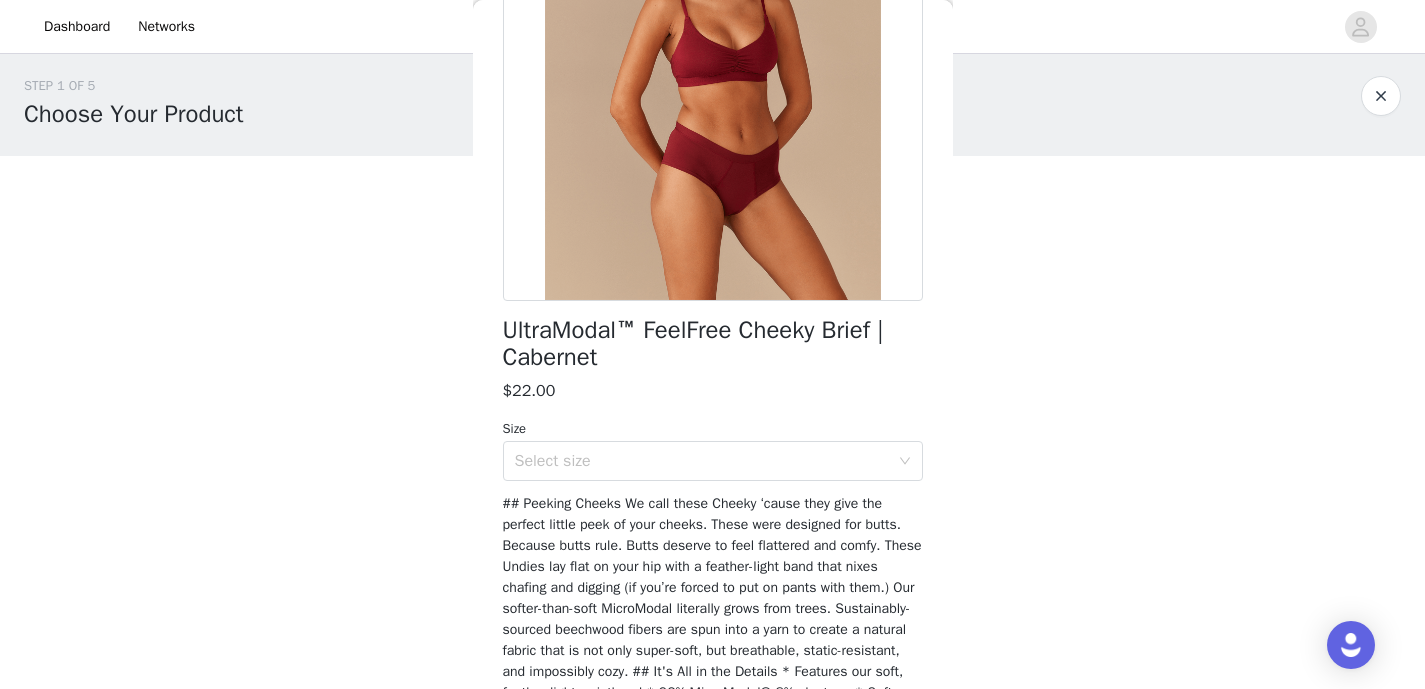 scroll, scrollTop: 409, scrollLeft: 0, axis: vertical 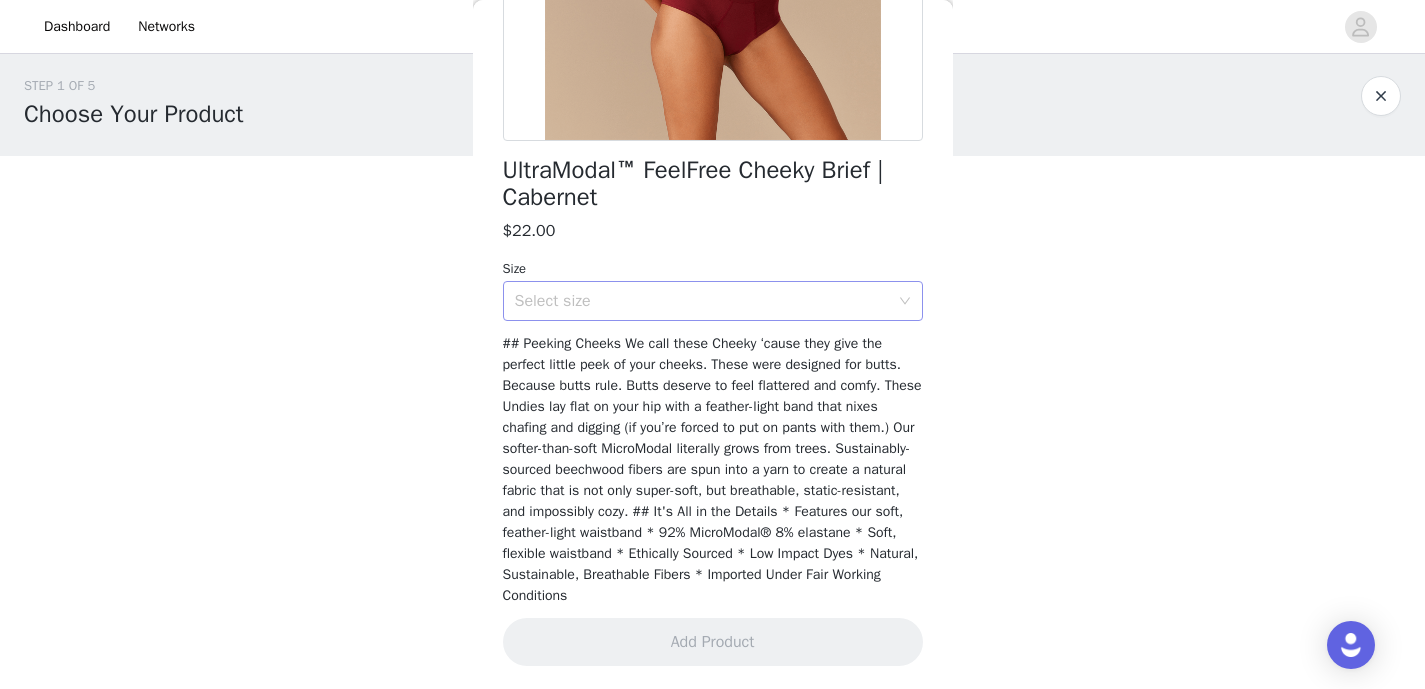 click on "Select size" at bounding box center (702, 301) 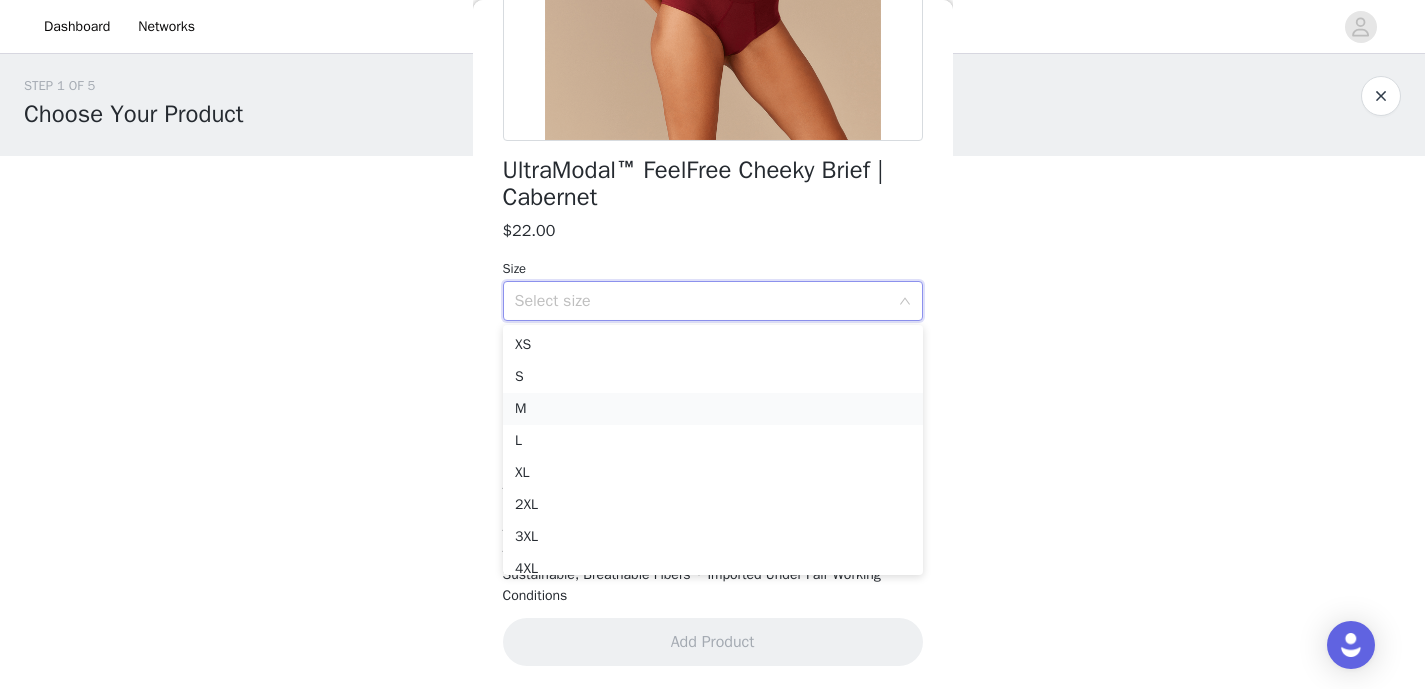 click on "M" at bounding box center [713, 409] 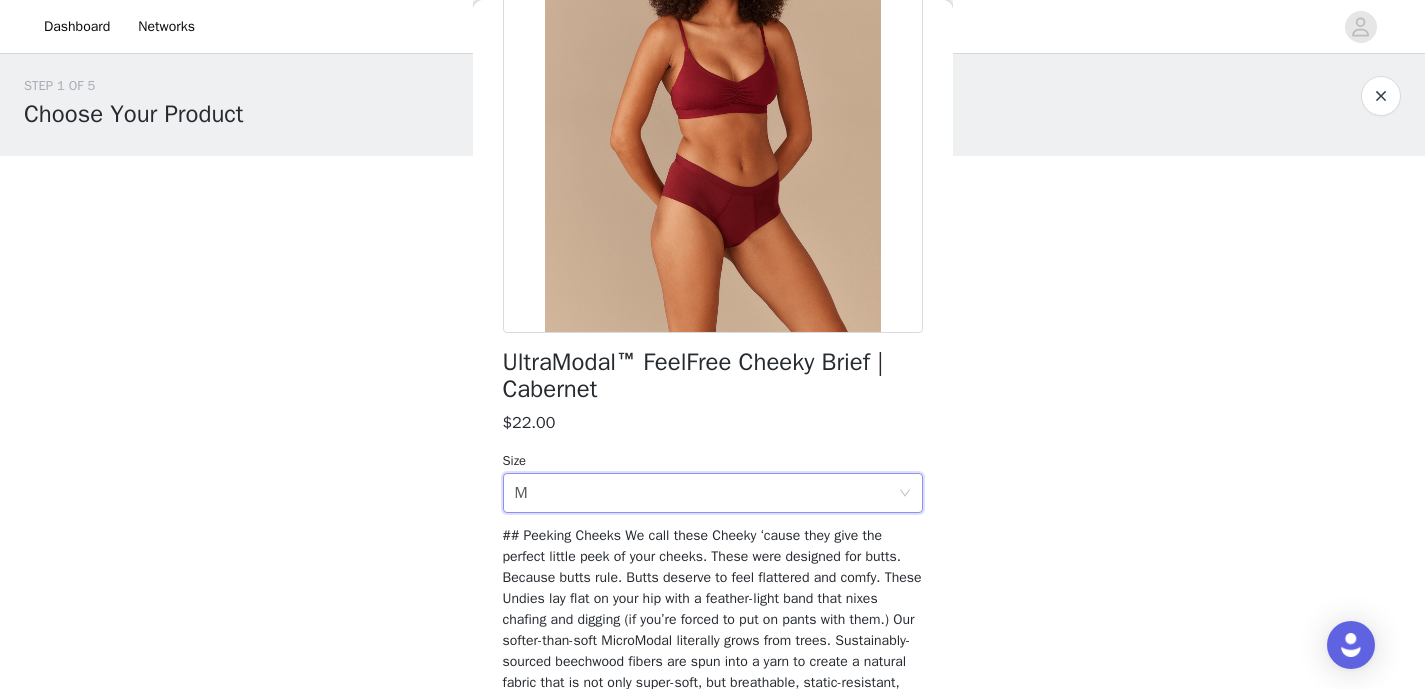 scroll, scrollTop: 0, scrollLeft: 0, axis: both 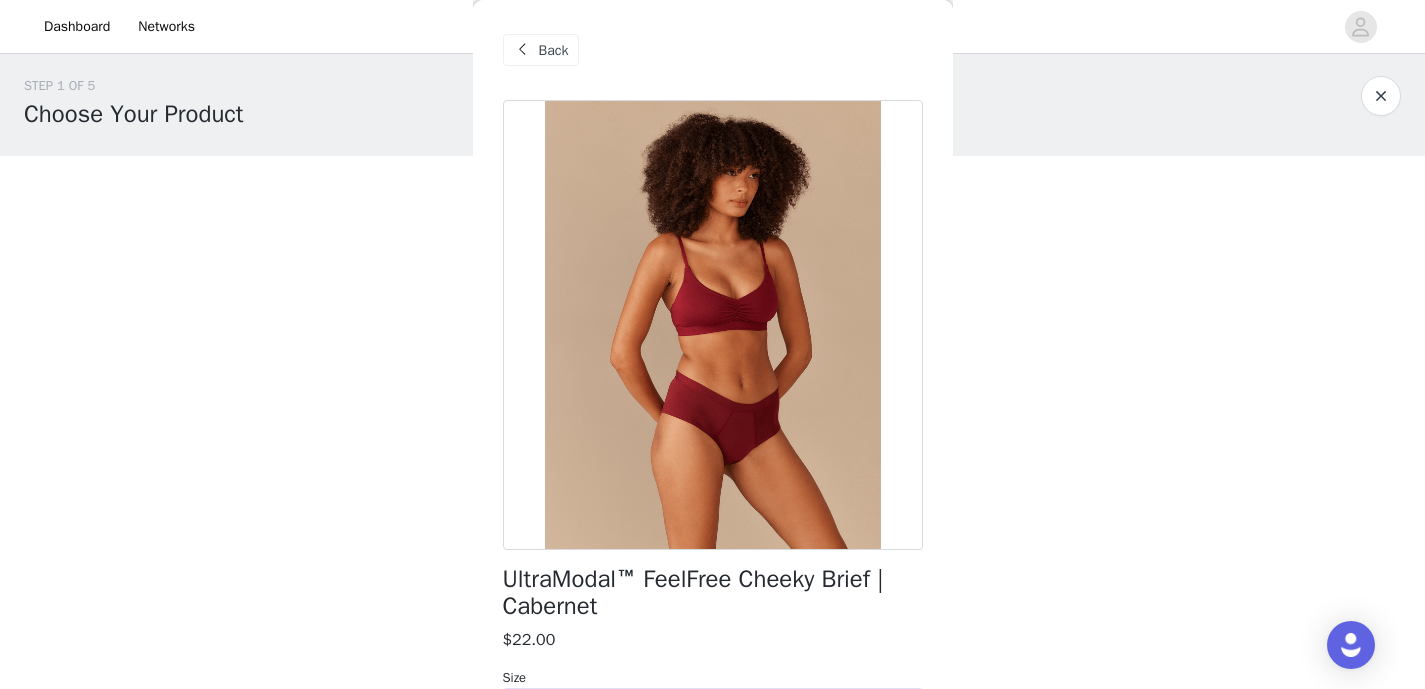 click on "Back" at bounding box center (554, 50) 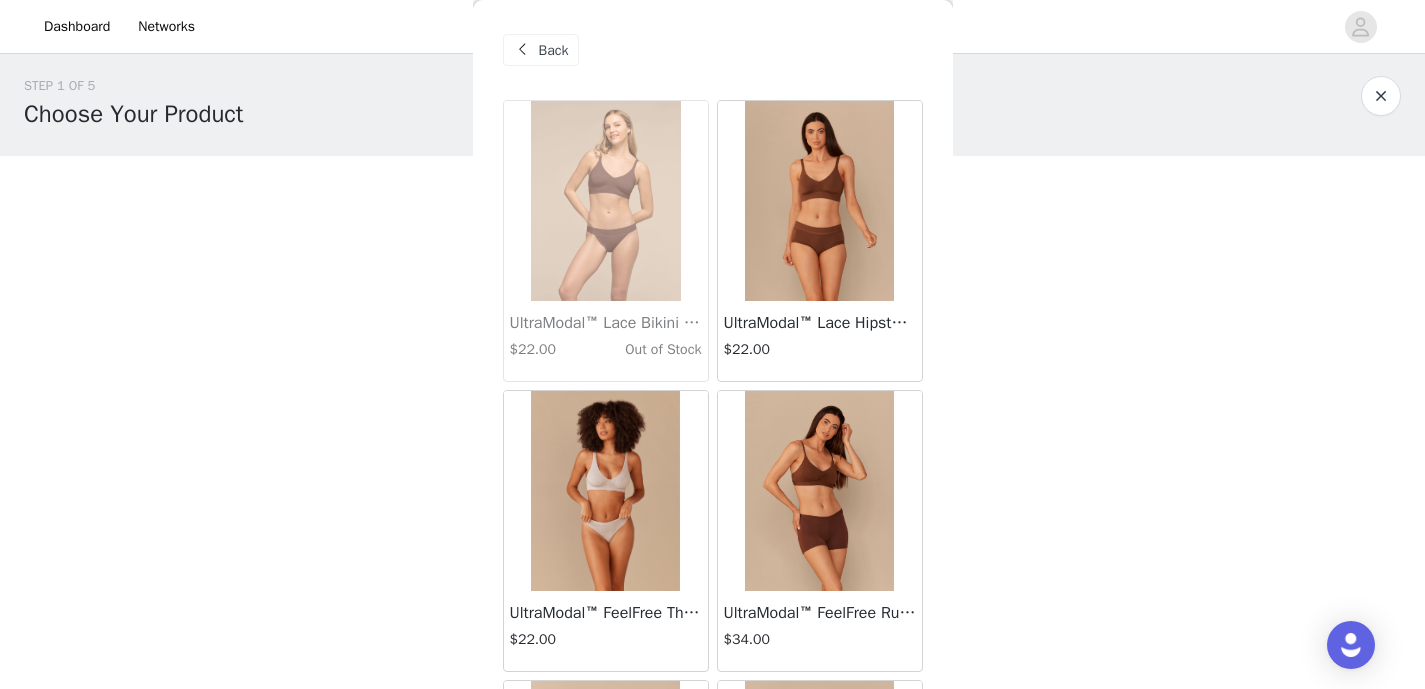 click at bounding box center [820, 201] 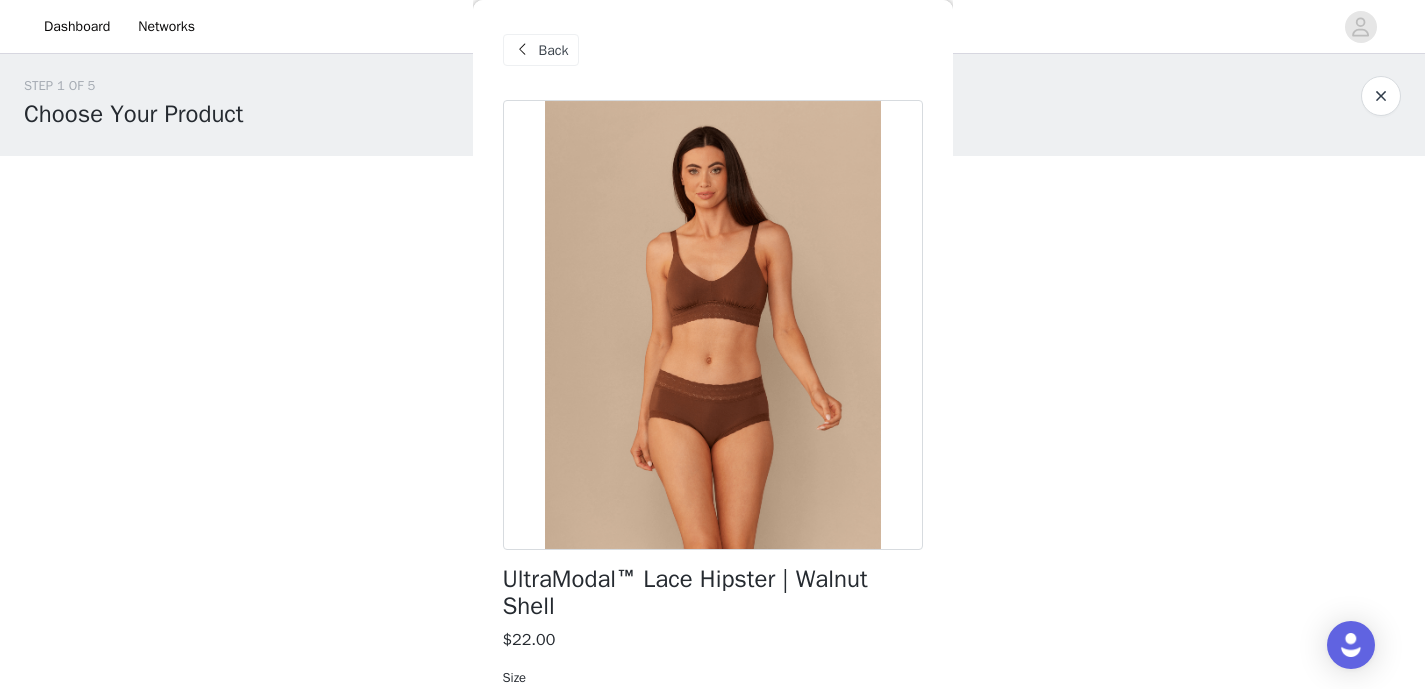 click on "Back" at bounding box center (554, 50) 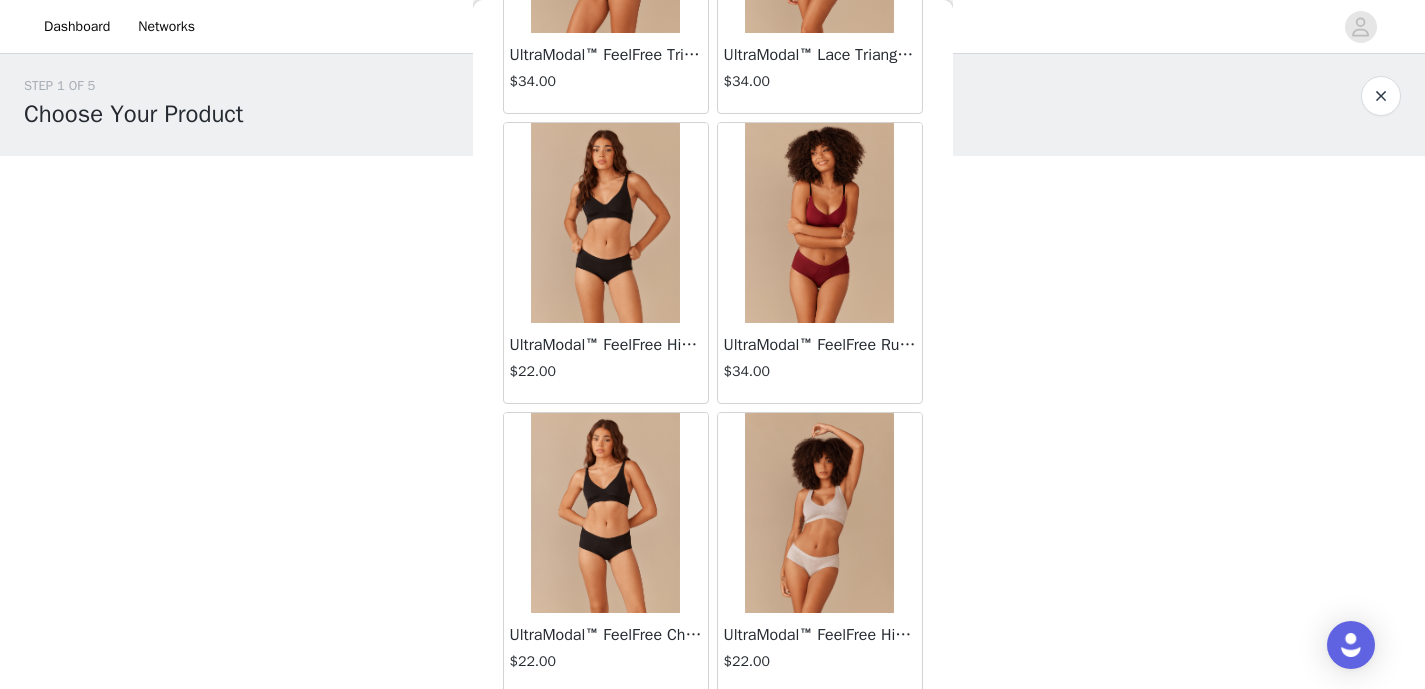 scroll, scrollTop: 1180, scrollLeft: 0, axis: vertical 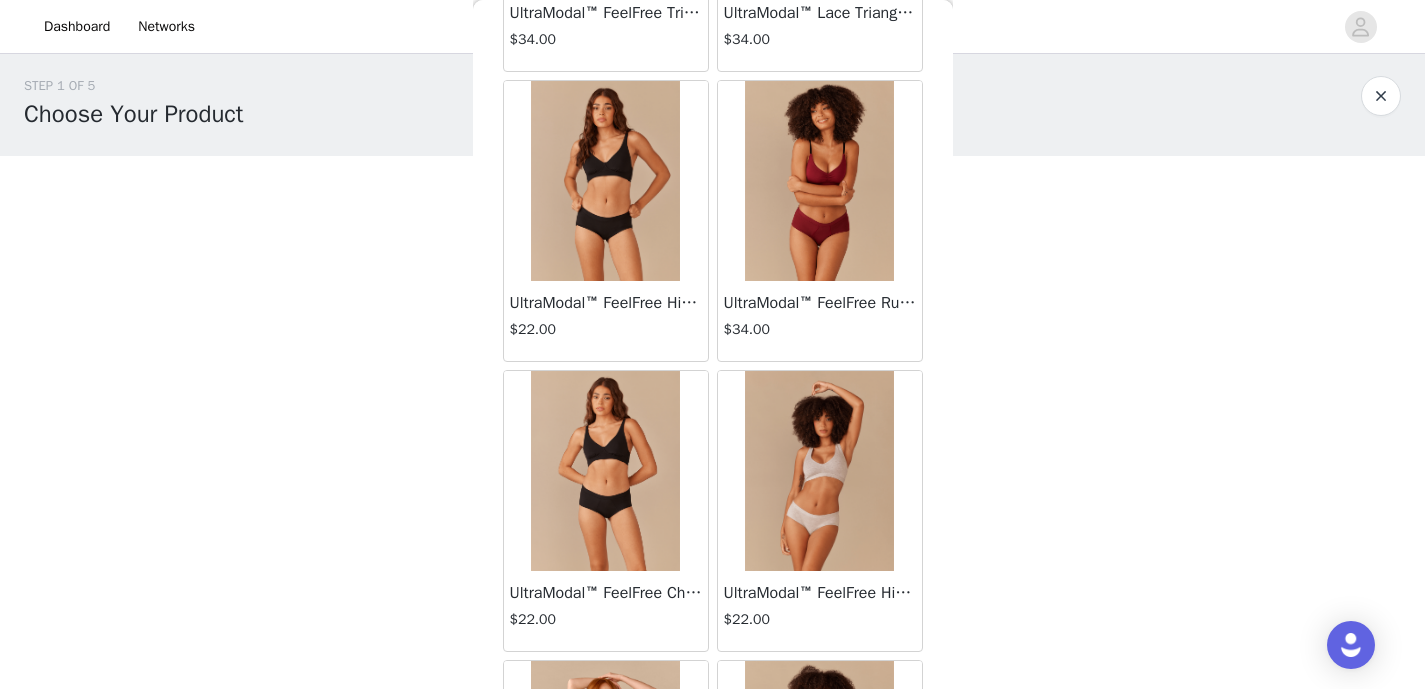 click at bounding box center (606, 181) 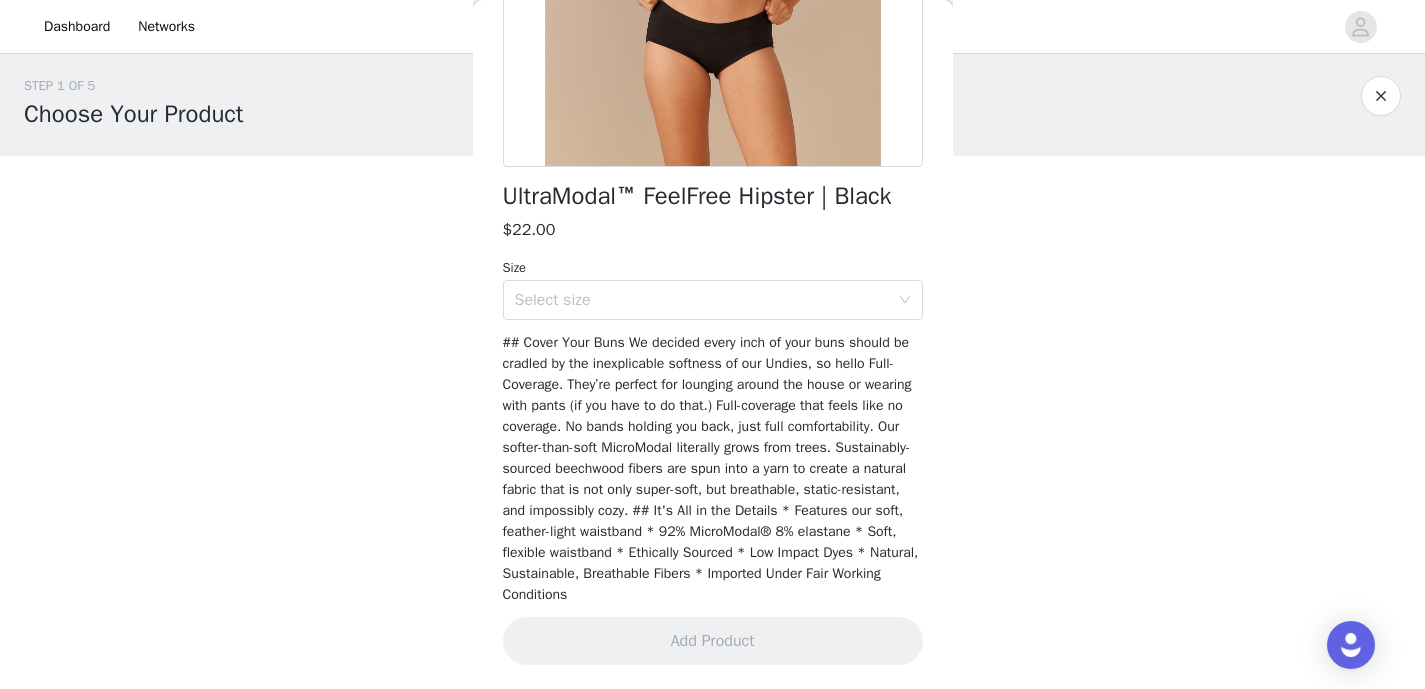 scroll, scrollTop: 382, scrollLeft: 0, axis: vertical 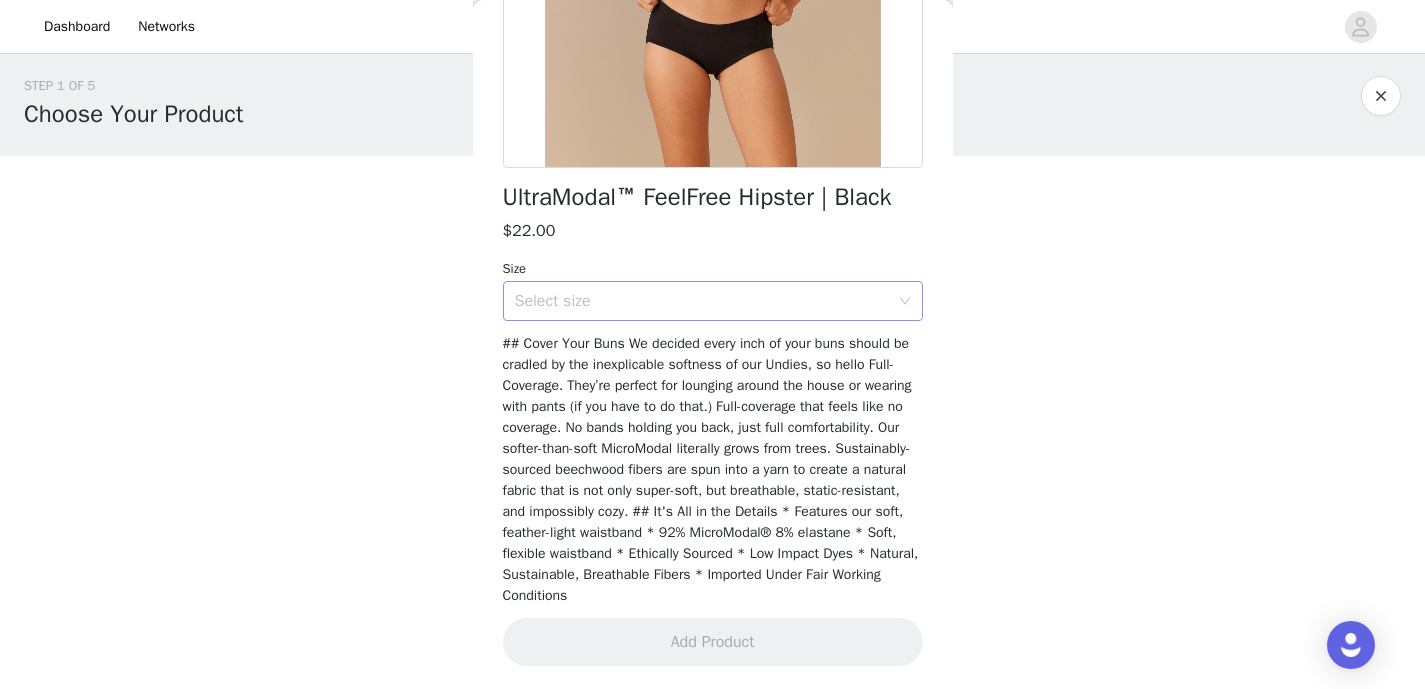 click on "Select size" at bounding box center (702, 301) 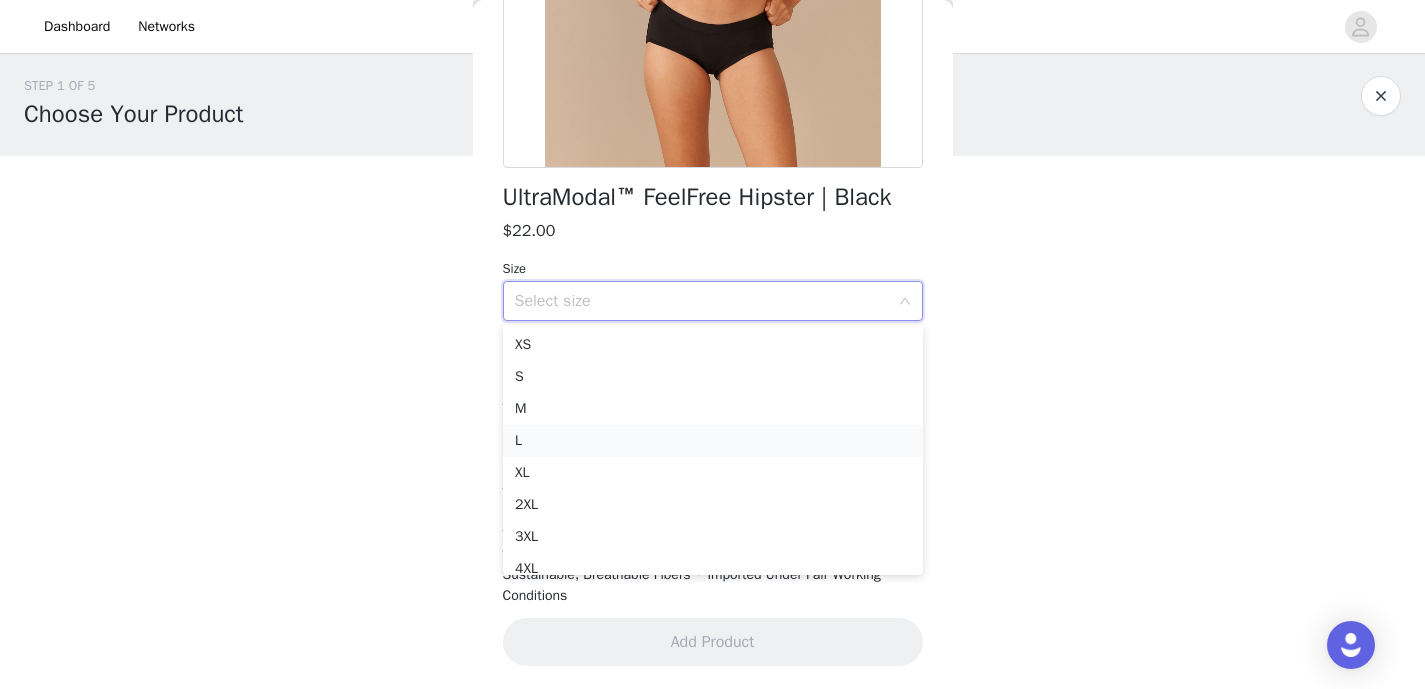 click on "L" at bounding box center [713, 441] 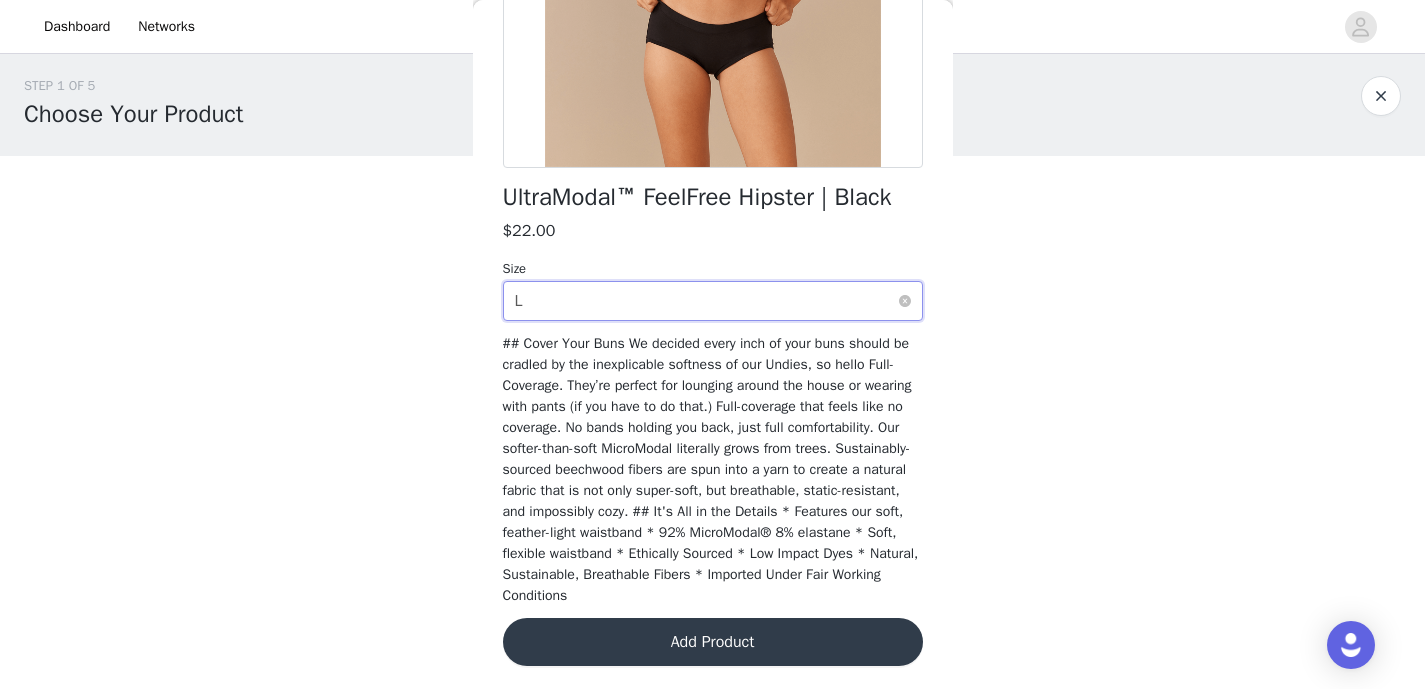 click on "Select size L" at bounding box center [706, 301] 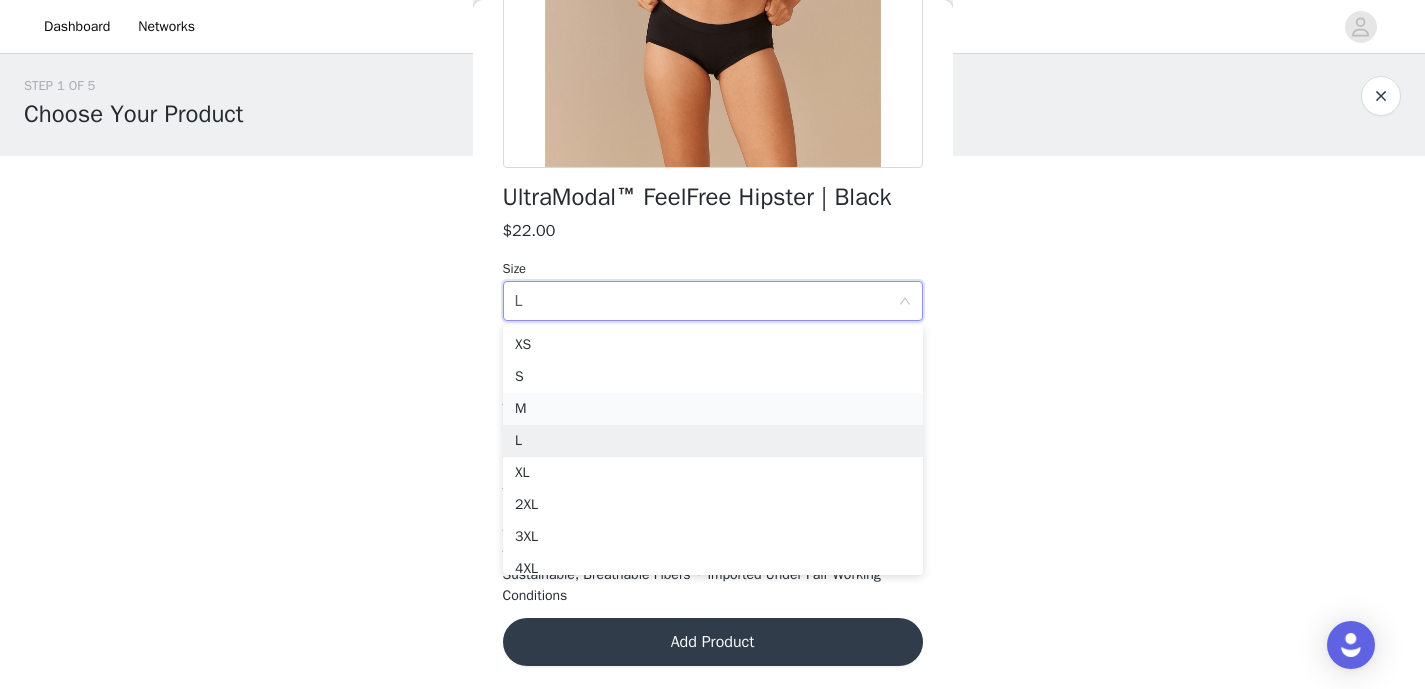 click on "M" at bounding box center (713, 409) 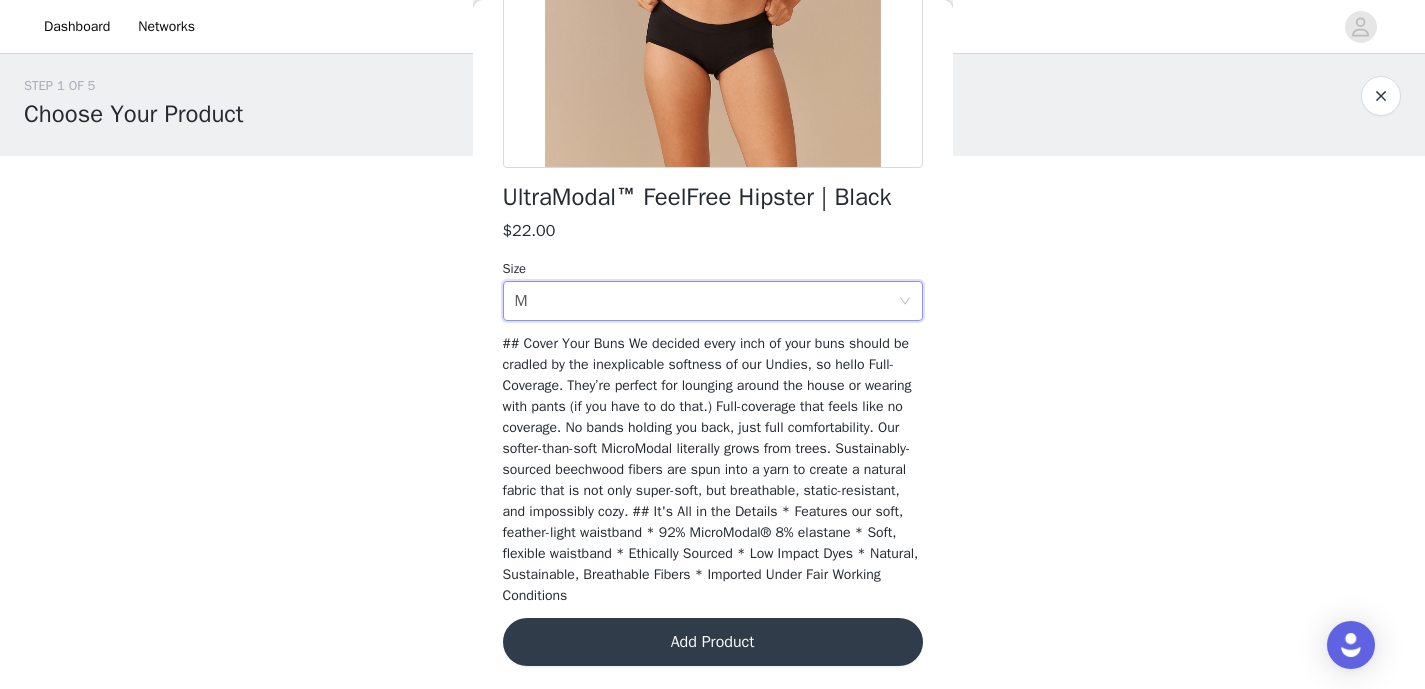 click on "Add Product" at bounding box center [713, 642] 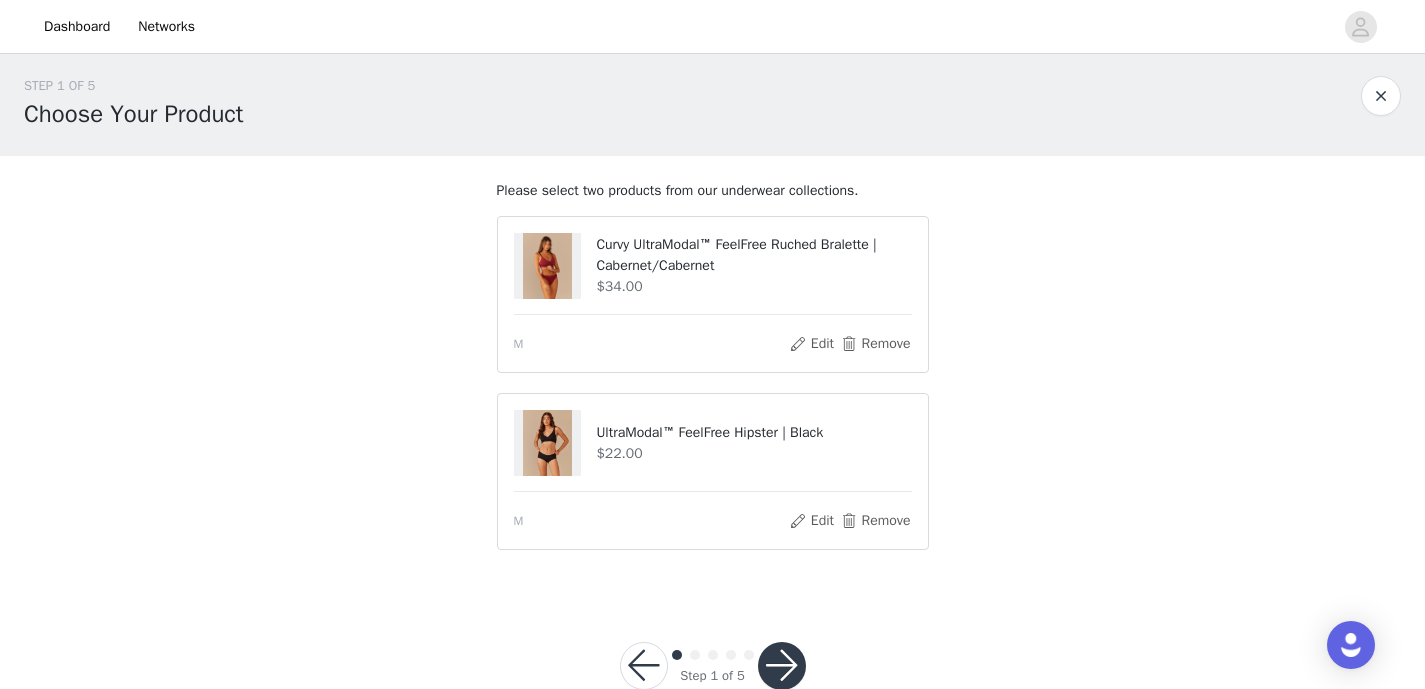 click at bounding box center [782, 666] 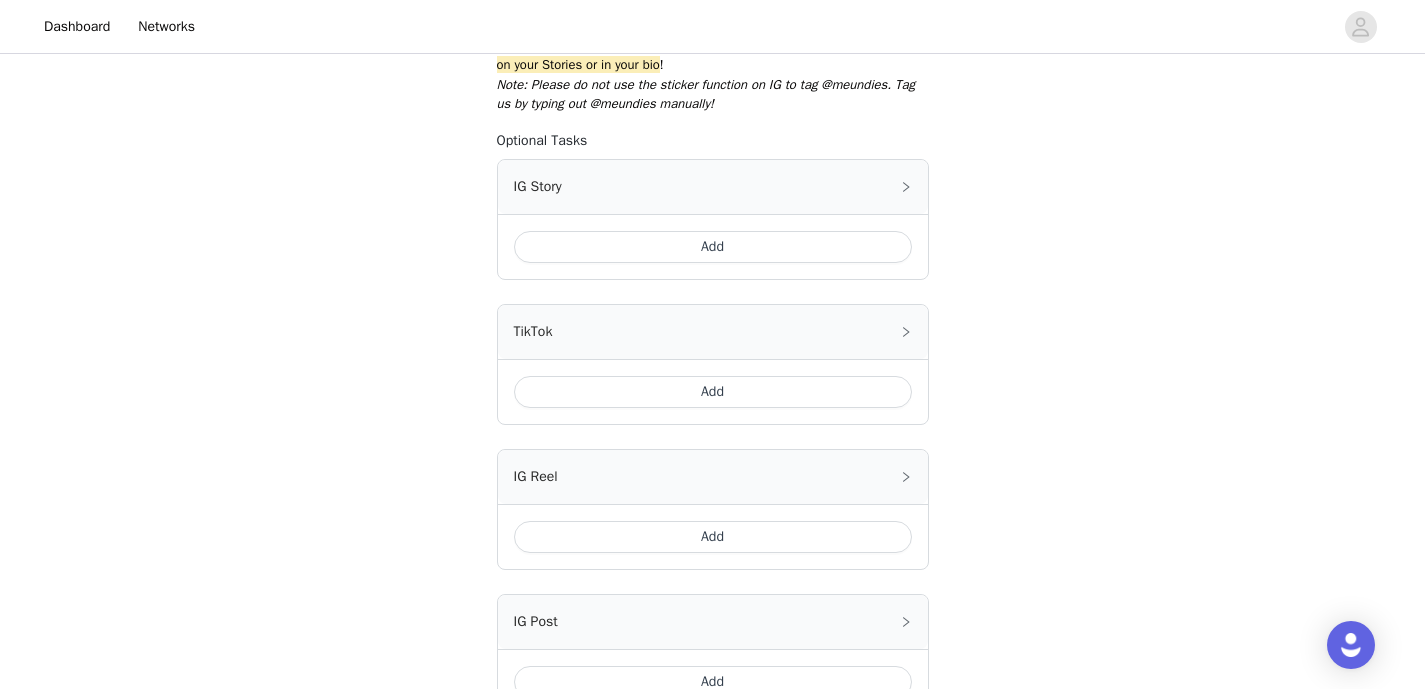 scroll, scrollTop: 466, scrollLeft: 0, axis: vertical 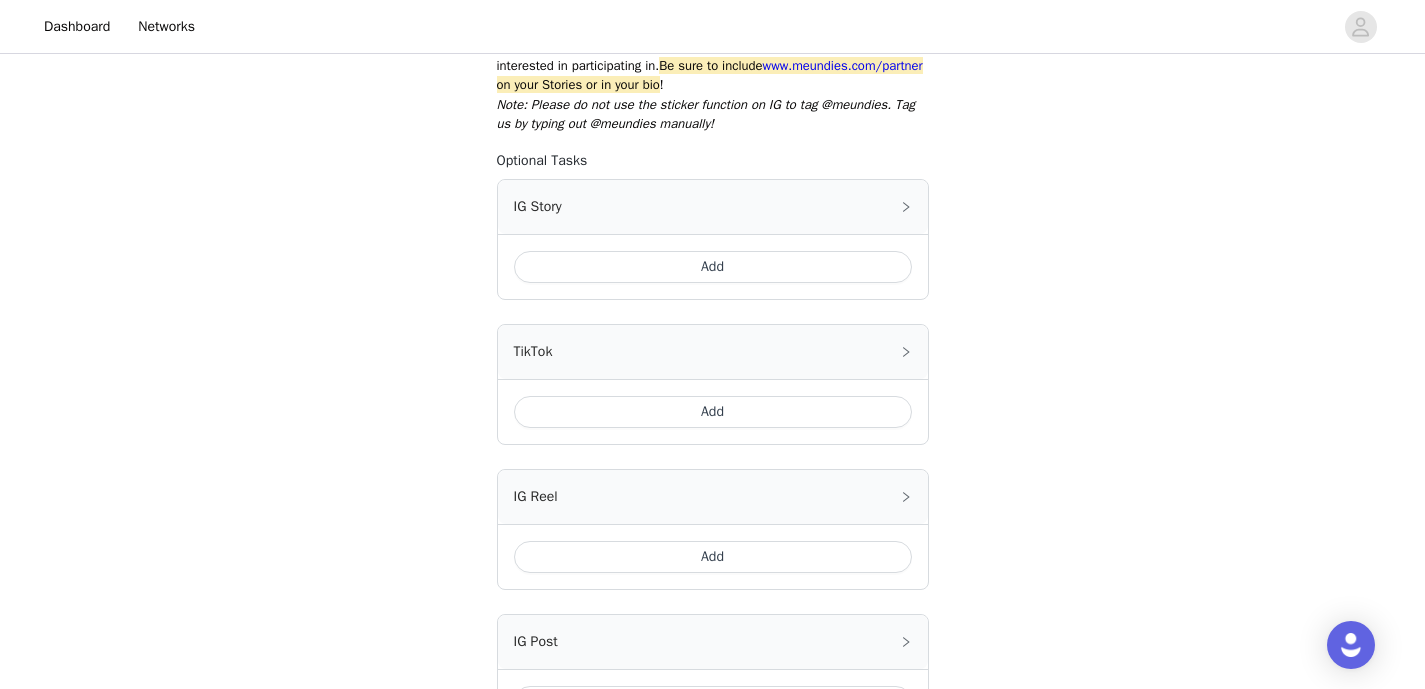 click on "Add" at bounding box center [713, 267] 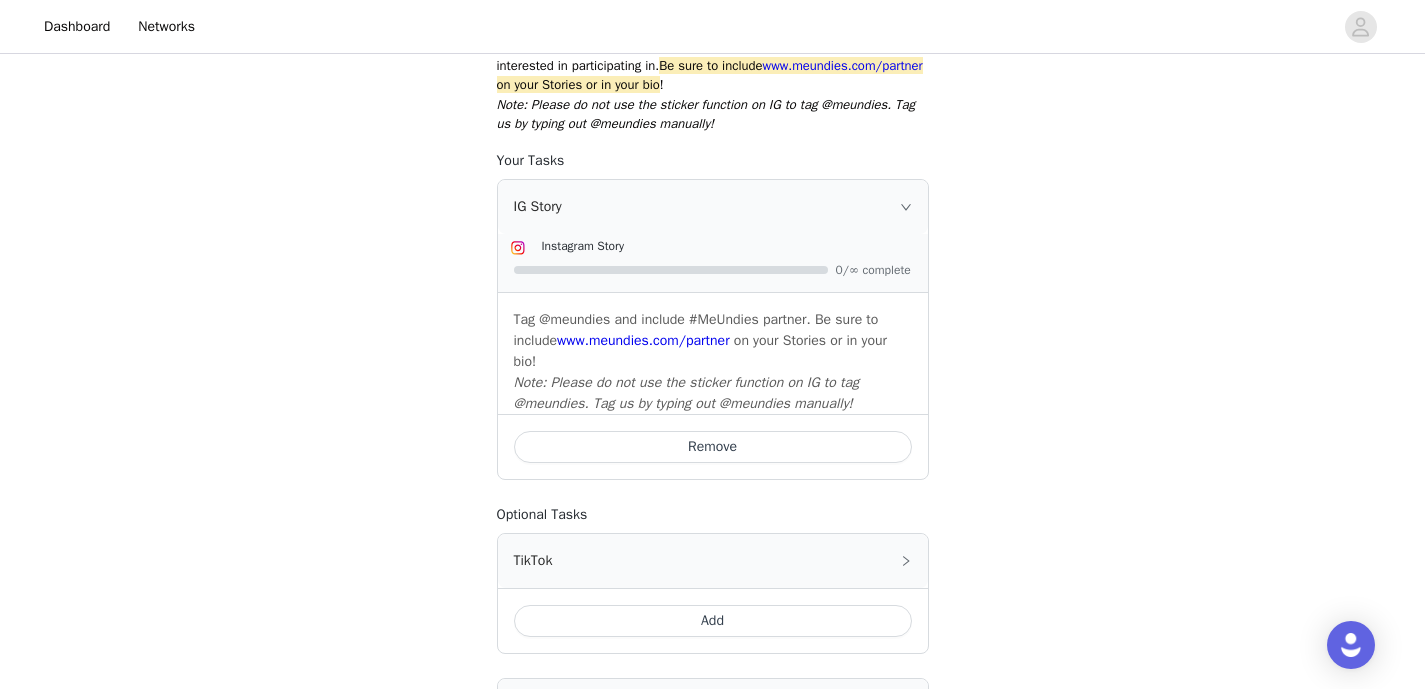 click on "Note: Please do not use the sticker function on IG to tag @meundies. Tag us by typing out @meundies manually!" at bounding box center [687, 393] 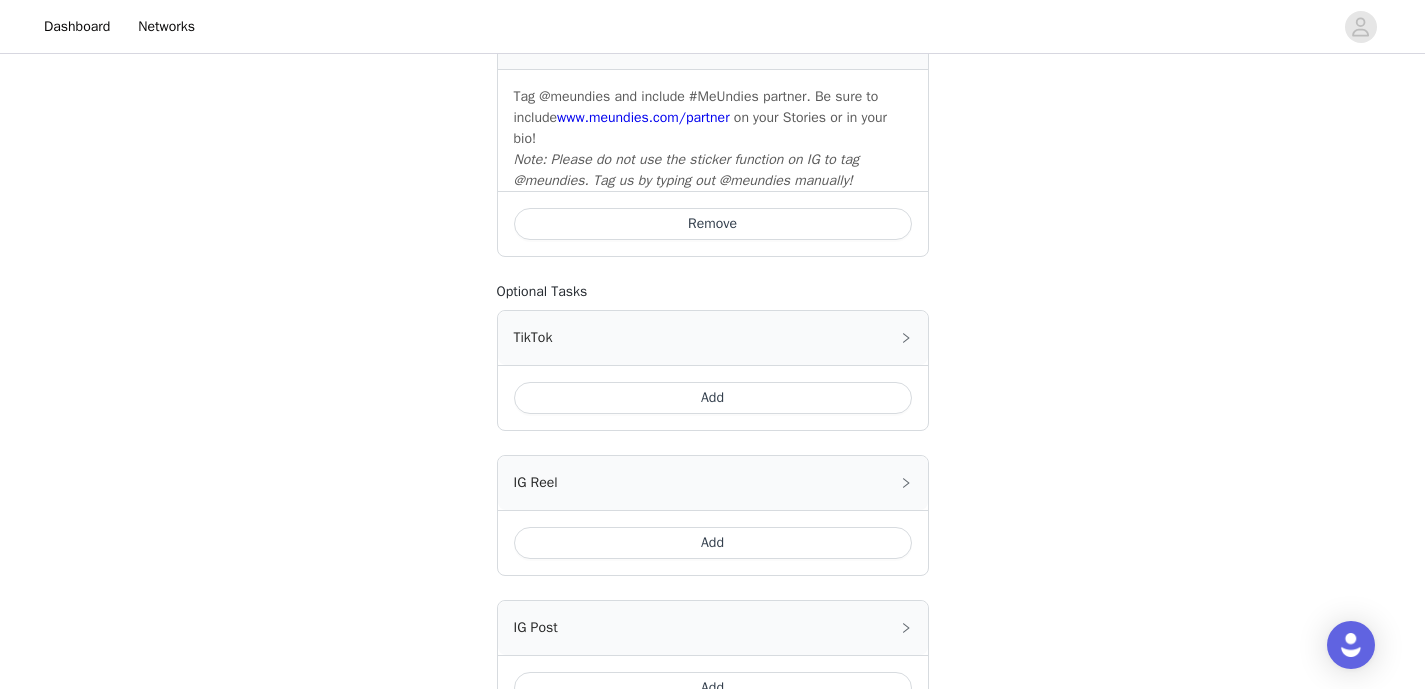 scroll, scrollTop: 694, scrollLeft: 0, axis: vertical 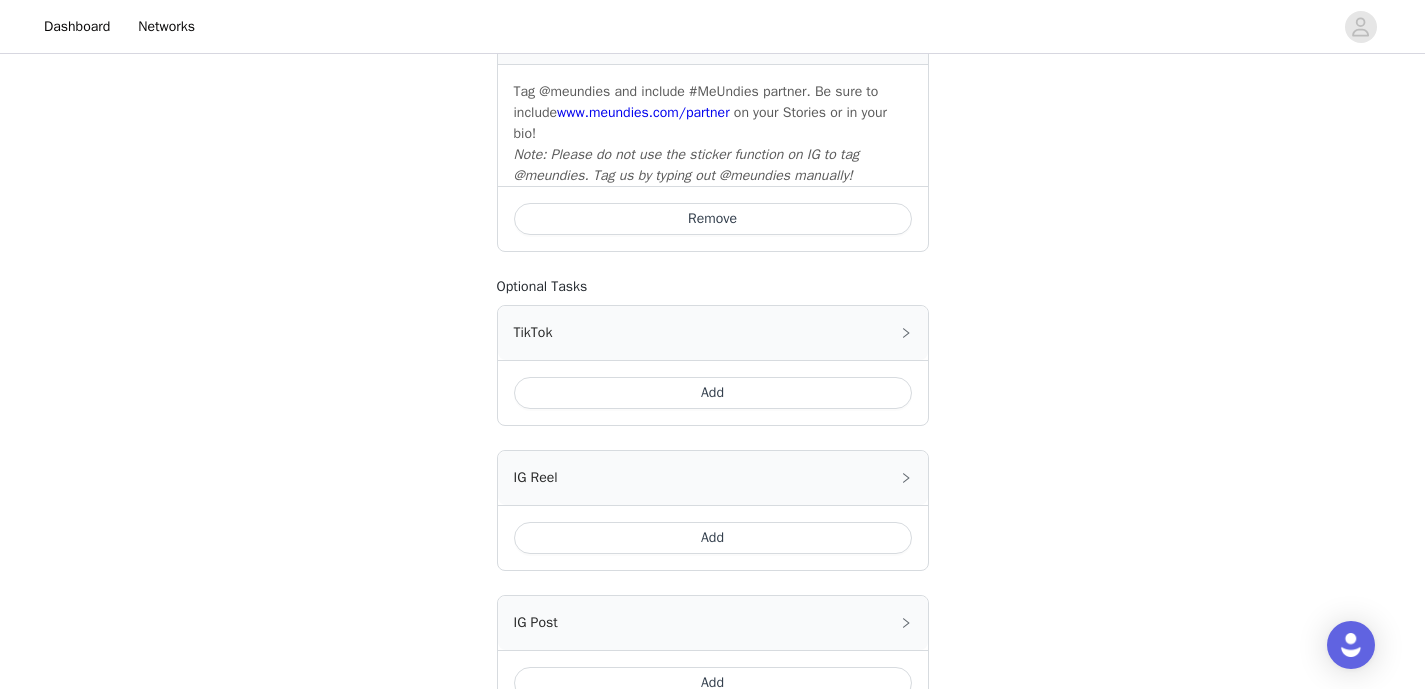 click on "Add" at bounding box center (713, 393) 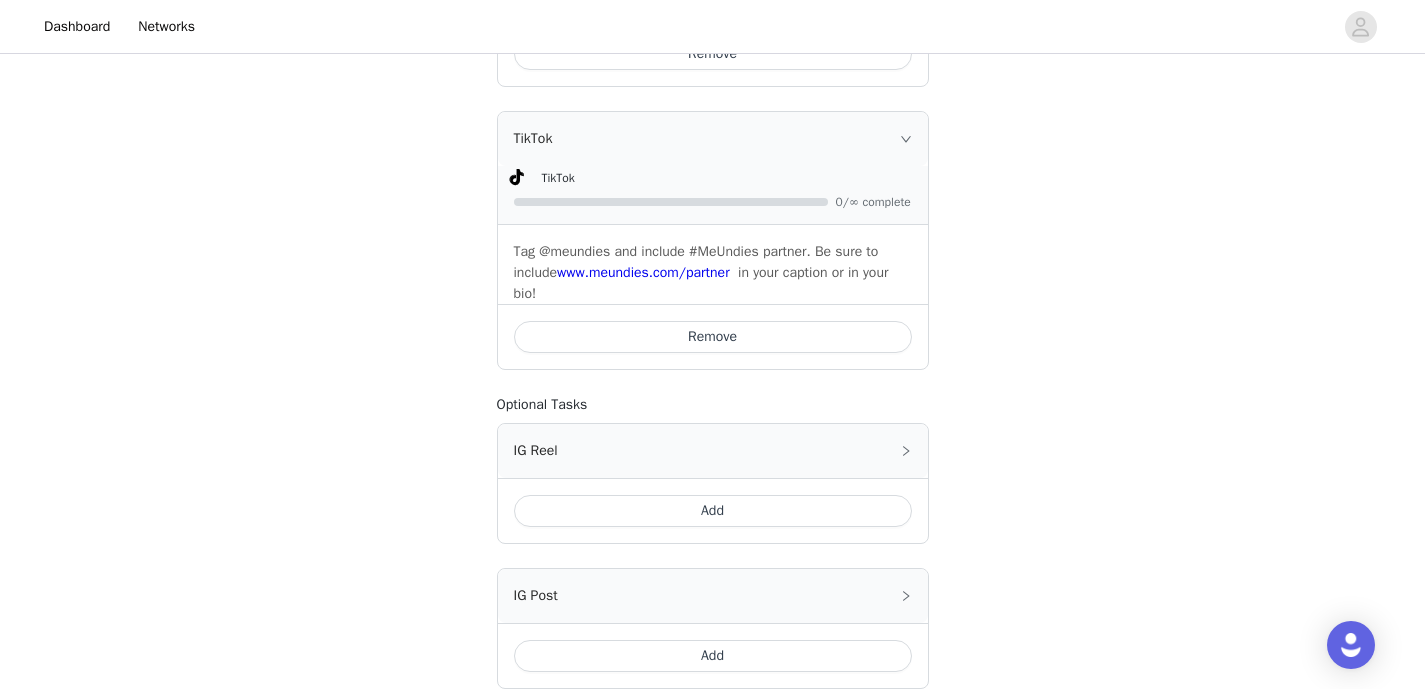 scroll, scrollTop: 868, scrollLeft: 0, axis: vertical 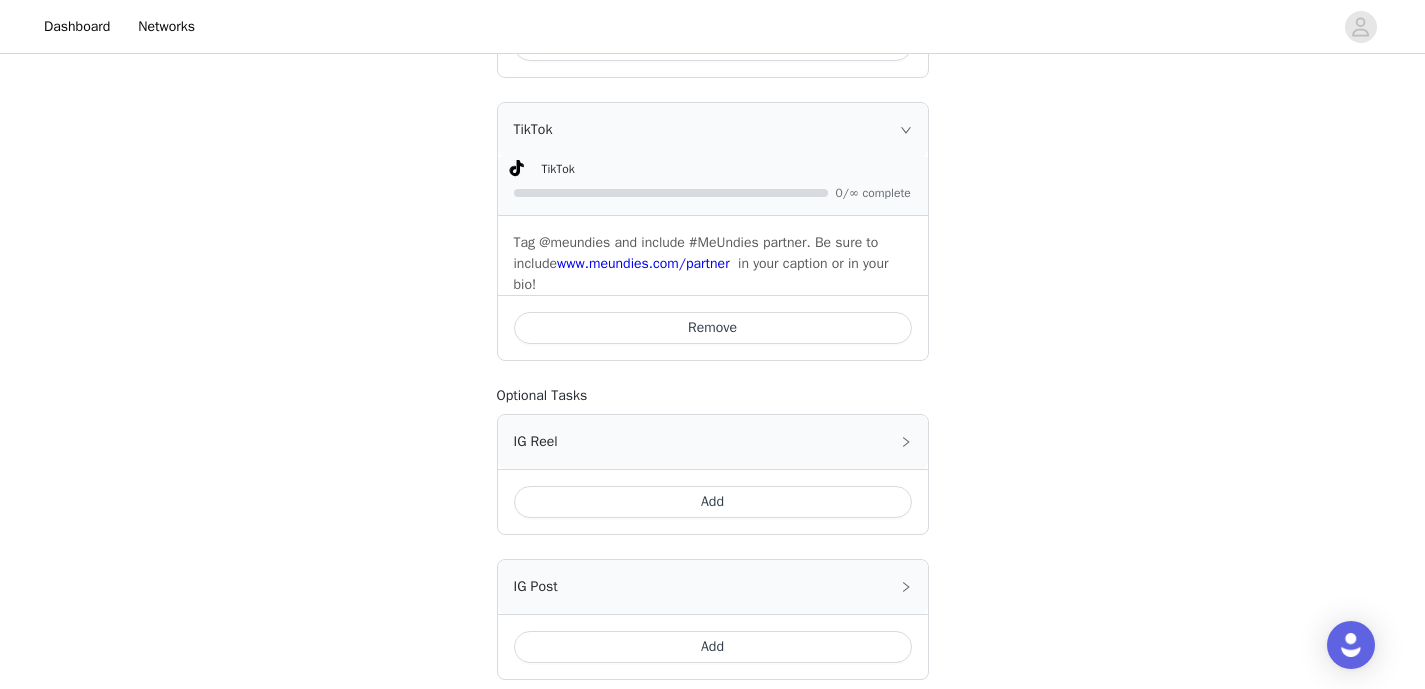 click on "Add" at bounding box center [713, 502] 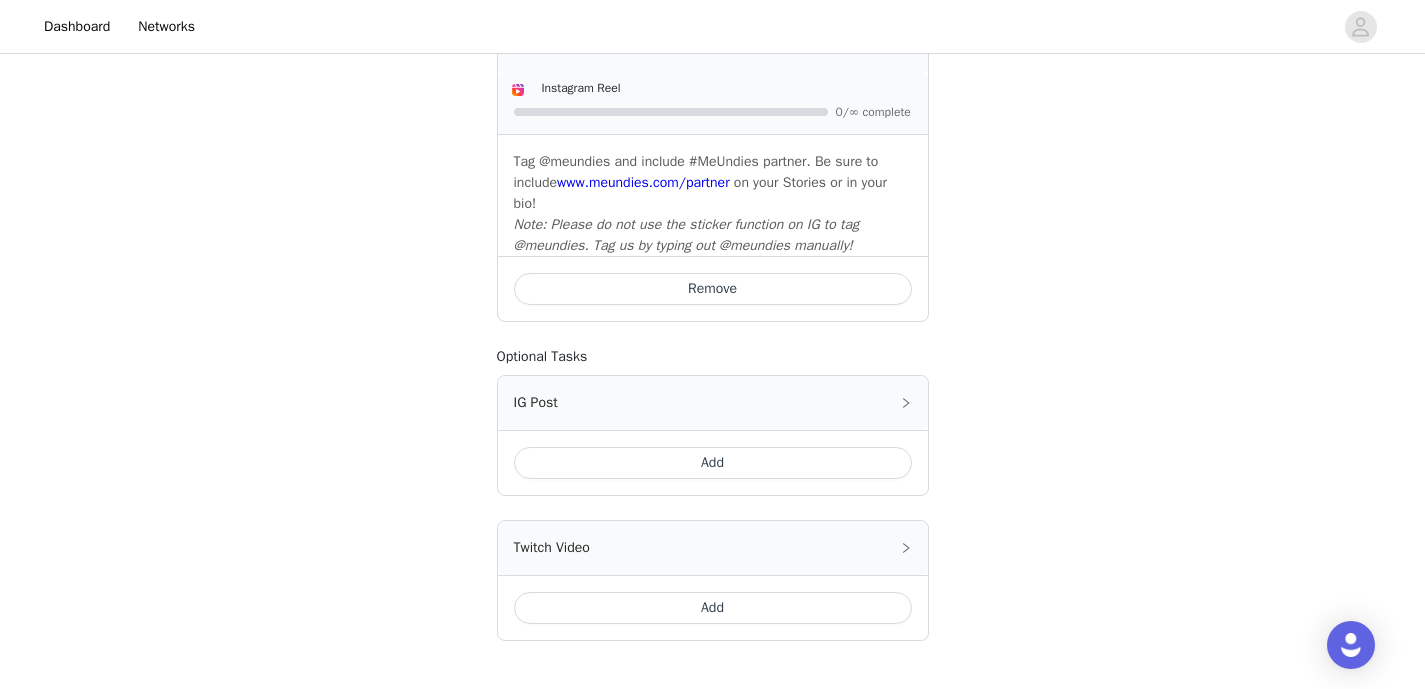 click on "Add" at bounding box center [713, 463] 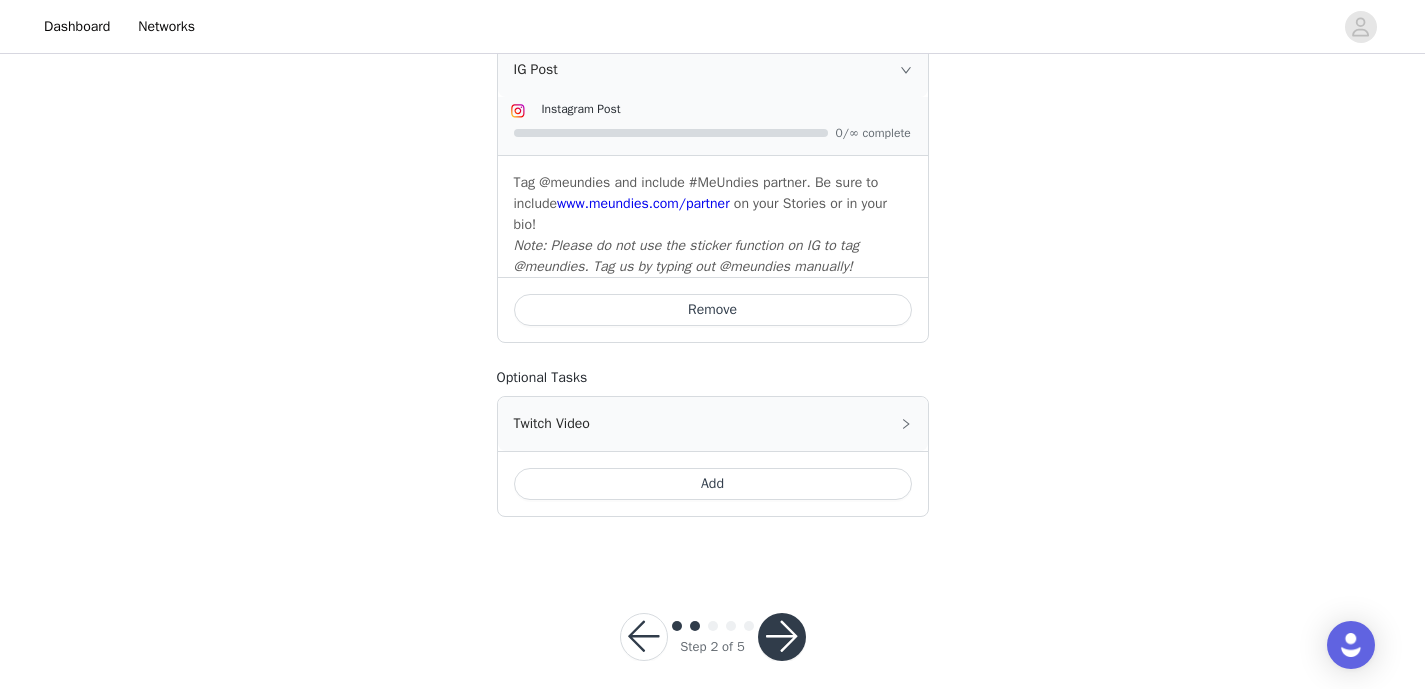 scroll, scrollTop: 1555, scrollLeft: 0, axis: vertical 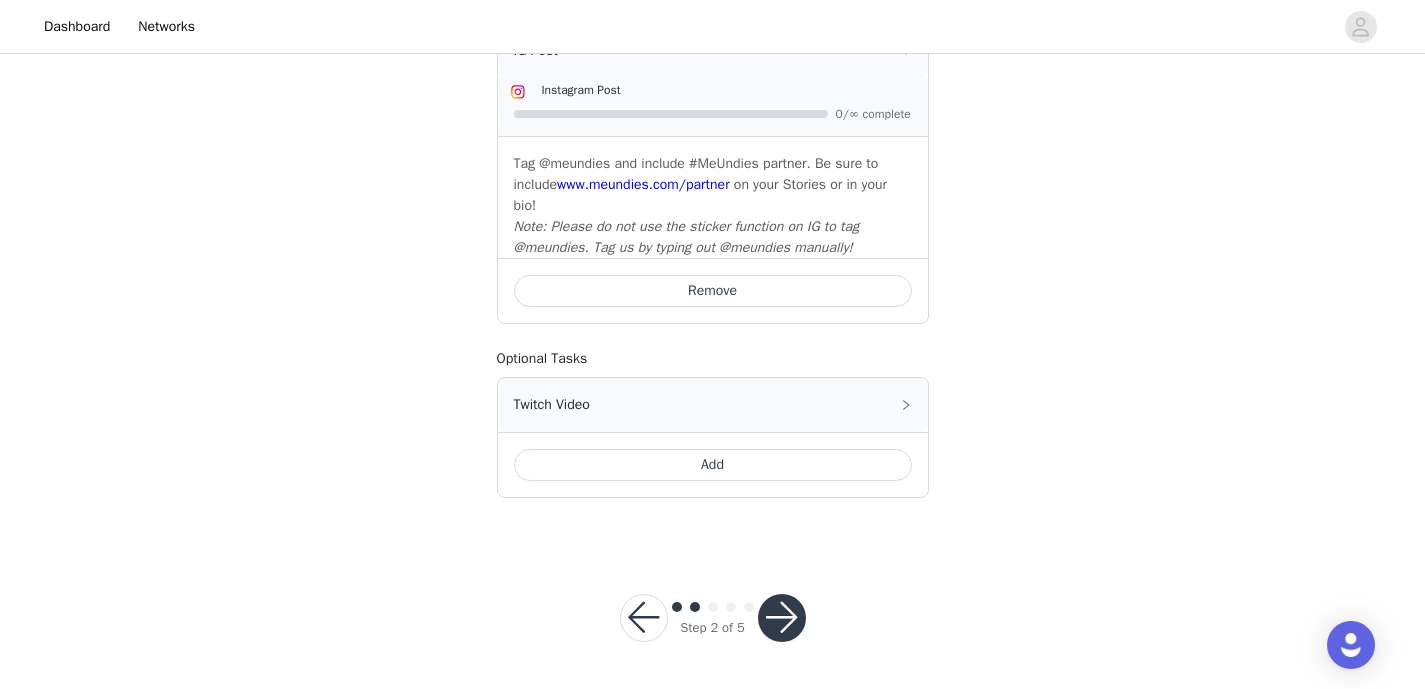 click at bounding box center [782, 618] 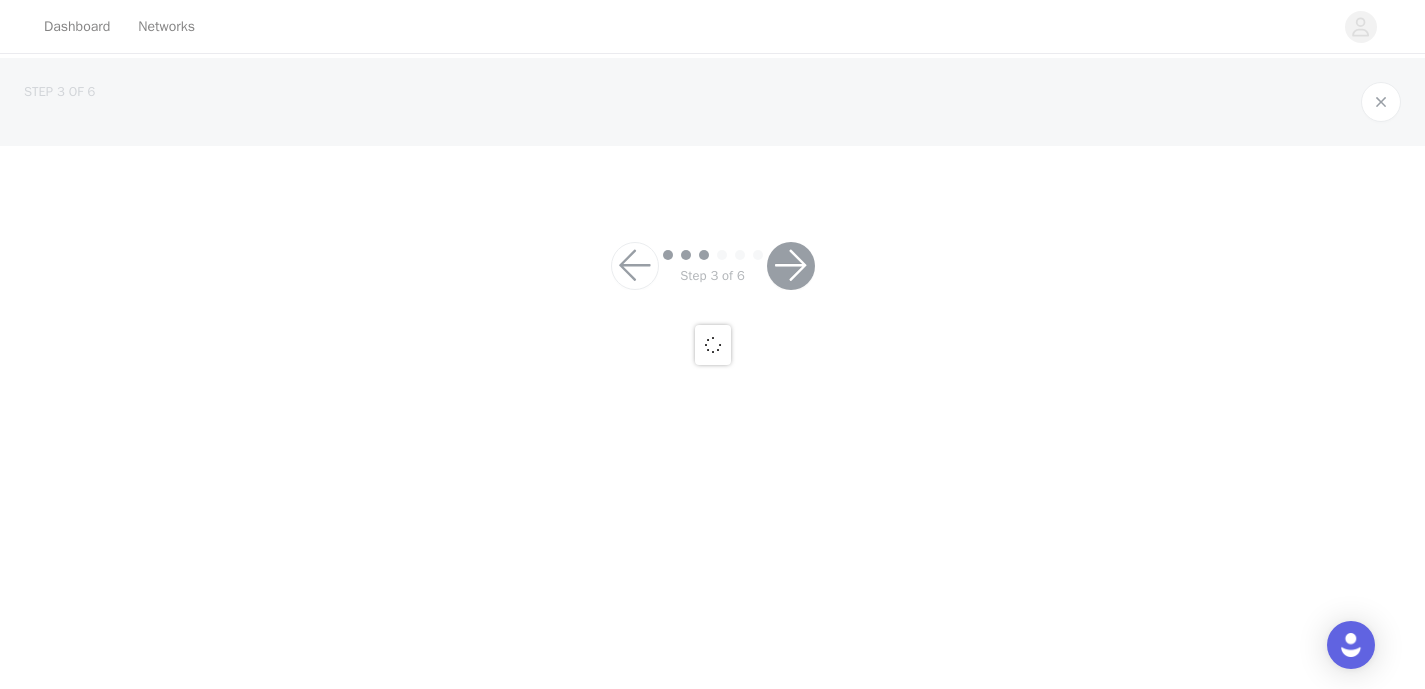 scroll, scrollTop: 0, scrollLeft: 0, axis: both 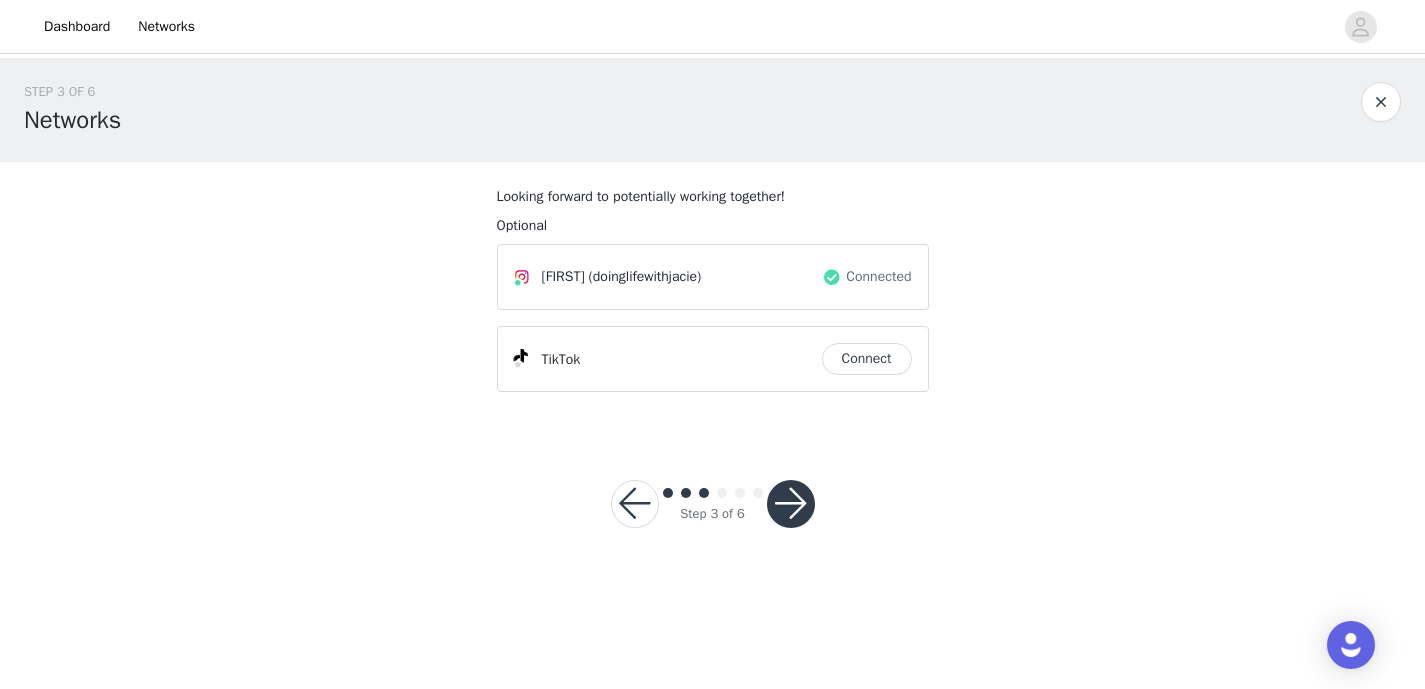 click on "Connect" at bounding box center (867, 359) 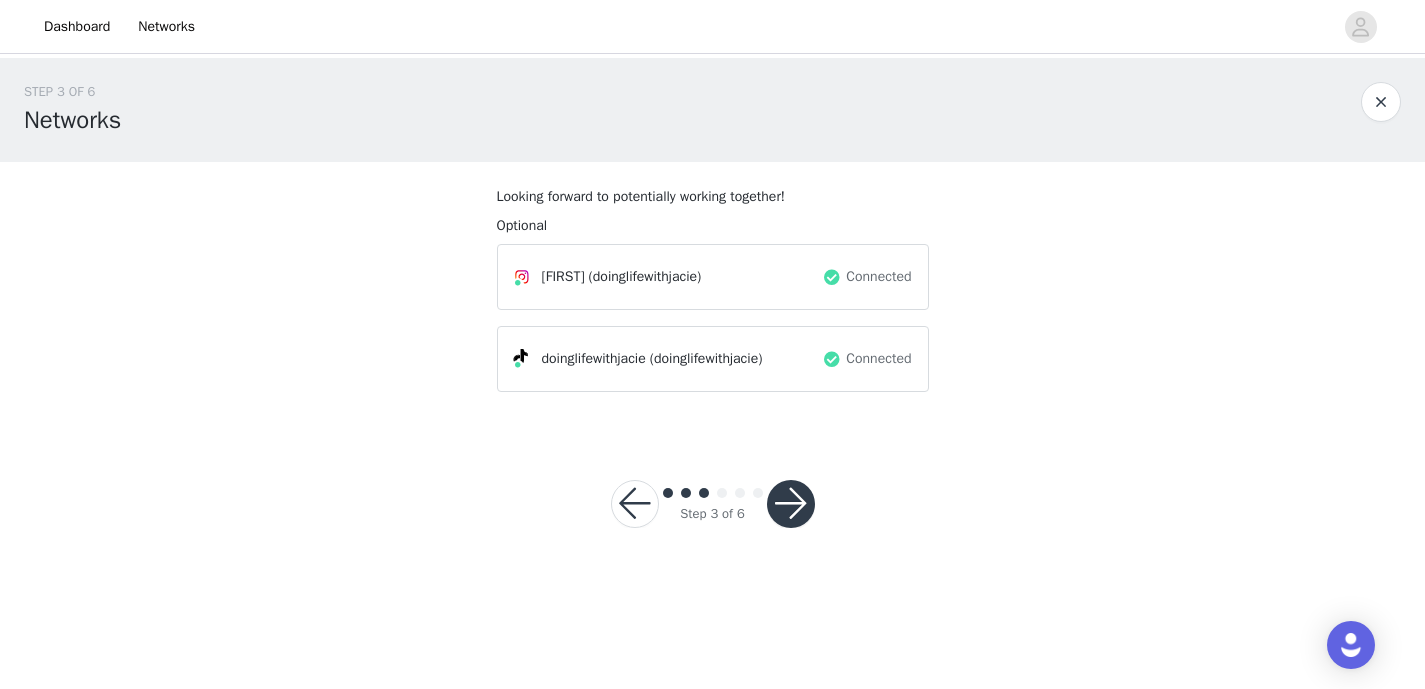 click at bounding box center (791, 504) 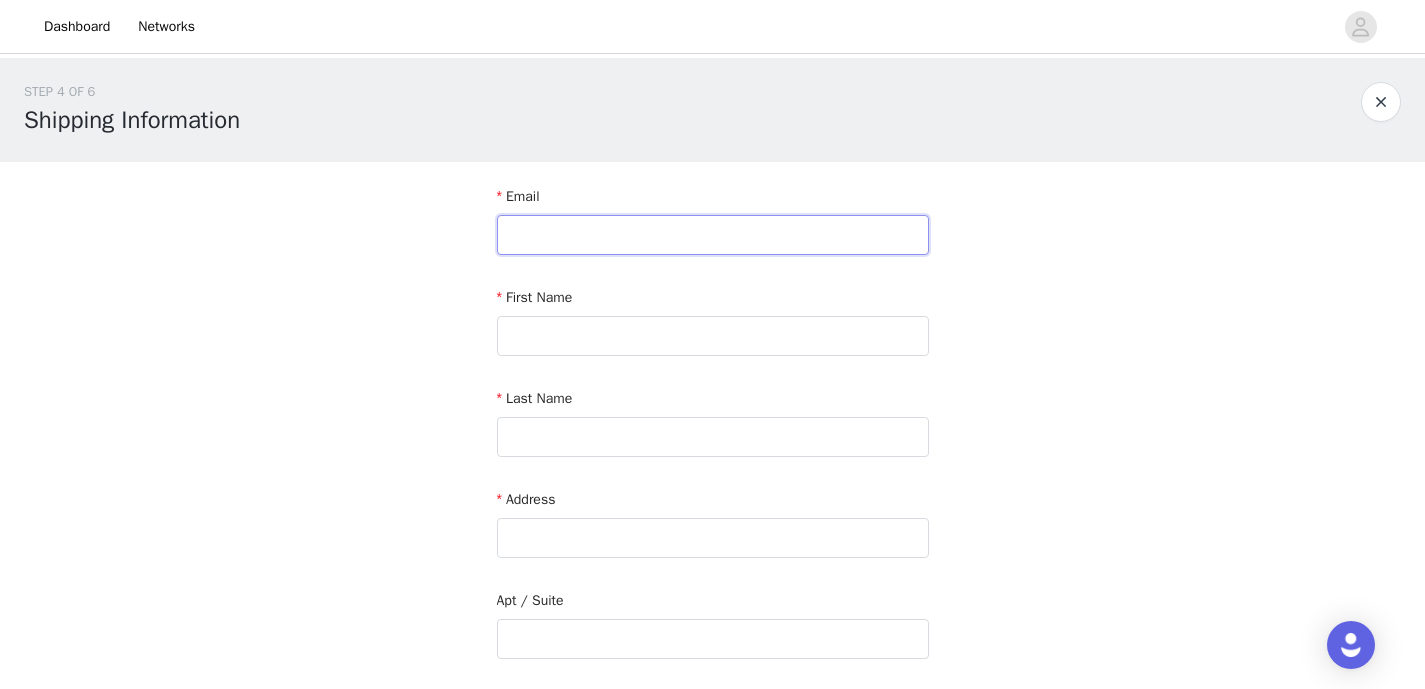 click at bounding box center (713, 235) 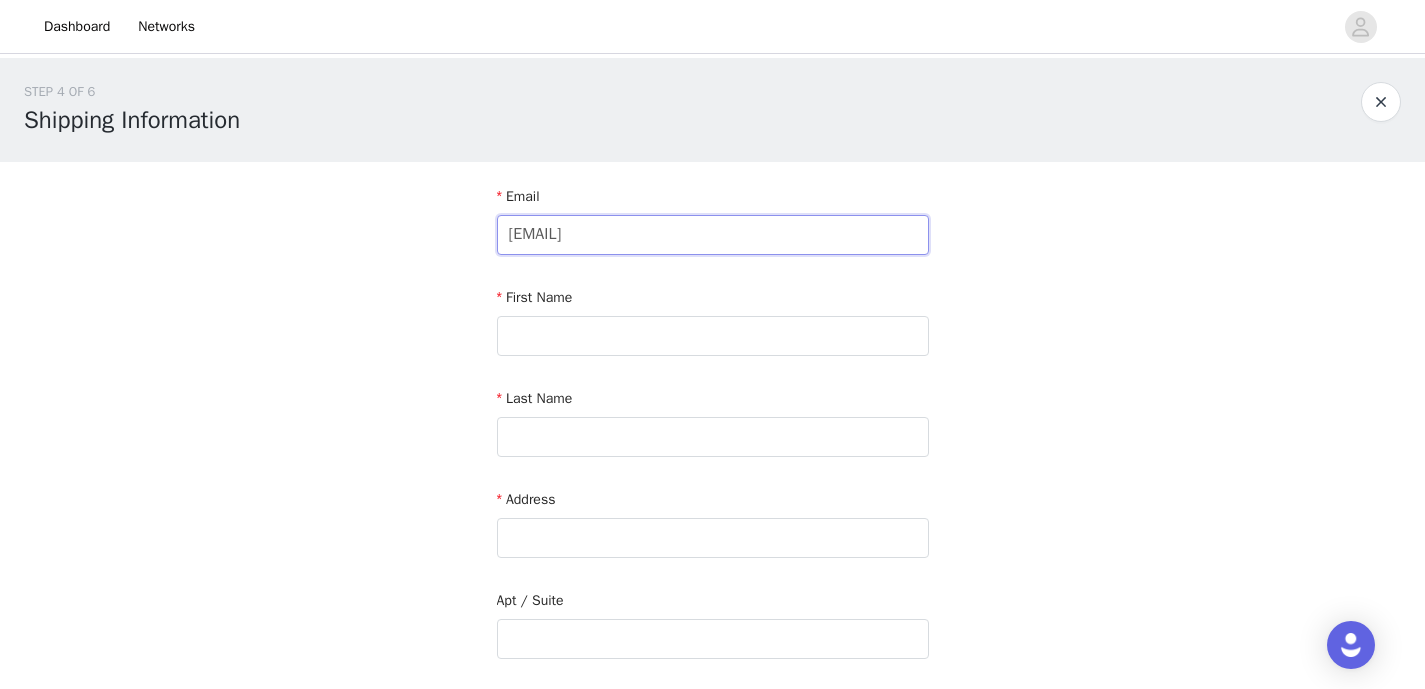 type on "[EMAIL]" 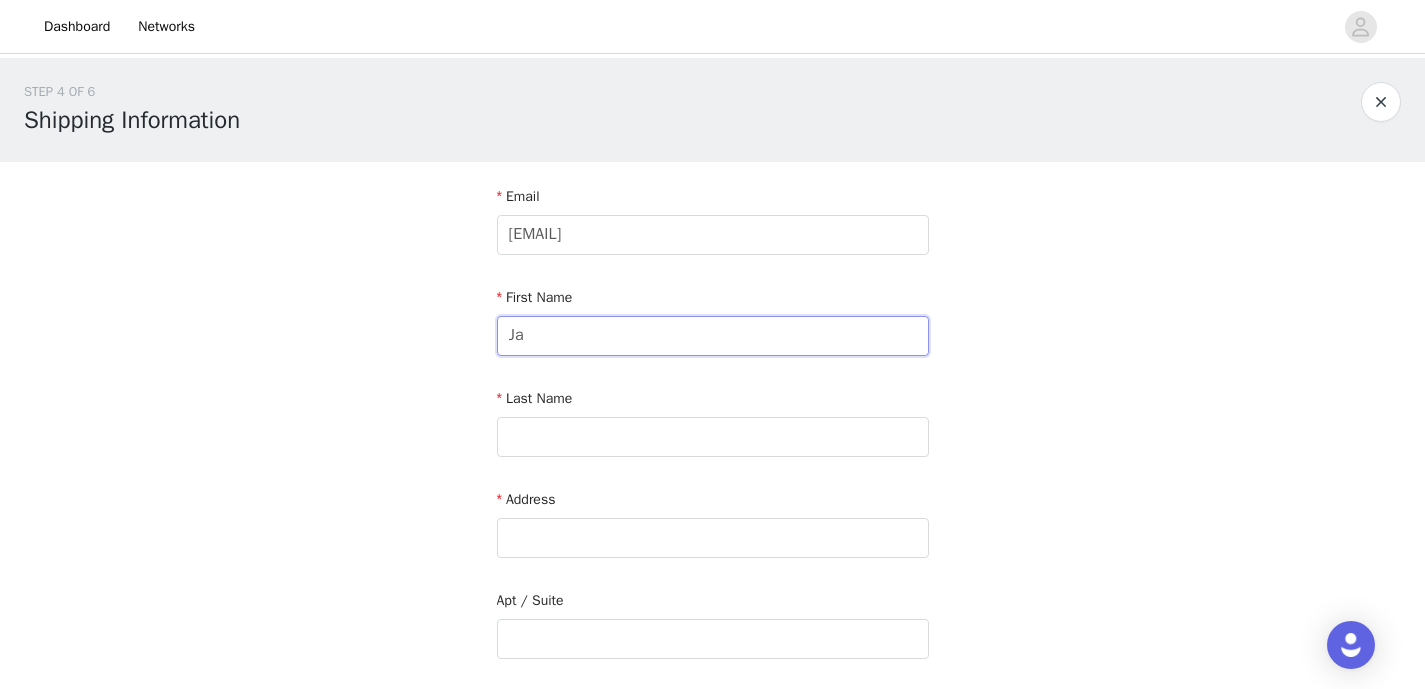 type on "[FIRST]" 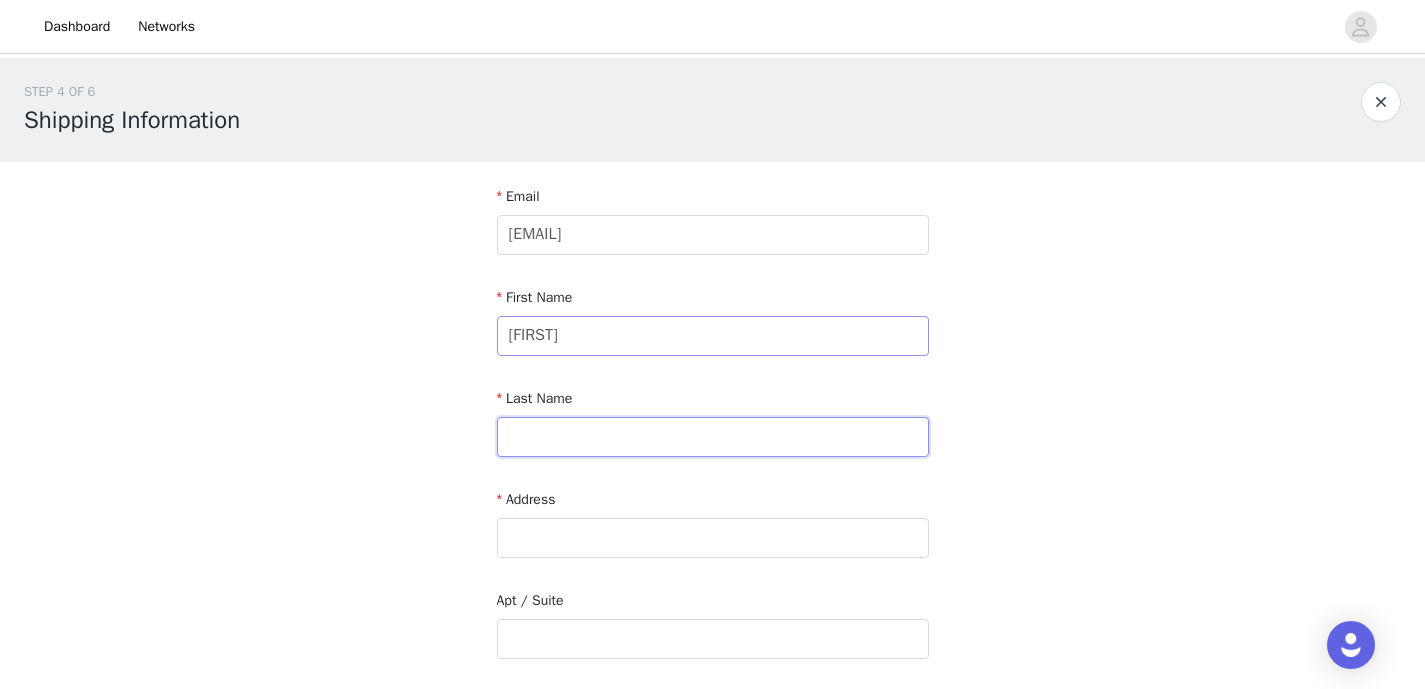 type on "[LAST]" 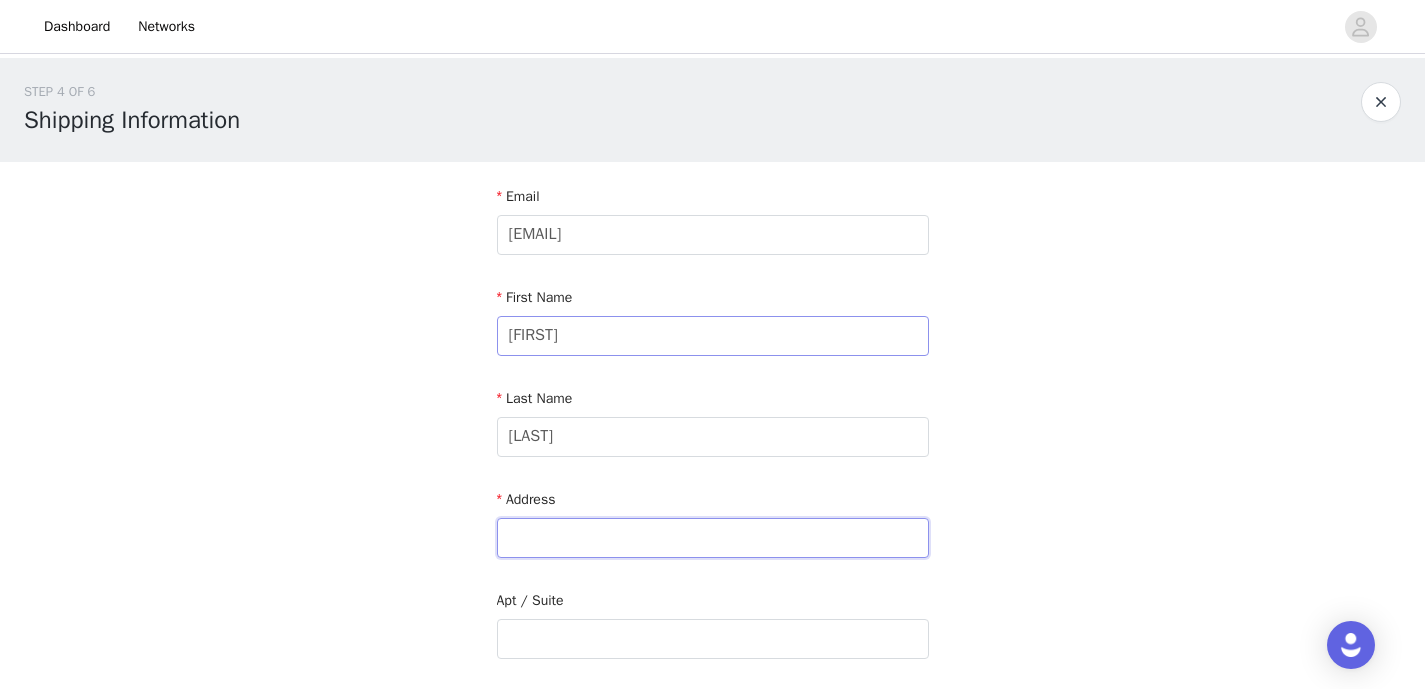 type on "[NUMBER] [STREET]" 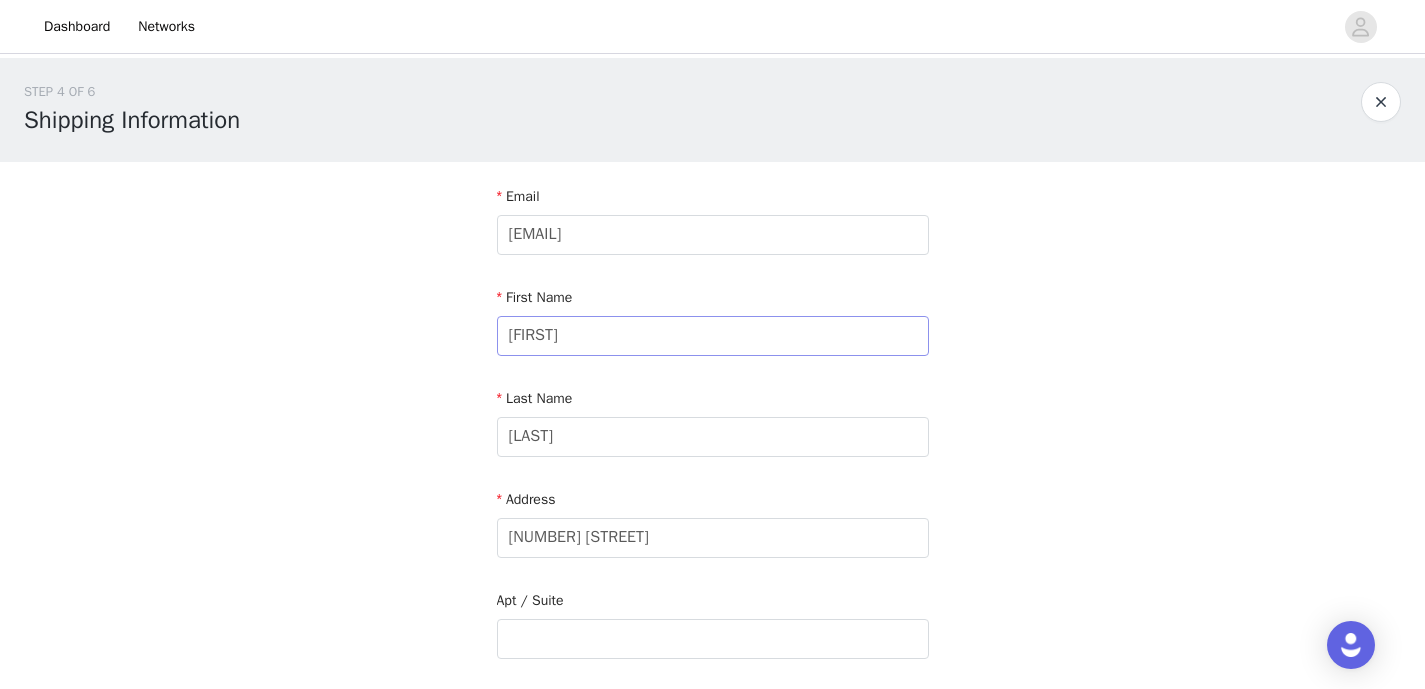 type on "[CITY]" 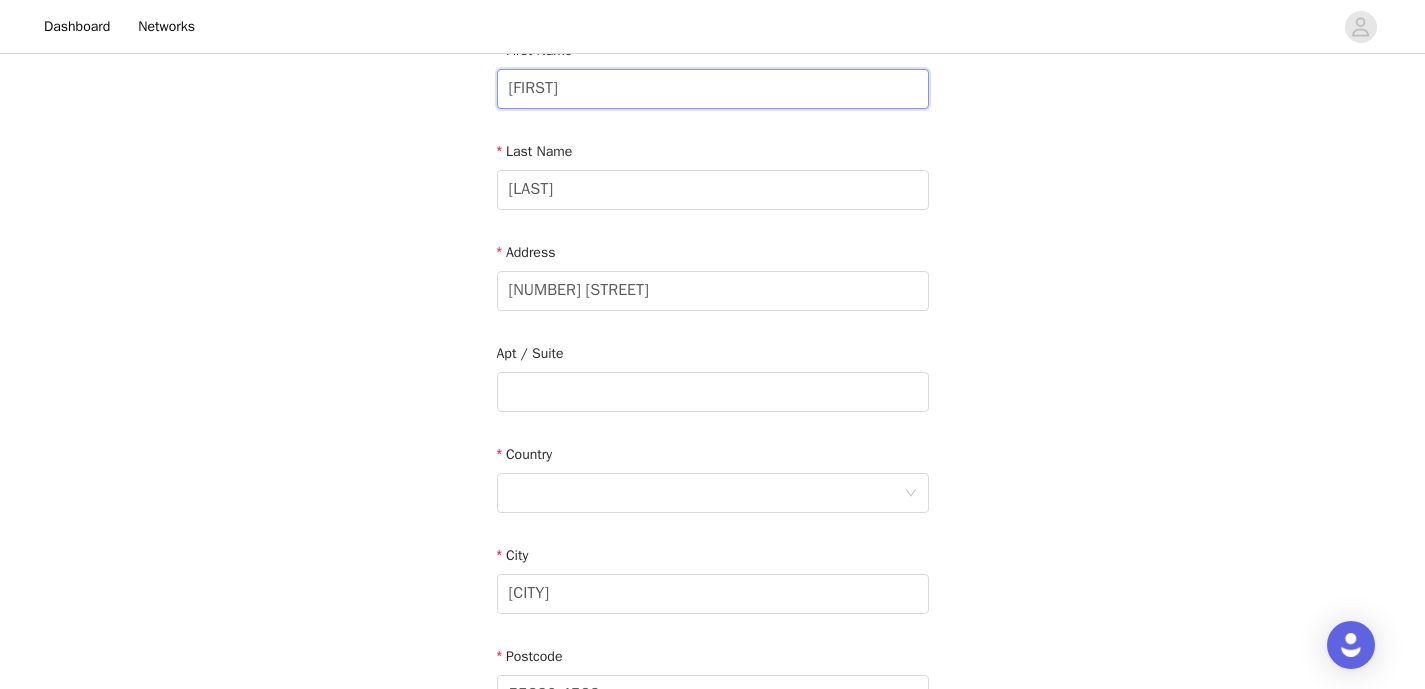 scroll, scrollTop: 249, scrollLeft: 0, axis: vertical 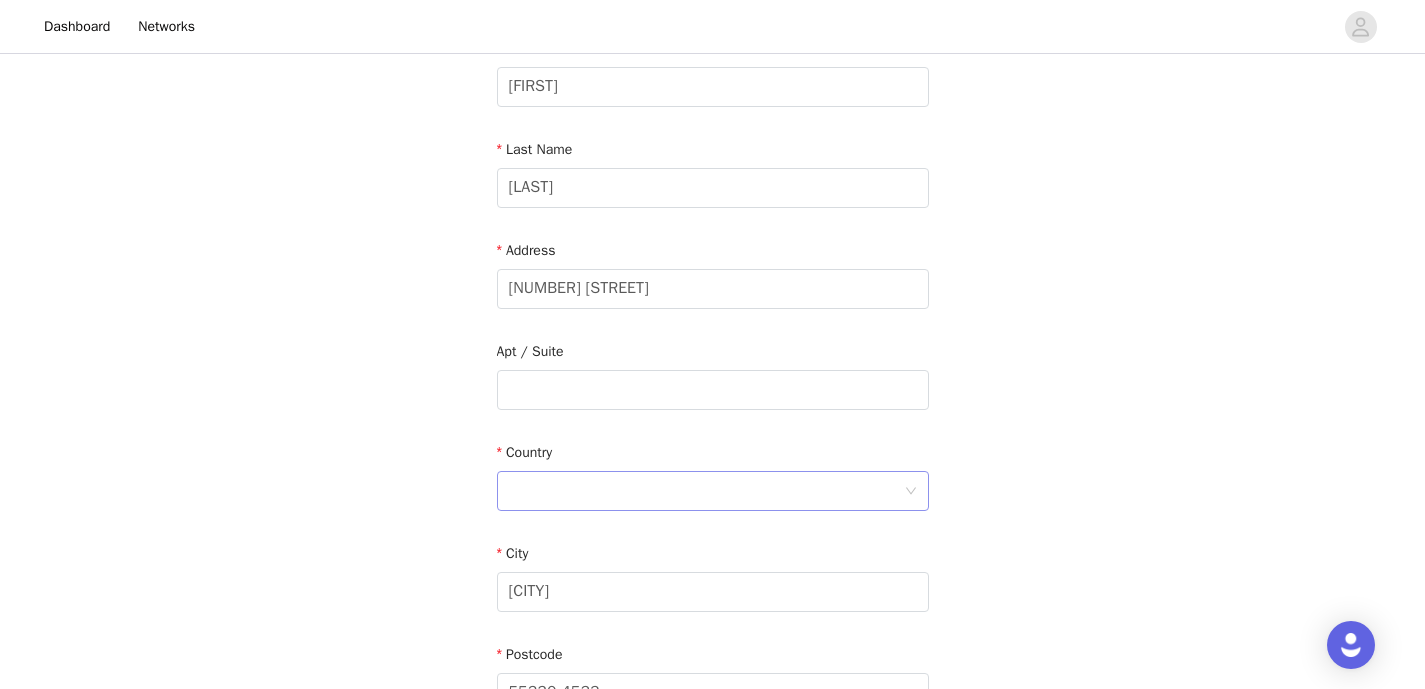click at bounding box center [706, 491] 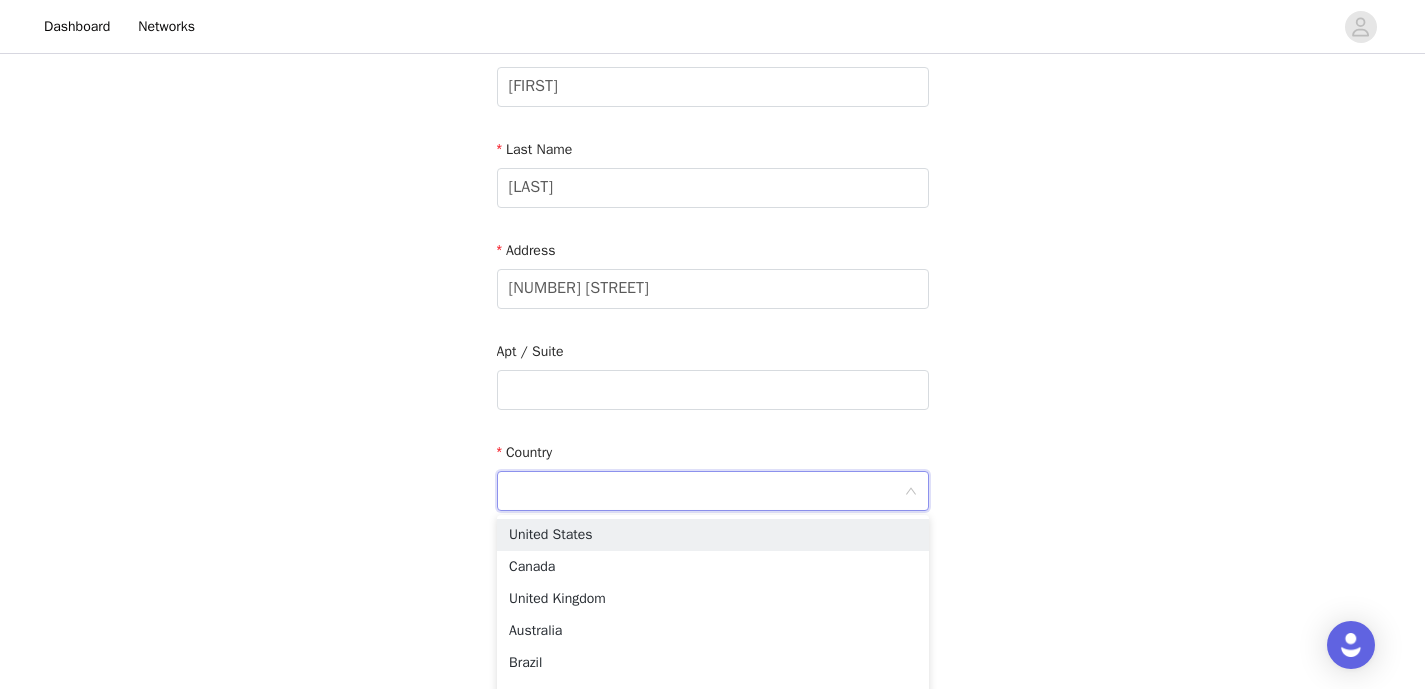 type on "United States" 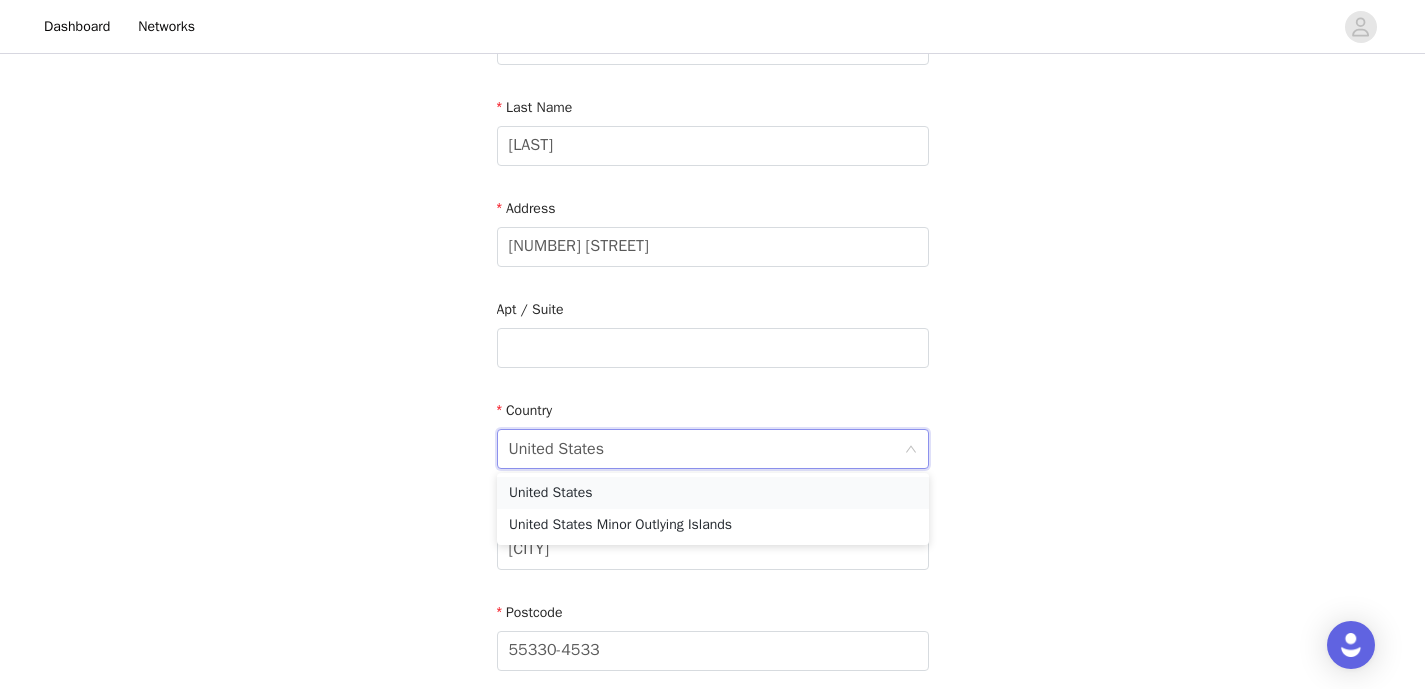 scroll, scrollTop: 294, scrollLeft: 0, axis: vertical 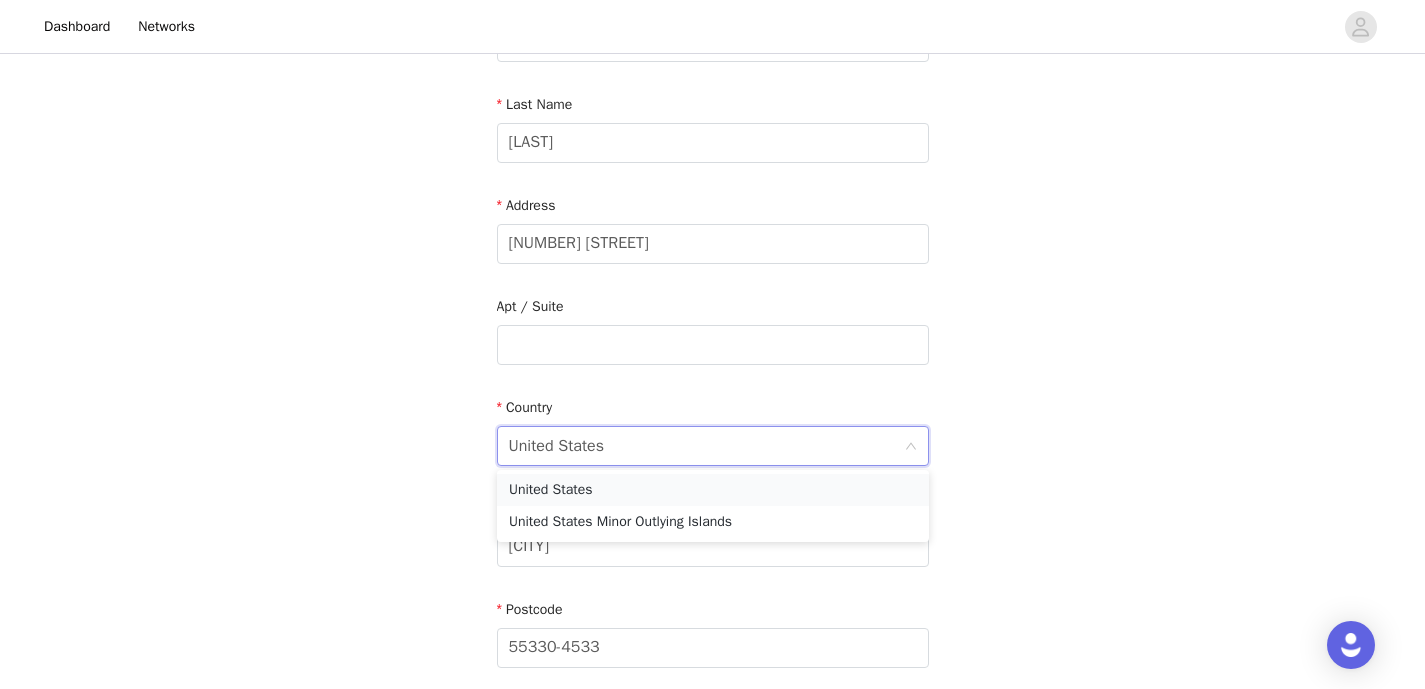 click on "United States" at bounding box center (713, 490) 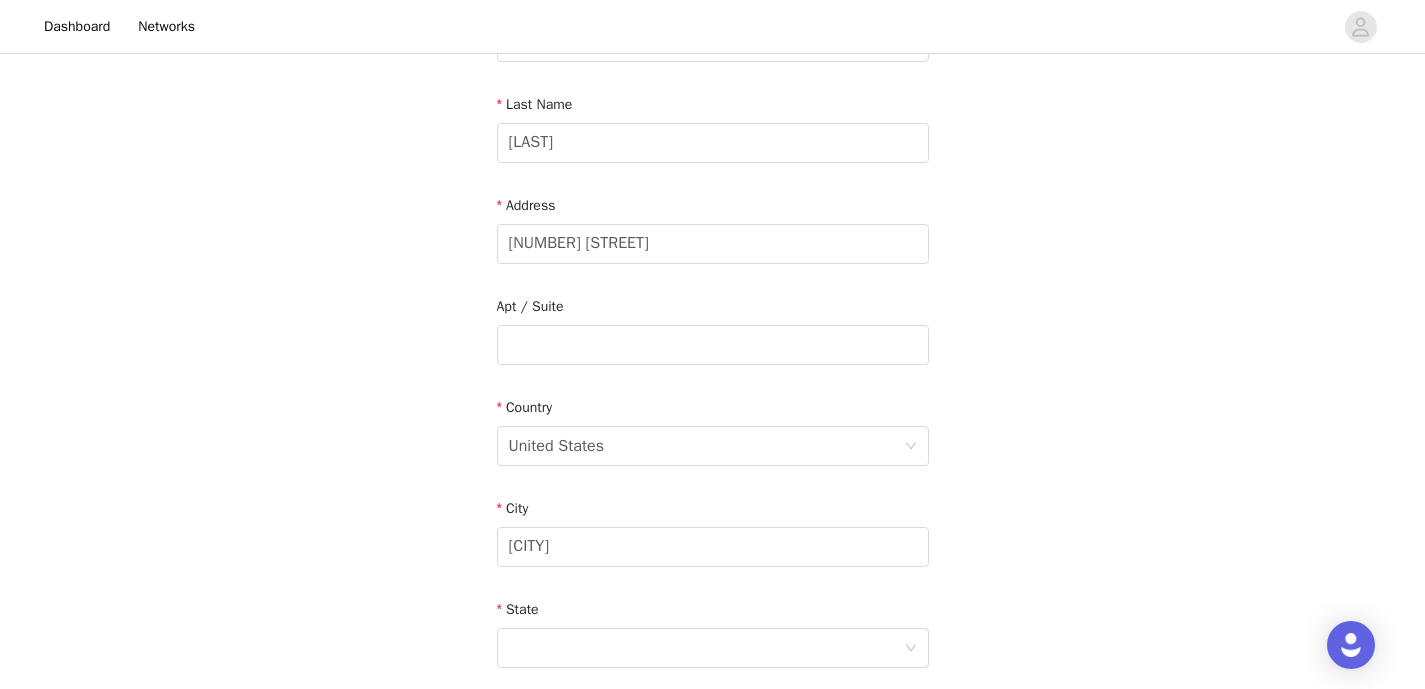 click on "Email [EMAIL]   First Name [FIRST]   Last Name [LAST]   Address [NUMBER] [STREET]   Apt / Suite   Country
[COUNTRY]
City [CITY]   State     Zipcode [ZIPCODE]   Phone Number [PHONE]" at bounding box center (713, 385) 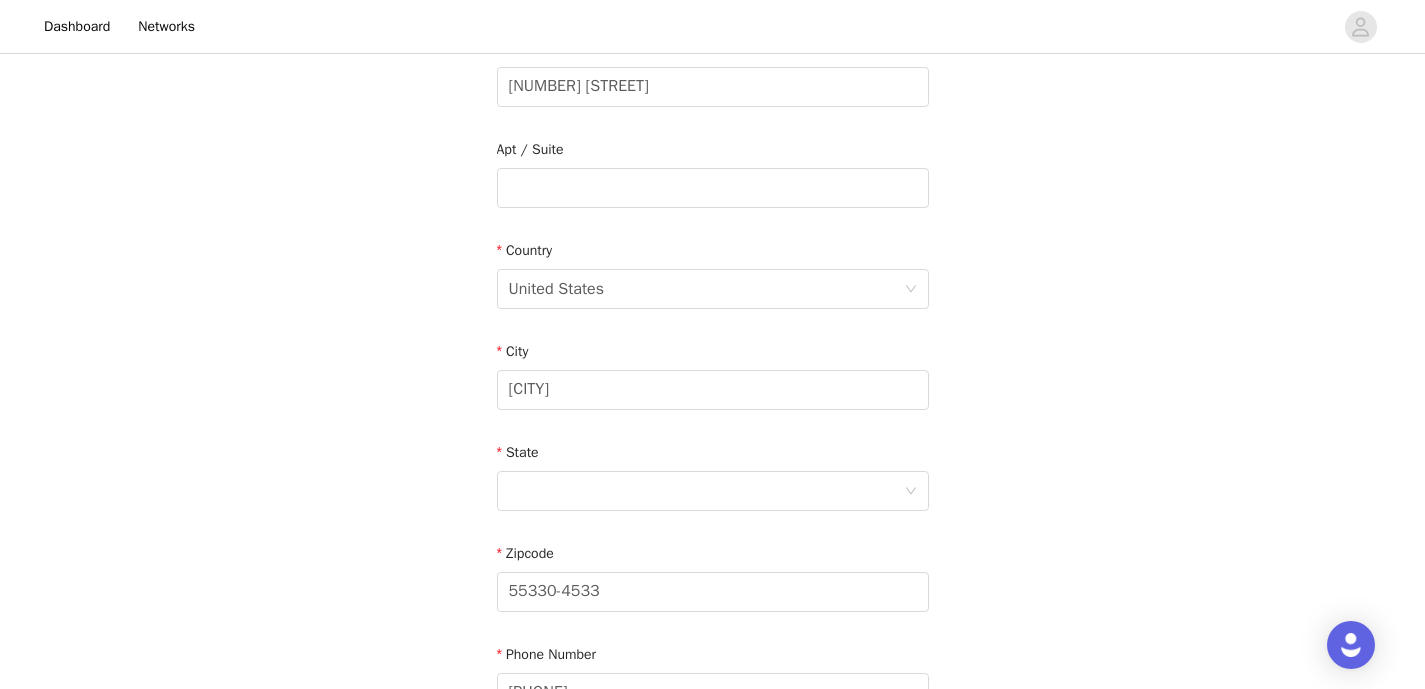 scroll, scrollTop: 461, scrollLeft: 0, axis: vertical 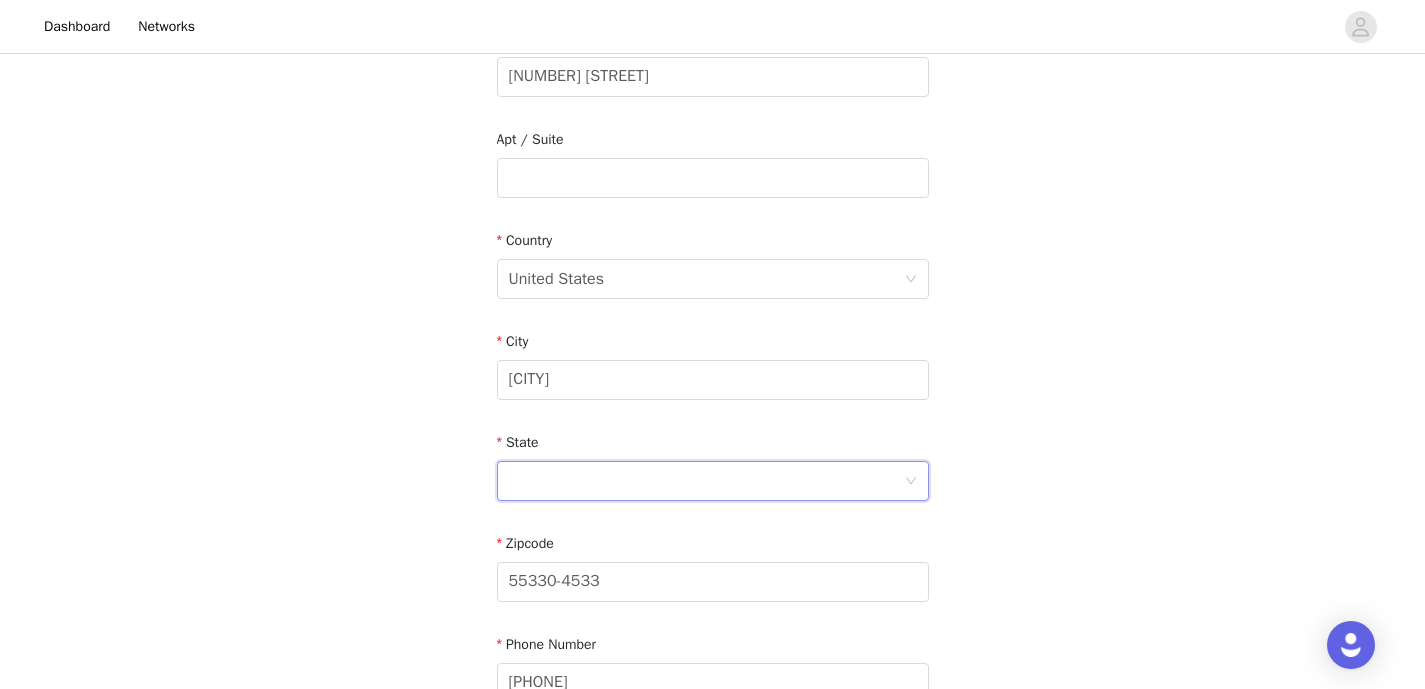 click at bounding box center [706, 481] 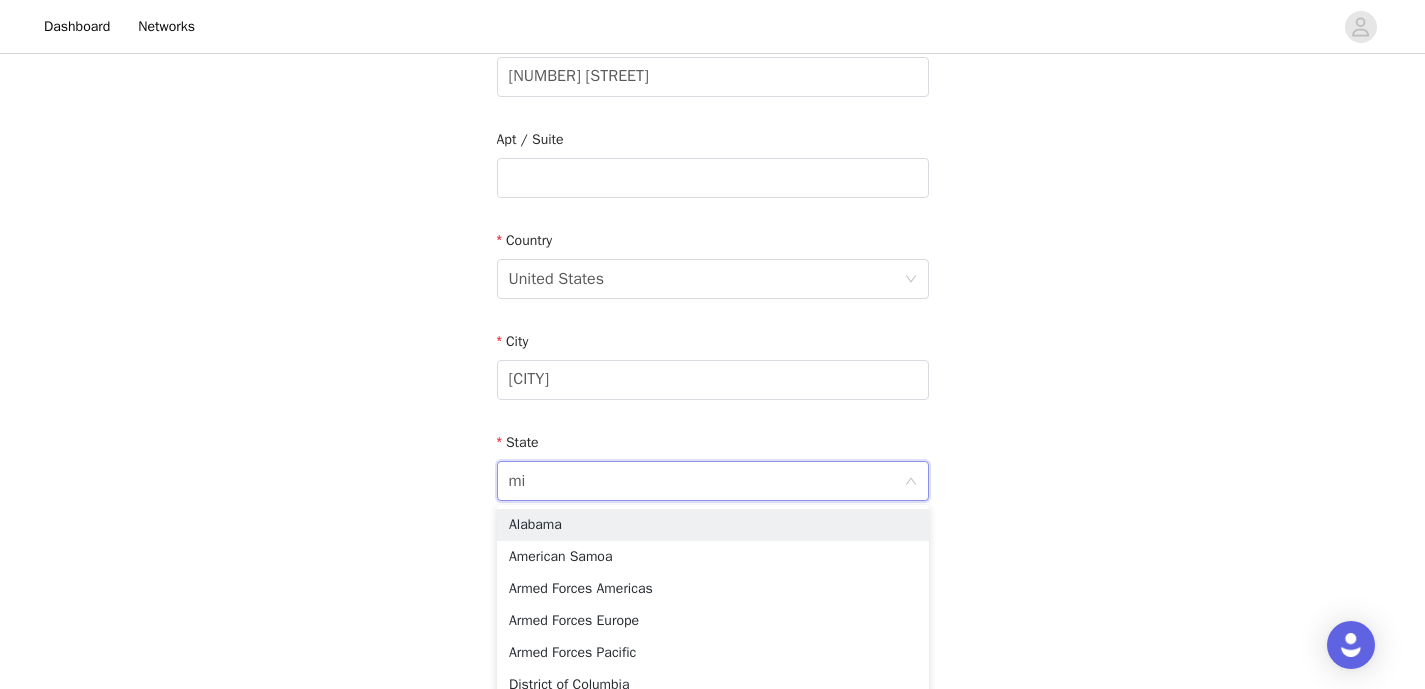 type on "min" 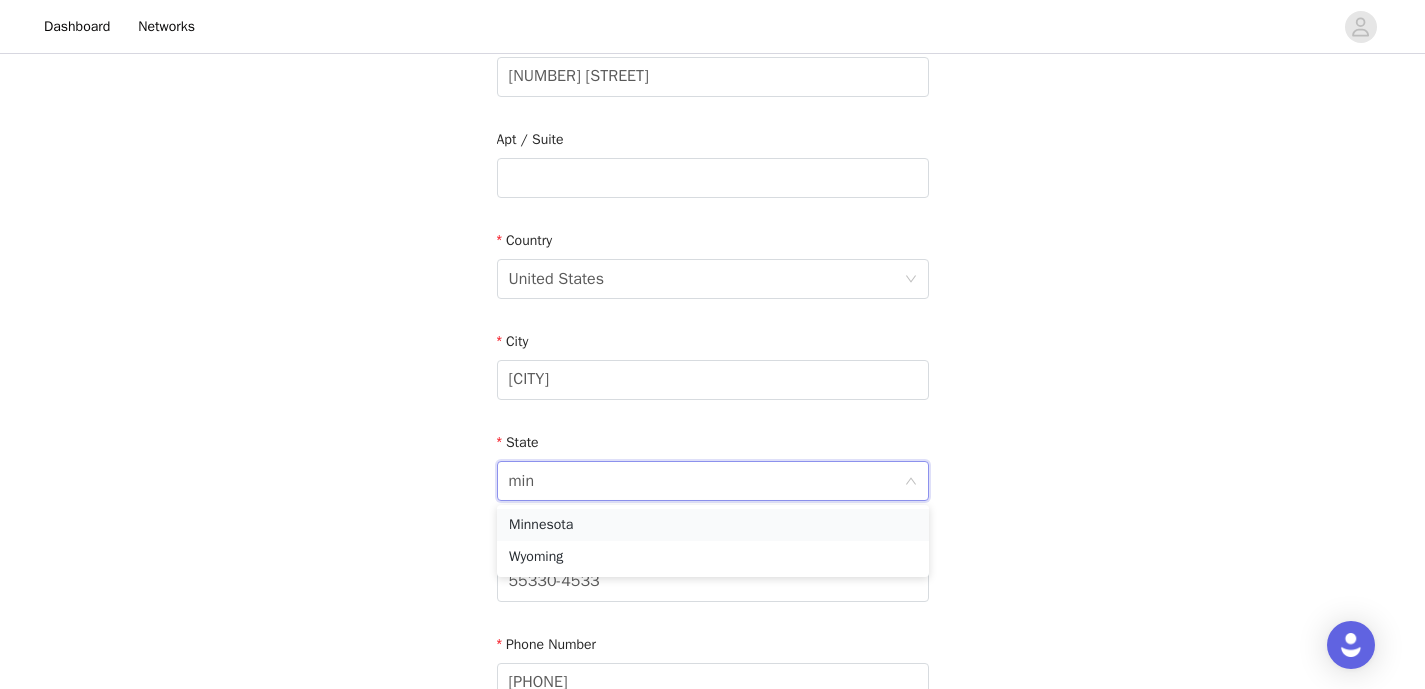 click on "Minnesota" at bounding box center [713, 525] 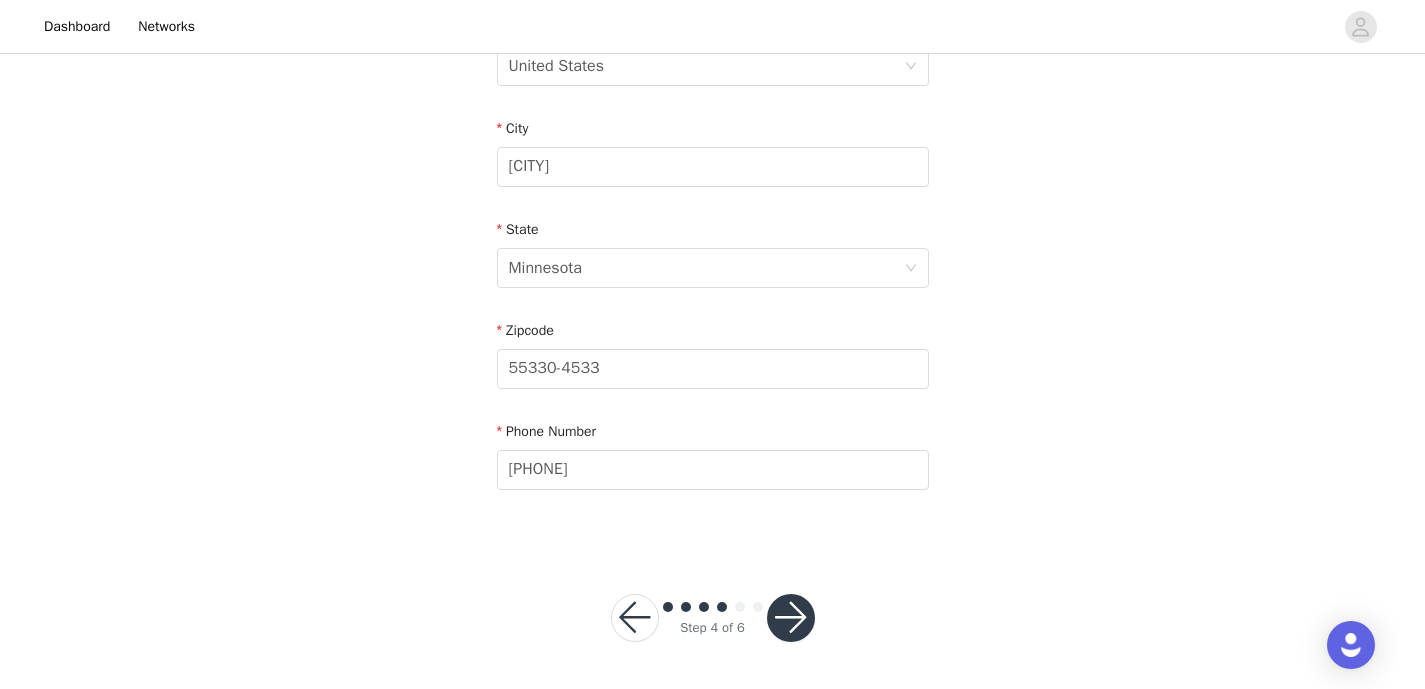 scroll, scrollTop: 674, scrollLeft: 0, axis: vertical 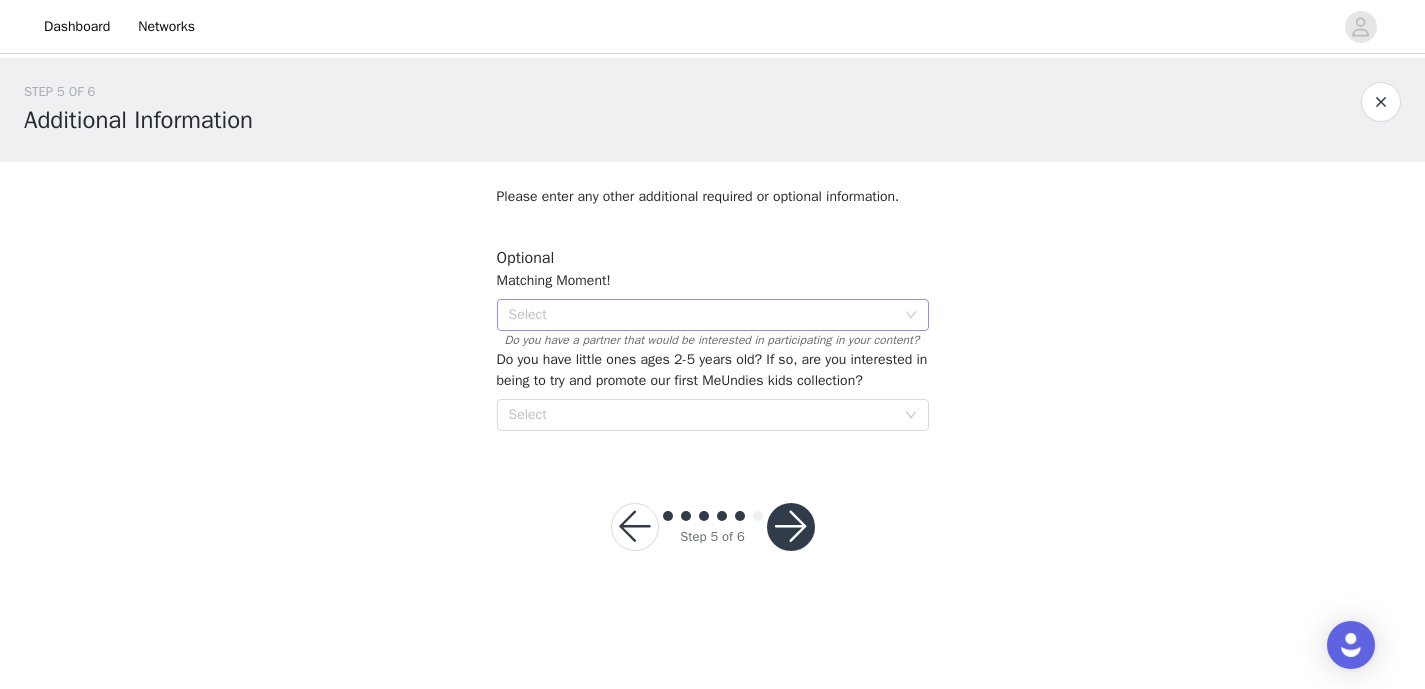 click on "Select" at bounding box center [702, 315] 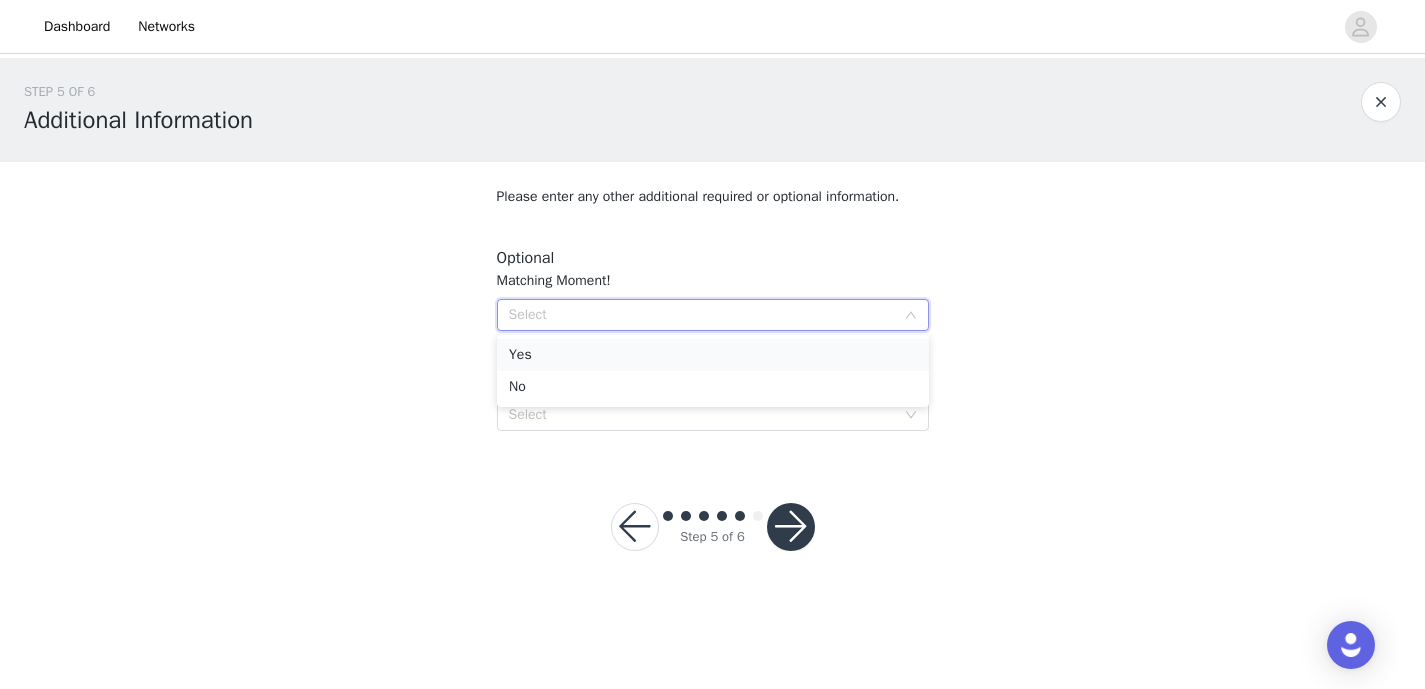 click on "Yes" at bounding box center [713, 355] 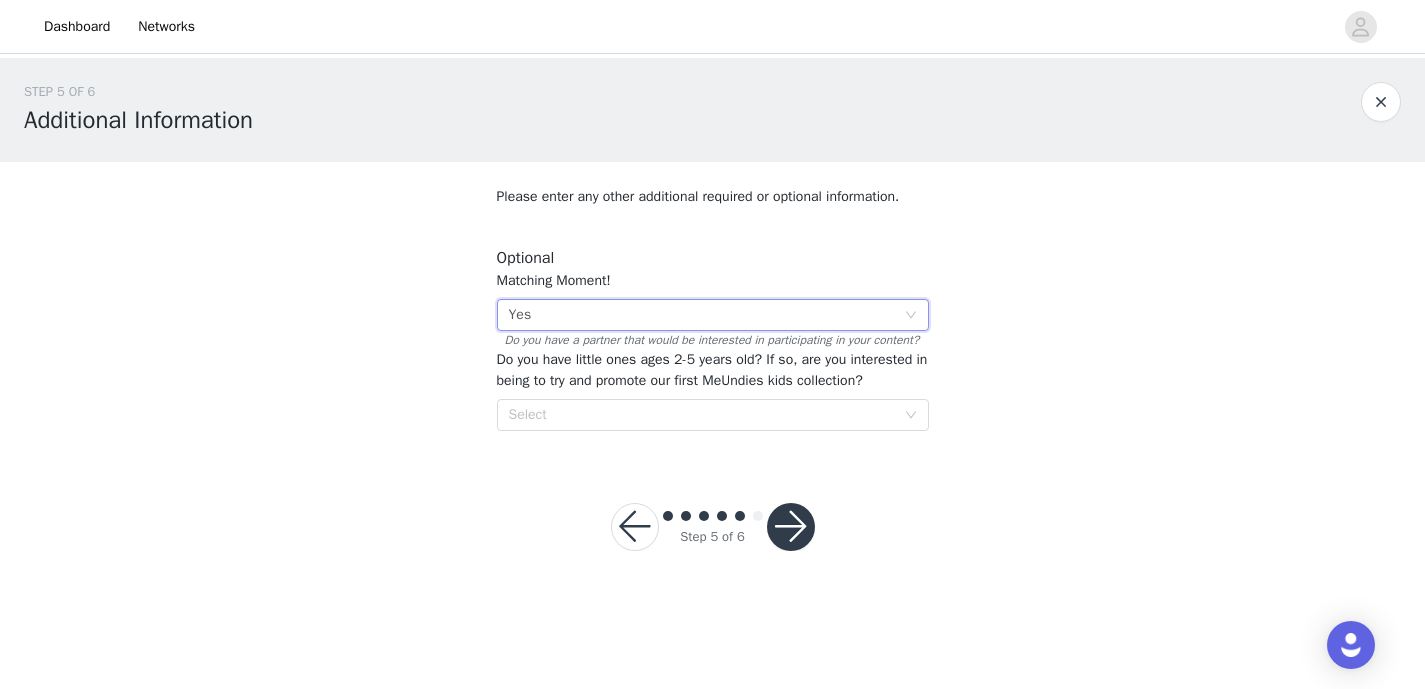 click at bounding box center [791, 527] 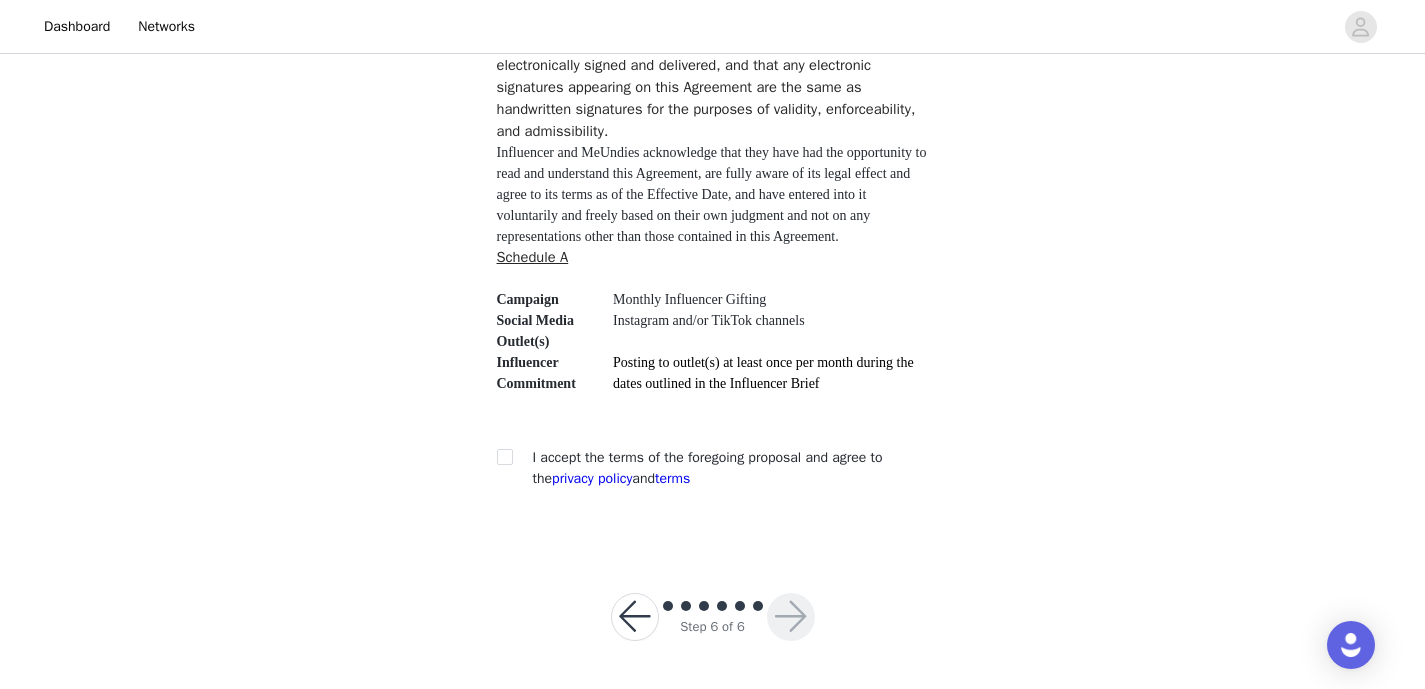 scroll, scrollTop: 5762, scrollLeft: 0, axis: vertical 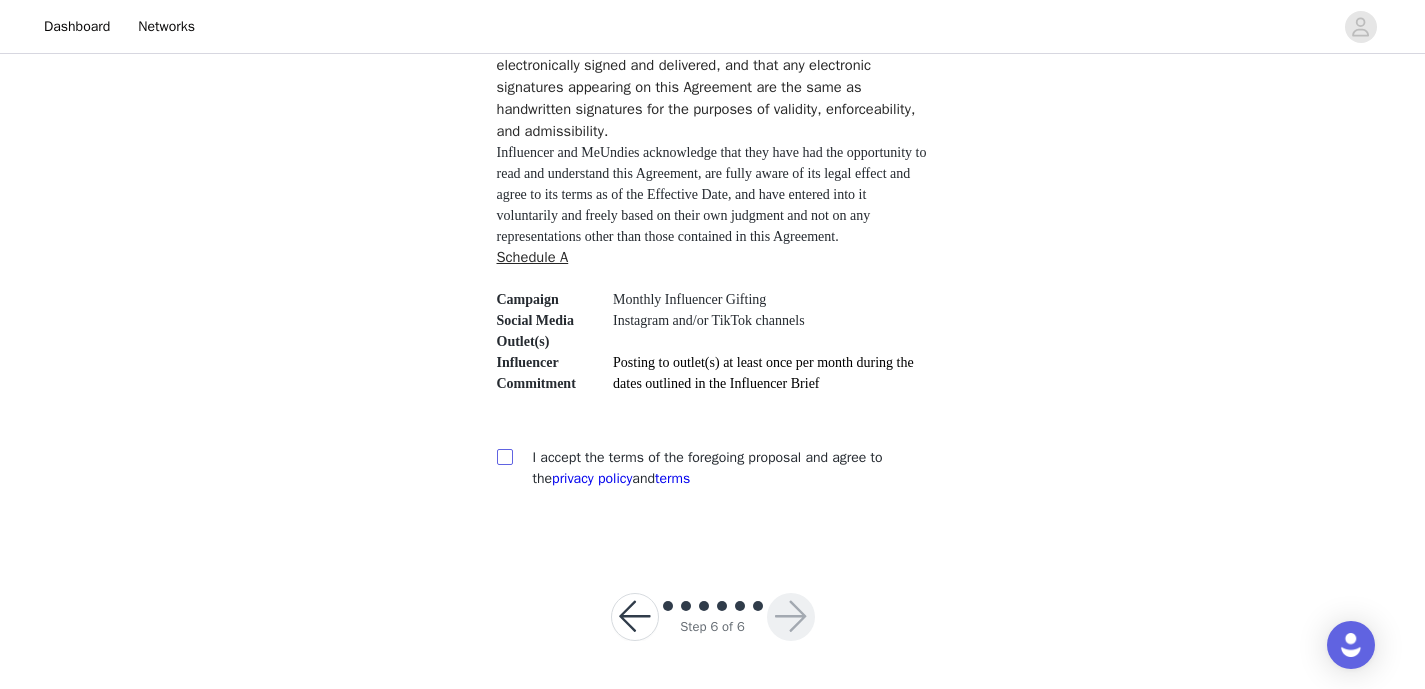click at bounding box center (505, 457) 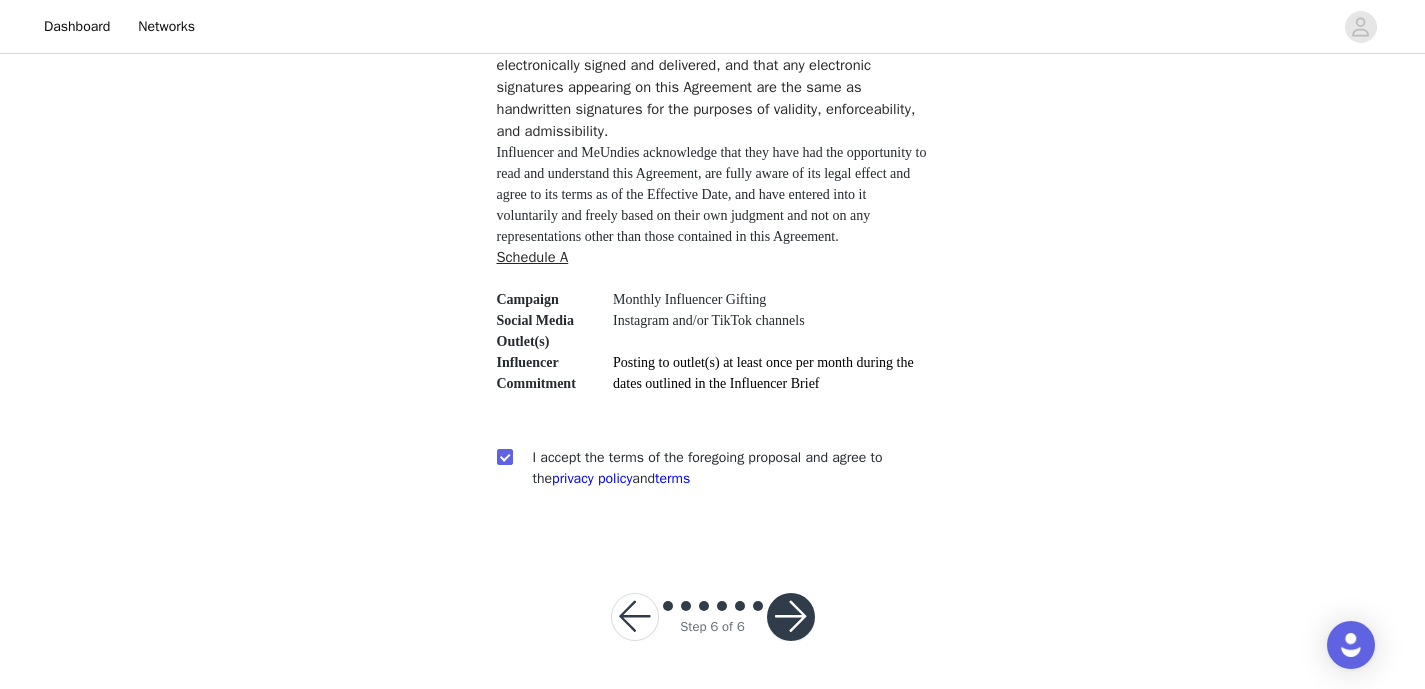 click at bounding box center [791, 617] 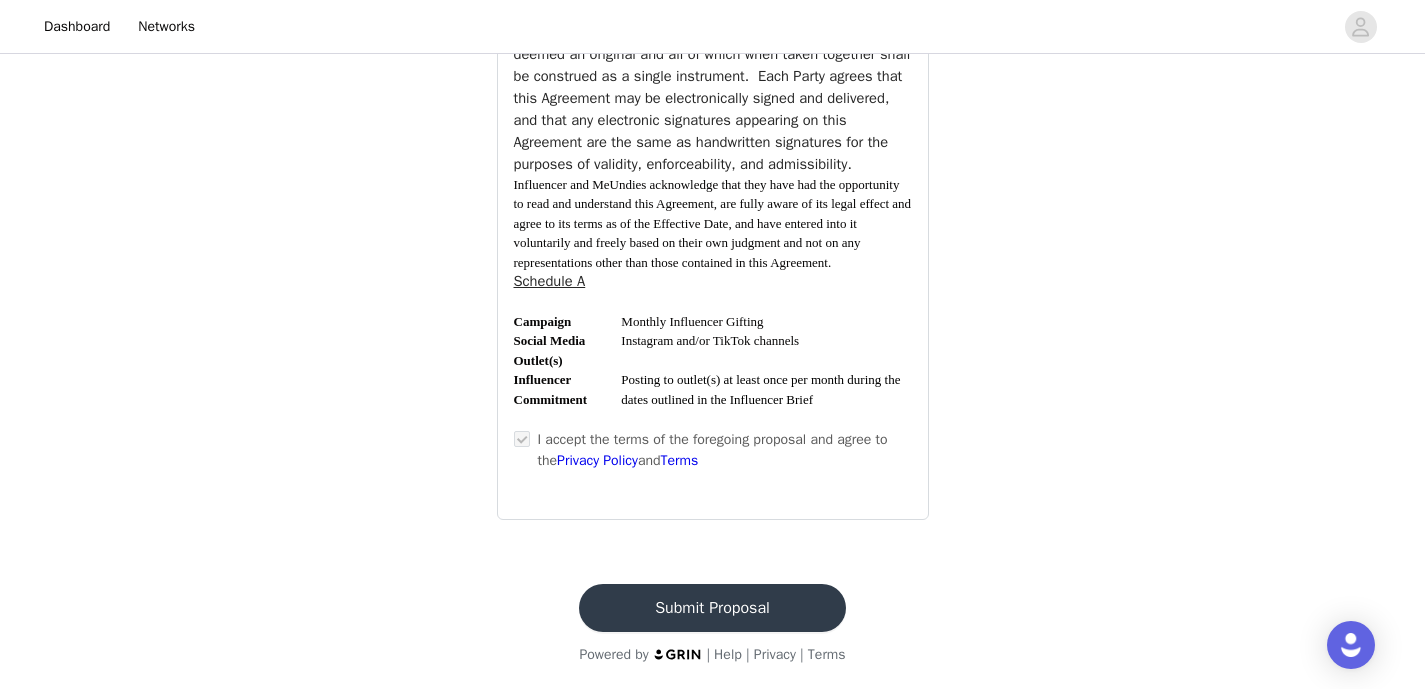 scroll, scrollTop: 7558, scrollLeft: 0, axis: vertical 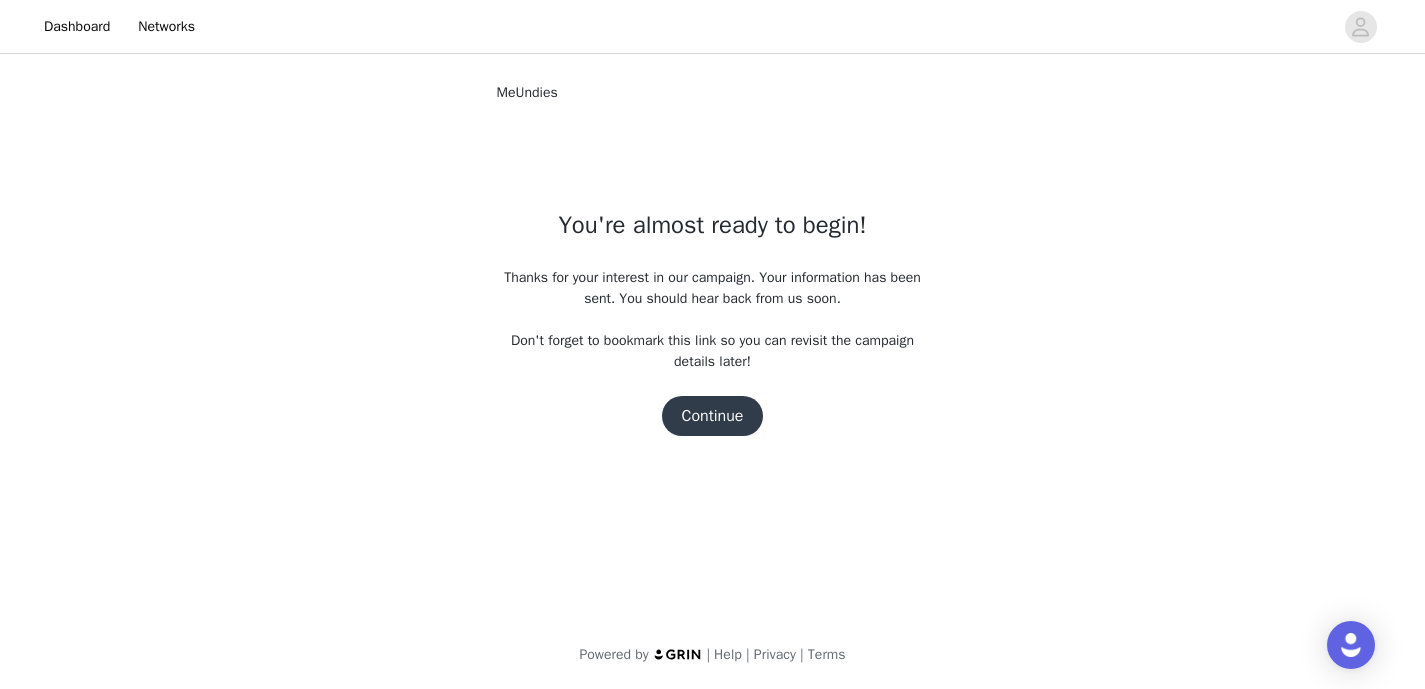 click on "Continue" at bounding box center (713, 416) 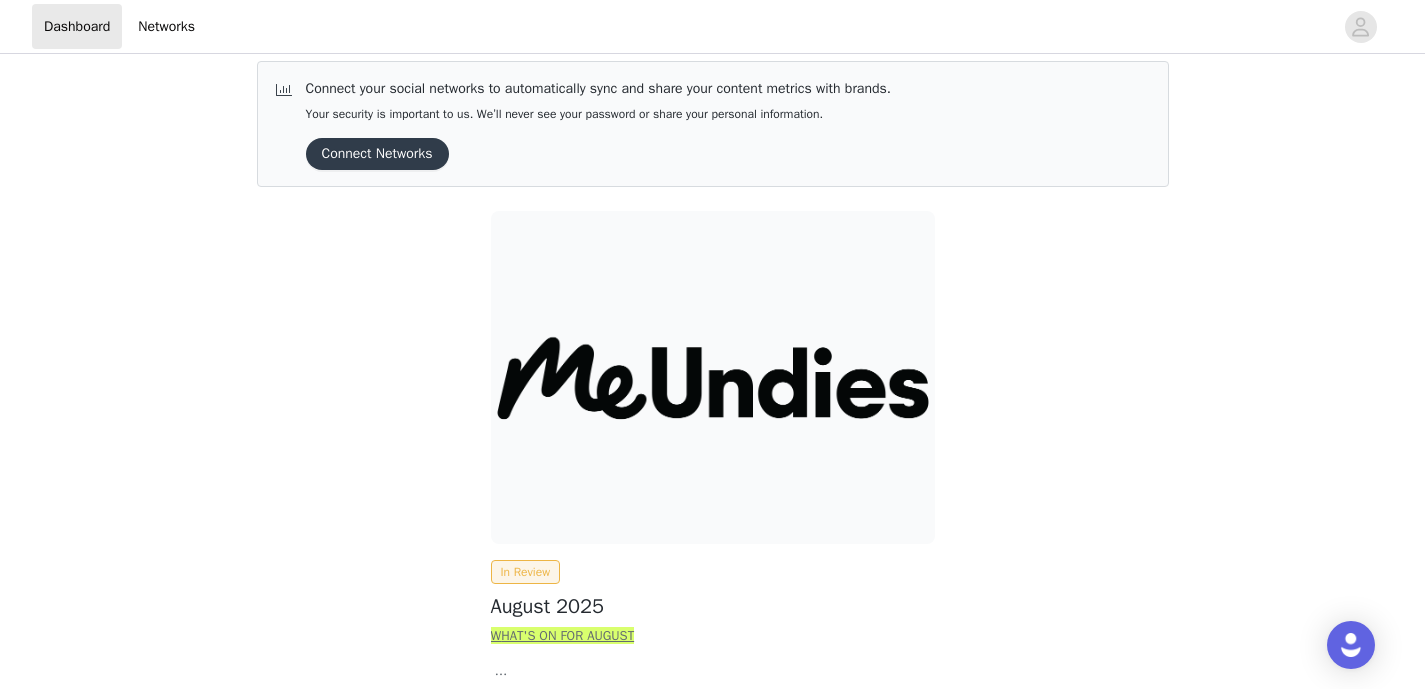 scroll, scrollTop: 16, scrollLeft: 0, axis: vertical 